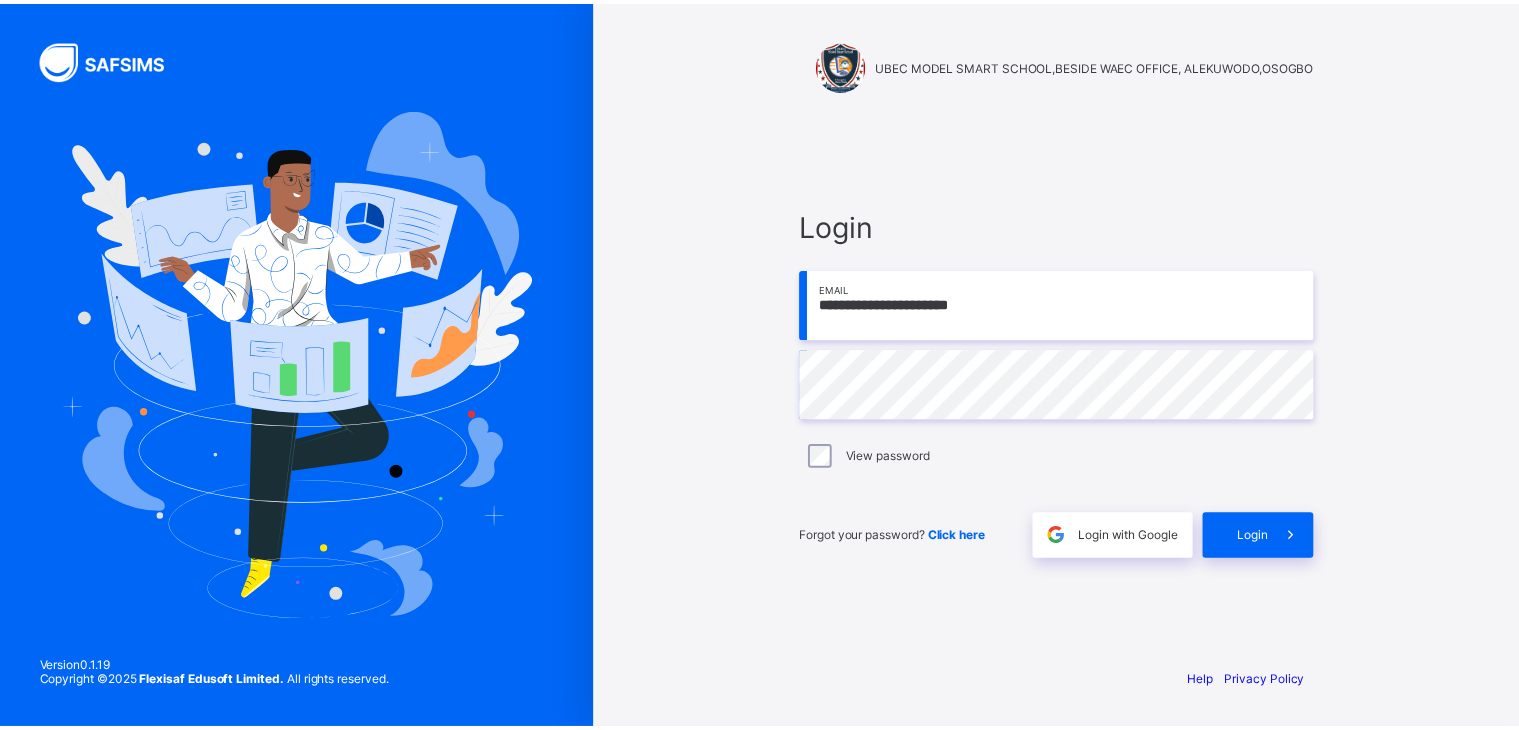 scroll, scrollTop: 0, scrollLeft: 0, axis: both 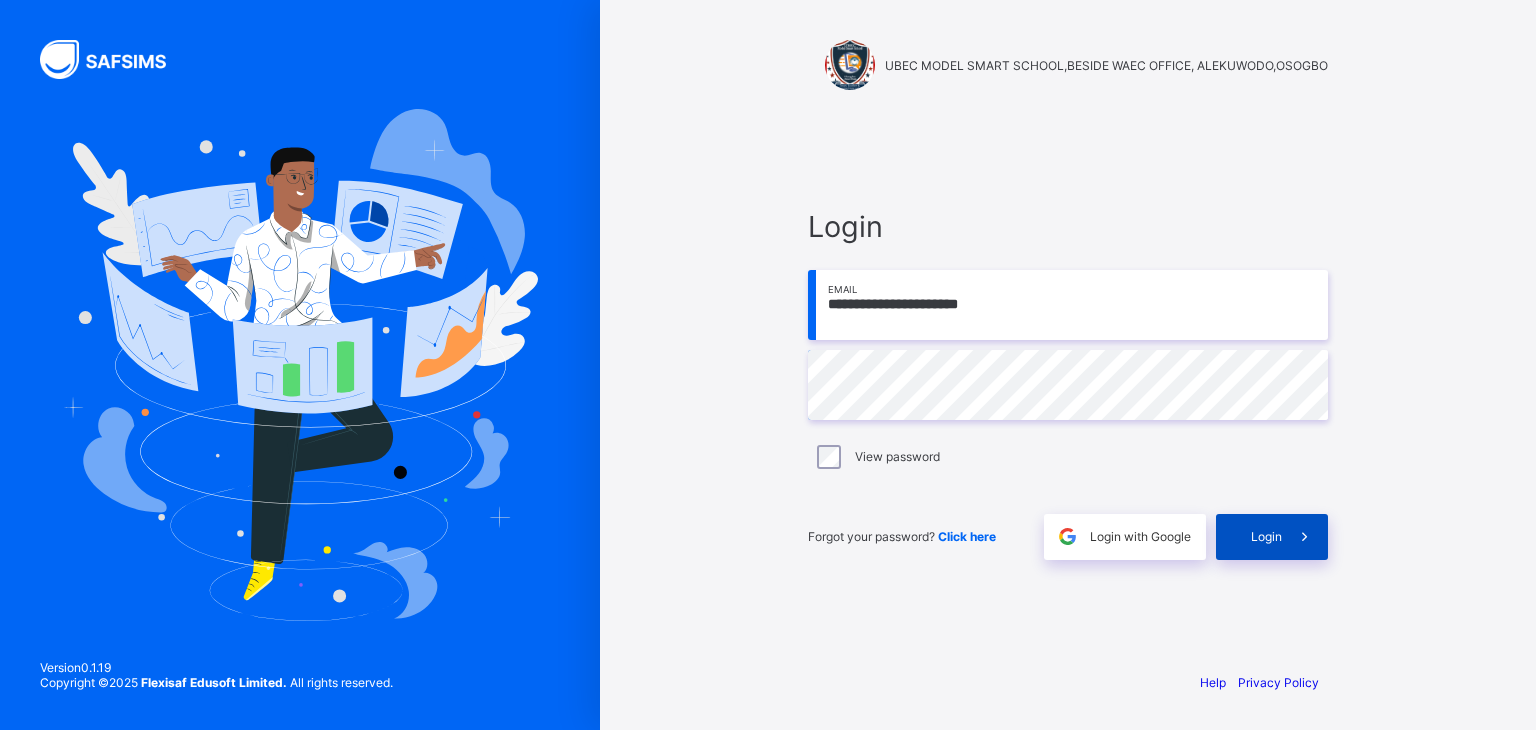 click on "Login" at bounding box center (1266, 536) 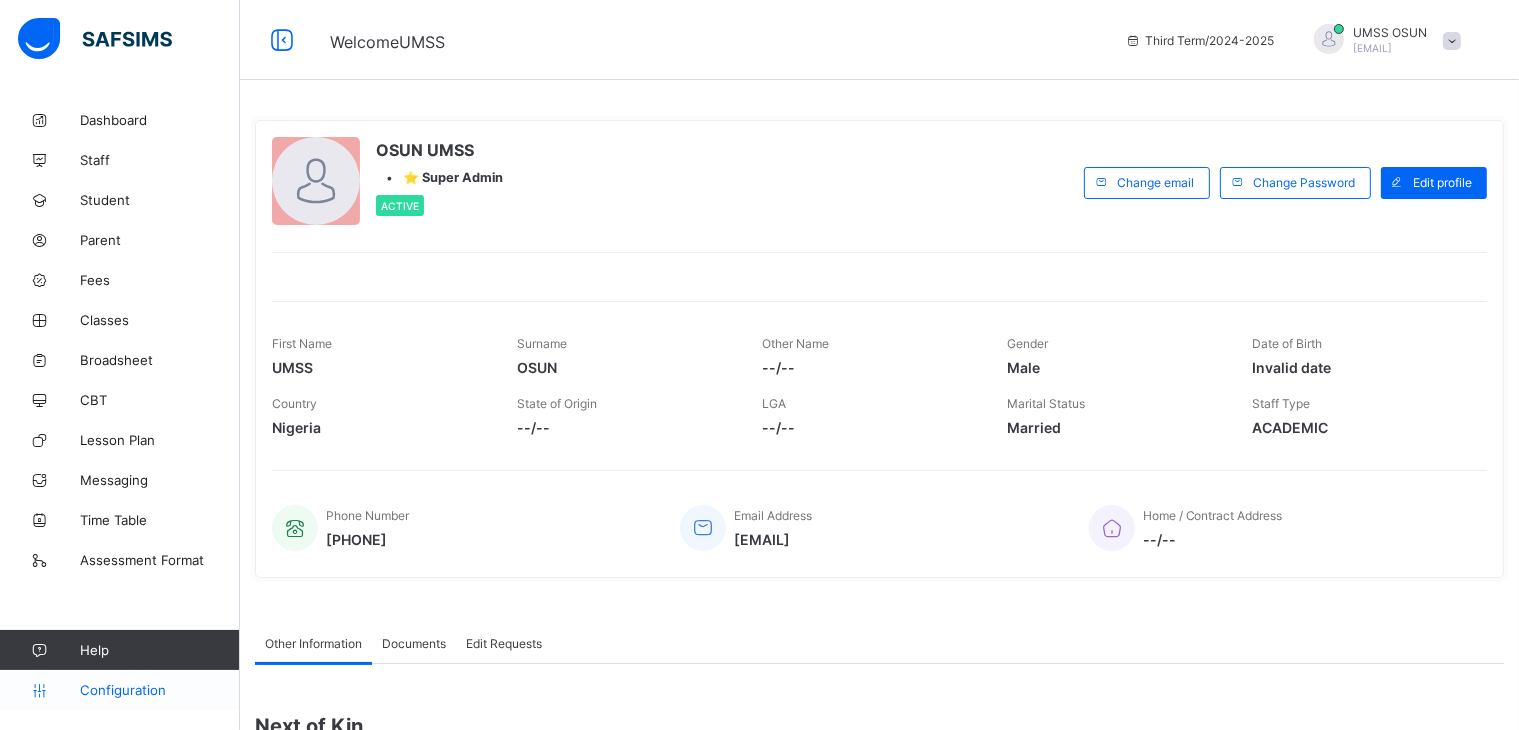 click on "Configuration" at bounding box center (159, 690) 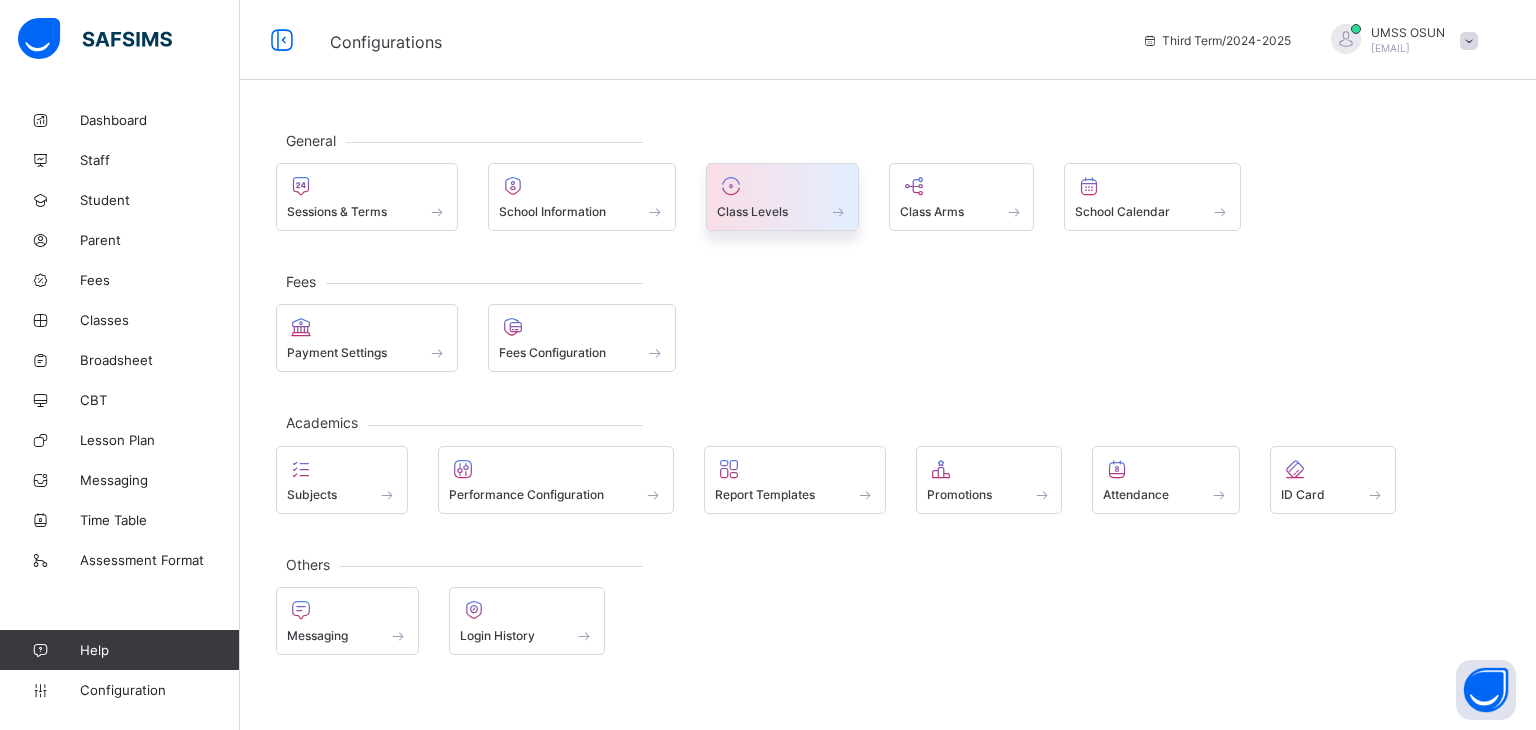 click at bounding box center (782, 186) 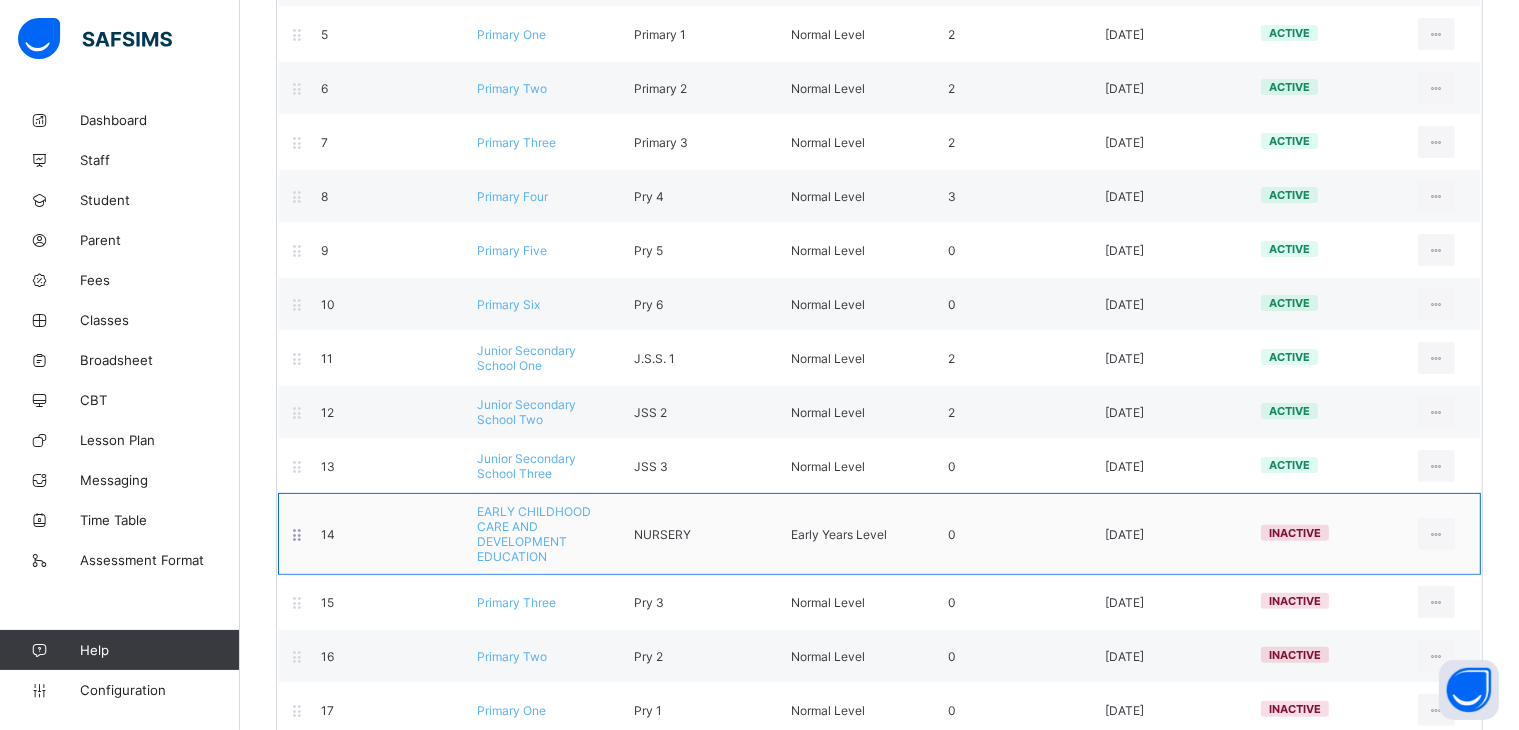 scroll, scrollTop: 506, scrollLeft: 0, axis: vertical 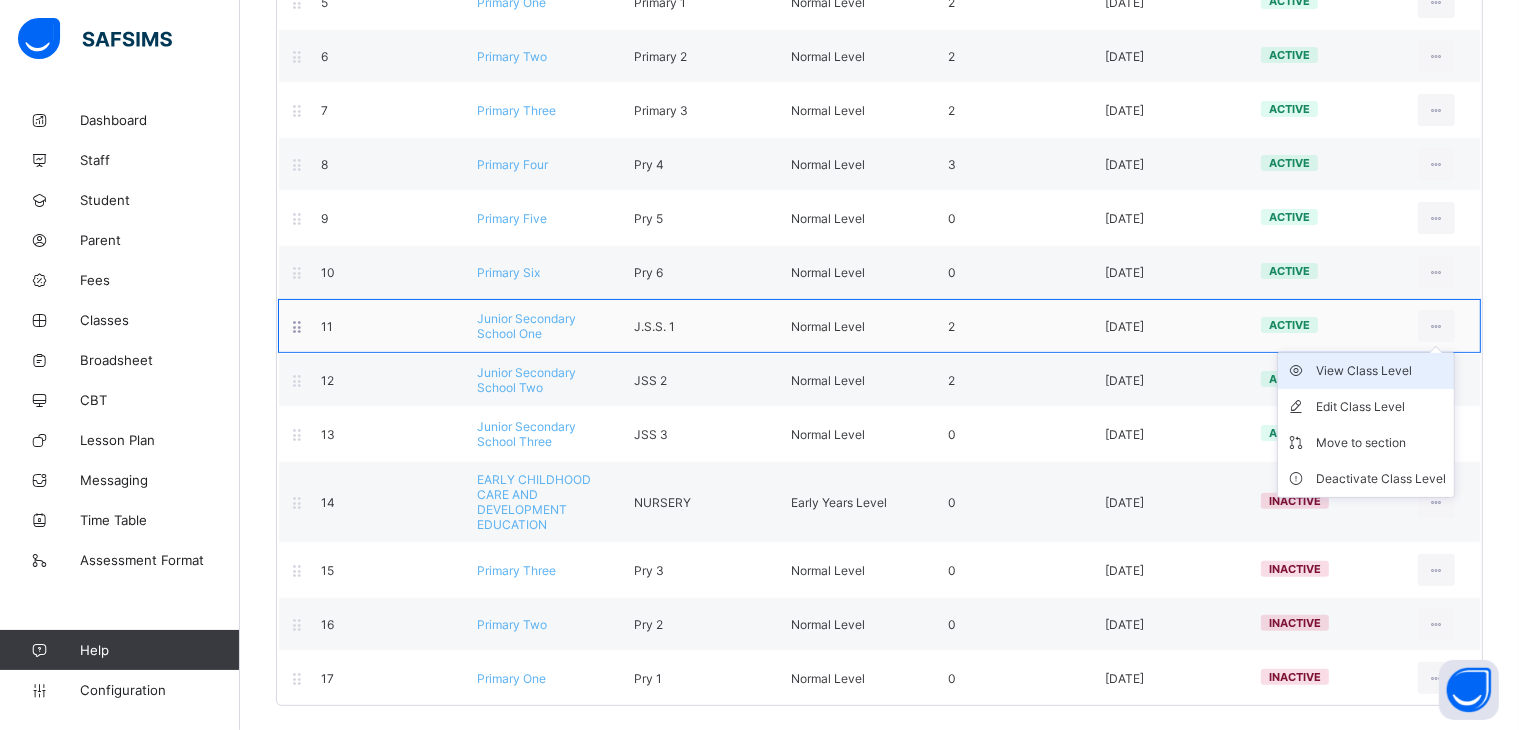 click on "View Class Level" at bounding box center [1381, 371] 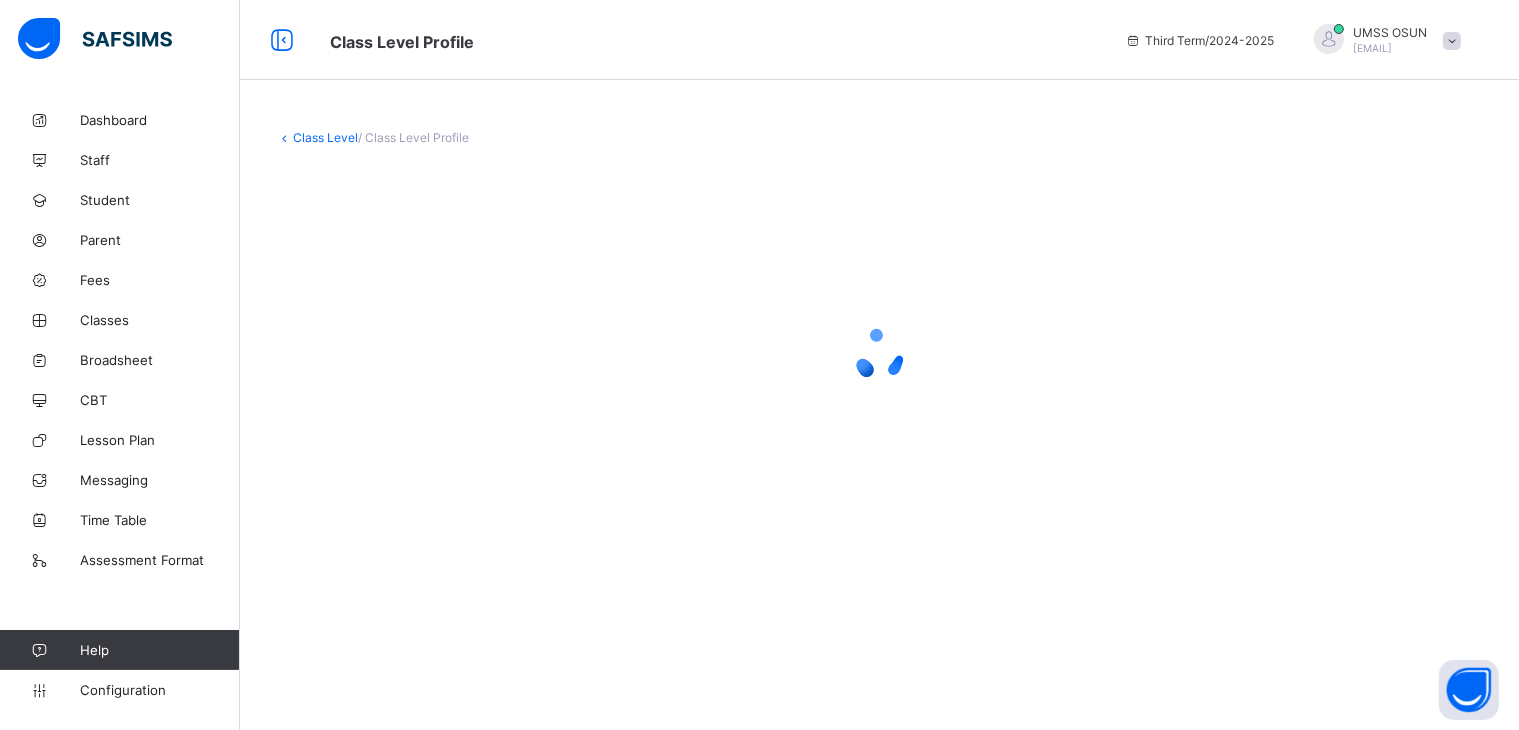 scroll, scrollTop: 0, scrollLeft: 0, axis: both 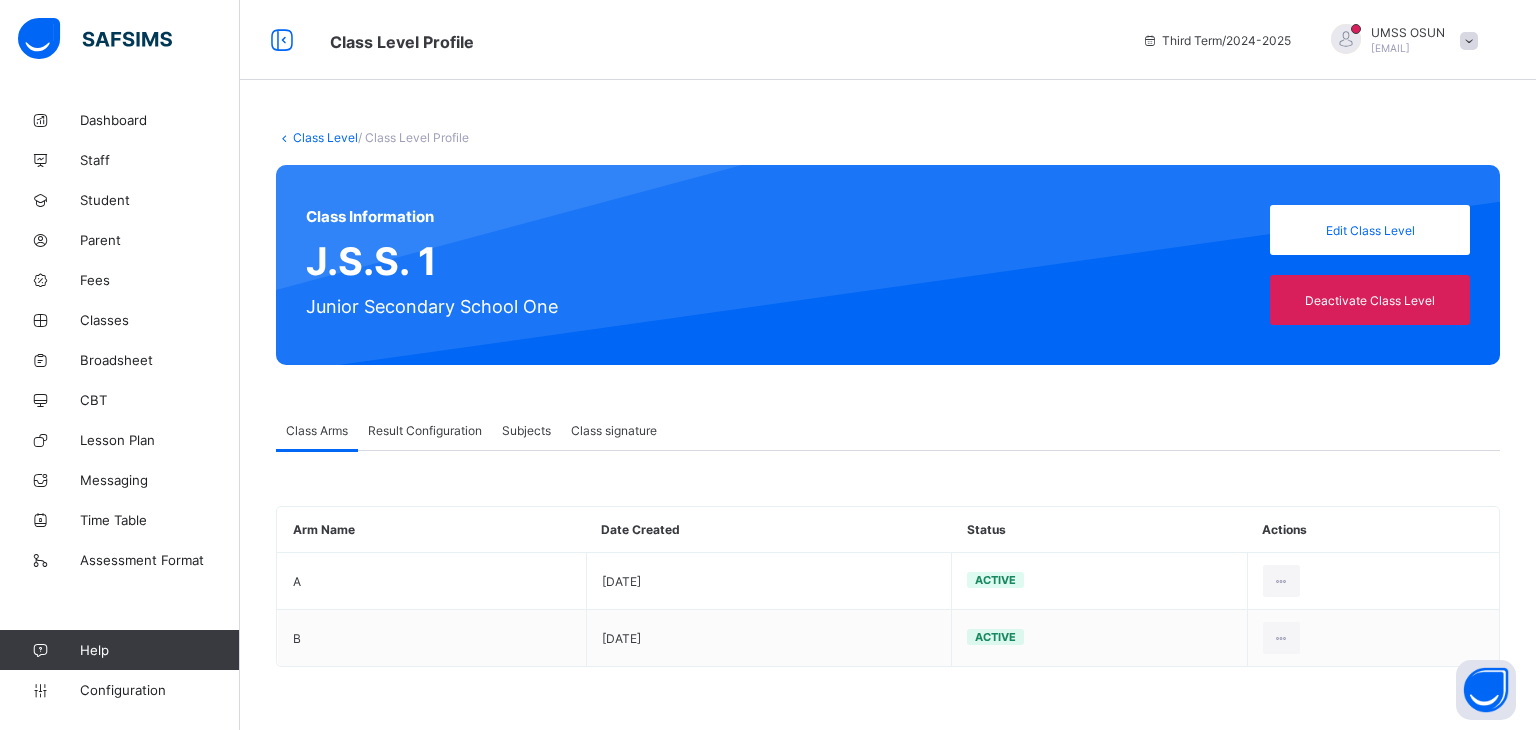 click on "Result Configuration" at bounding box center [425, 430] 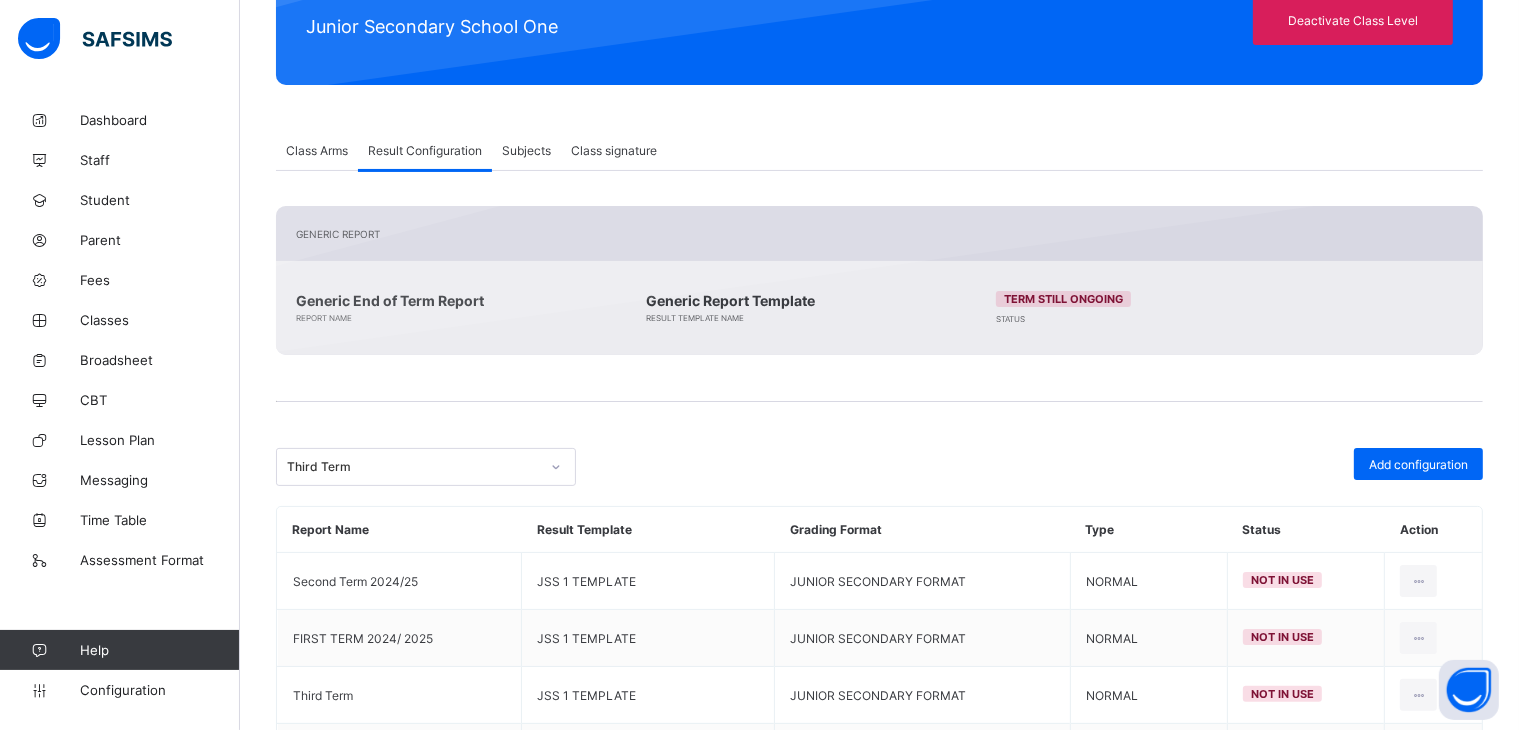 scroll, scrollTop: 0, scrollLeft: 0, axis: both 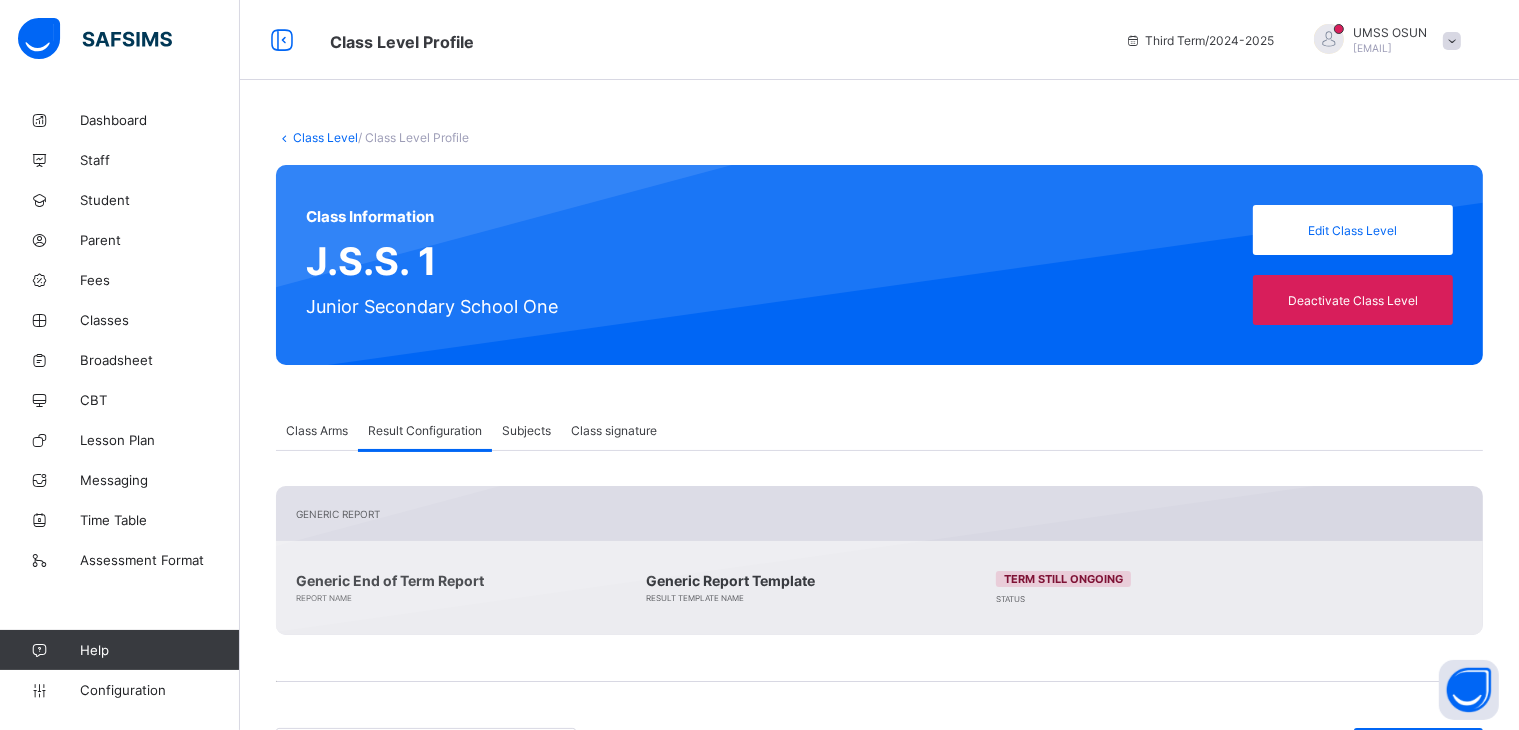 click on "Subjects" at bounding box center [526, 430] 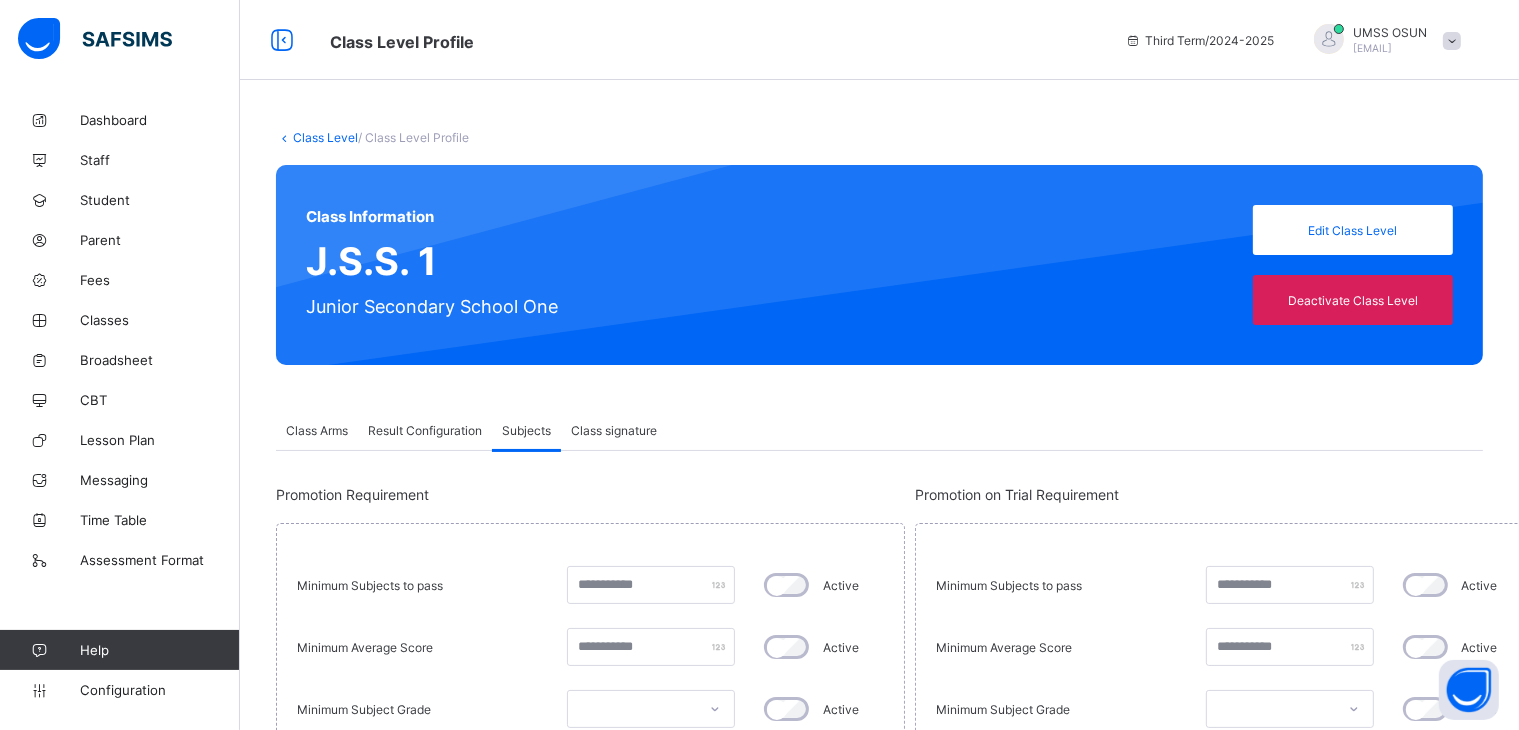 click on "Result Configuration" at bounding box center (425, 430) 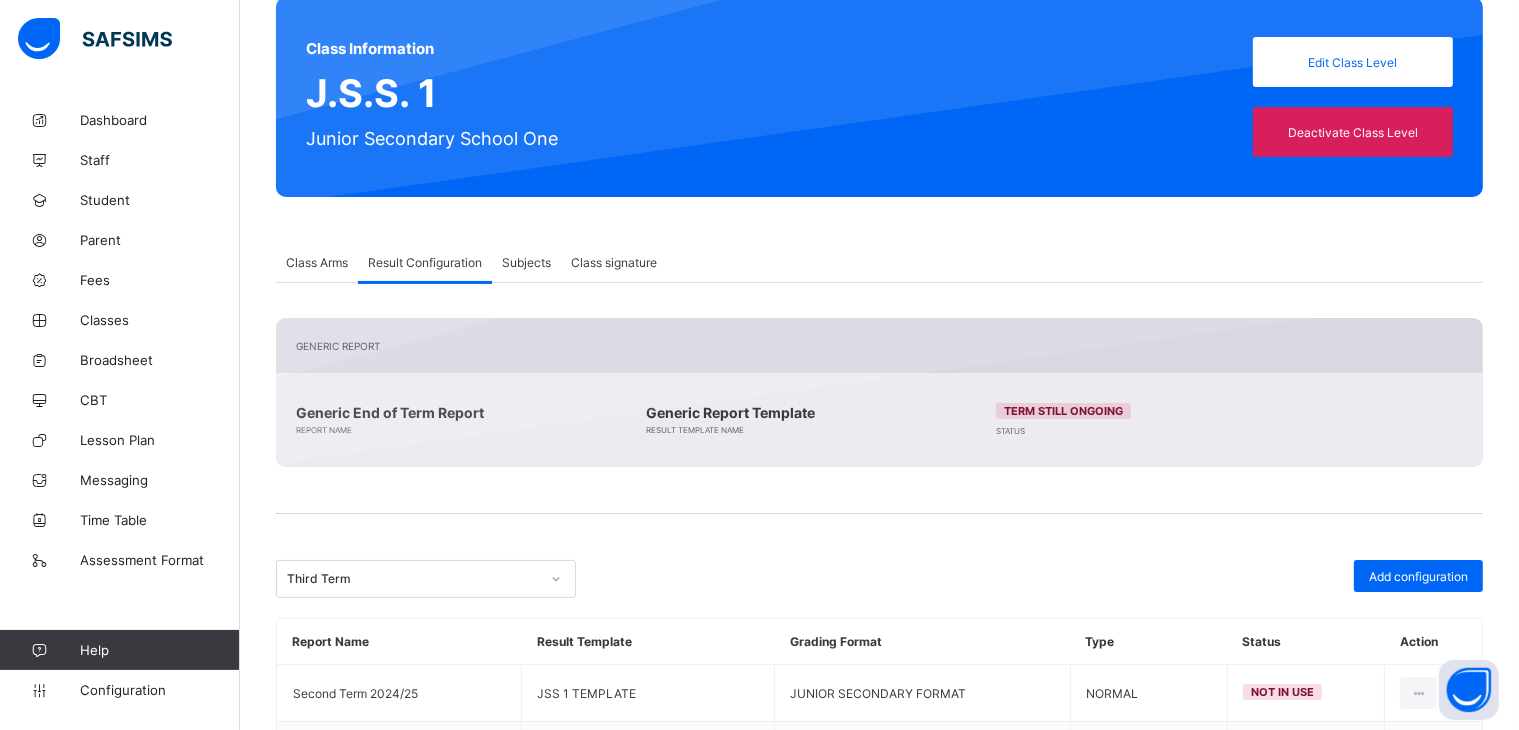 scroll, scrollTop: 380, scrollLeft: 0, axis: vertical 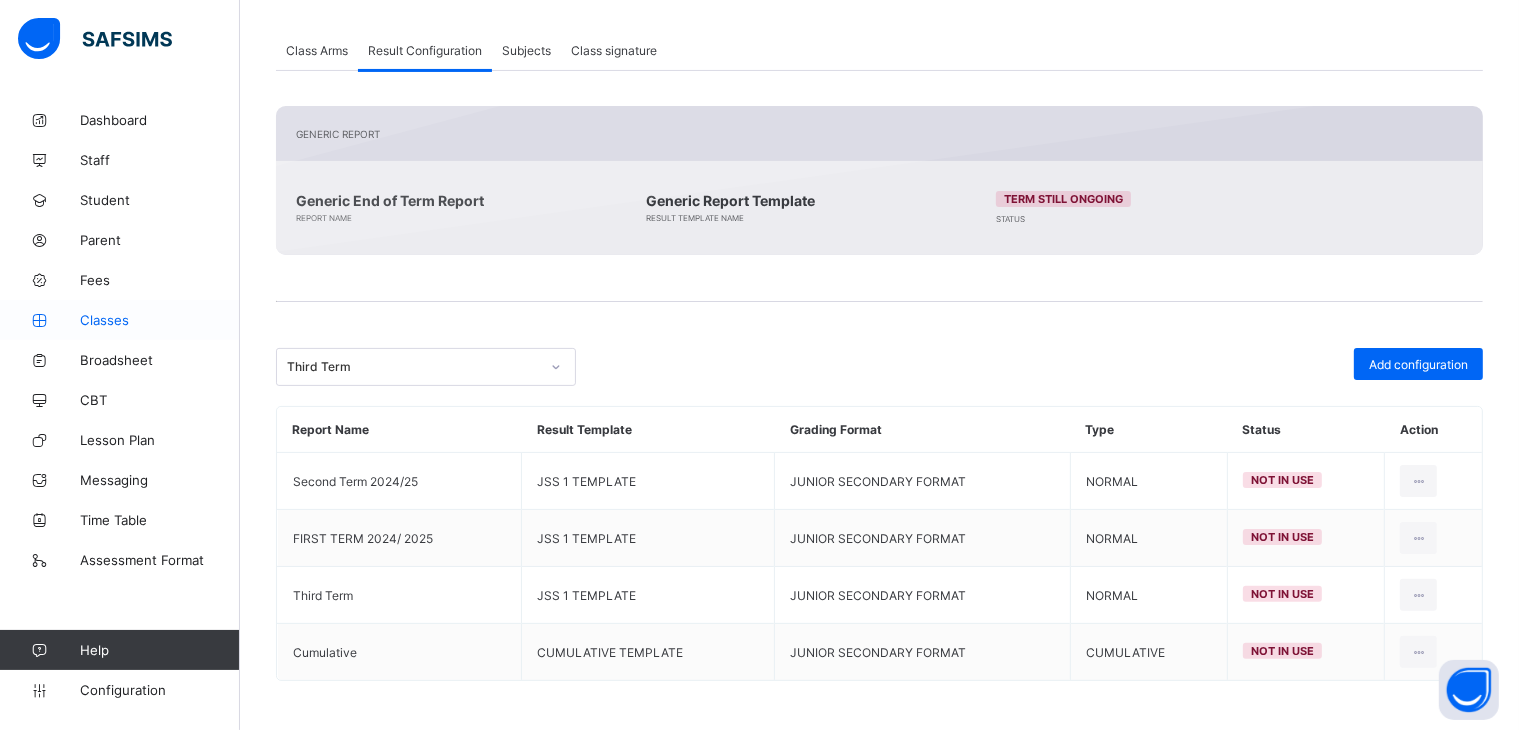 click on "Classes" at bounding box center (160, 320) 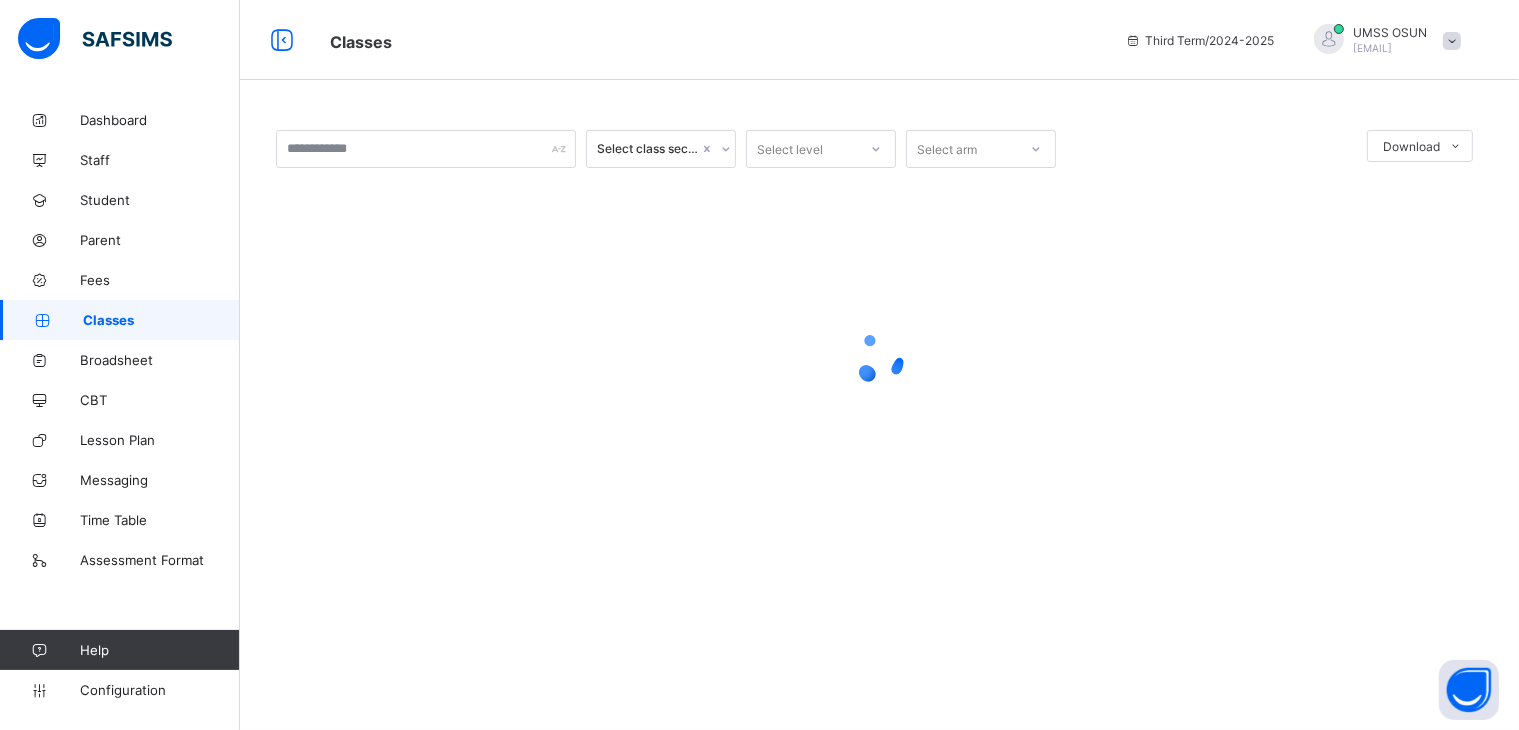scroll, scrollTop: 0, scrollLeft: 0, axis: both 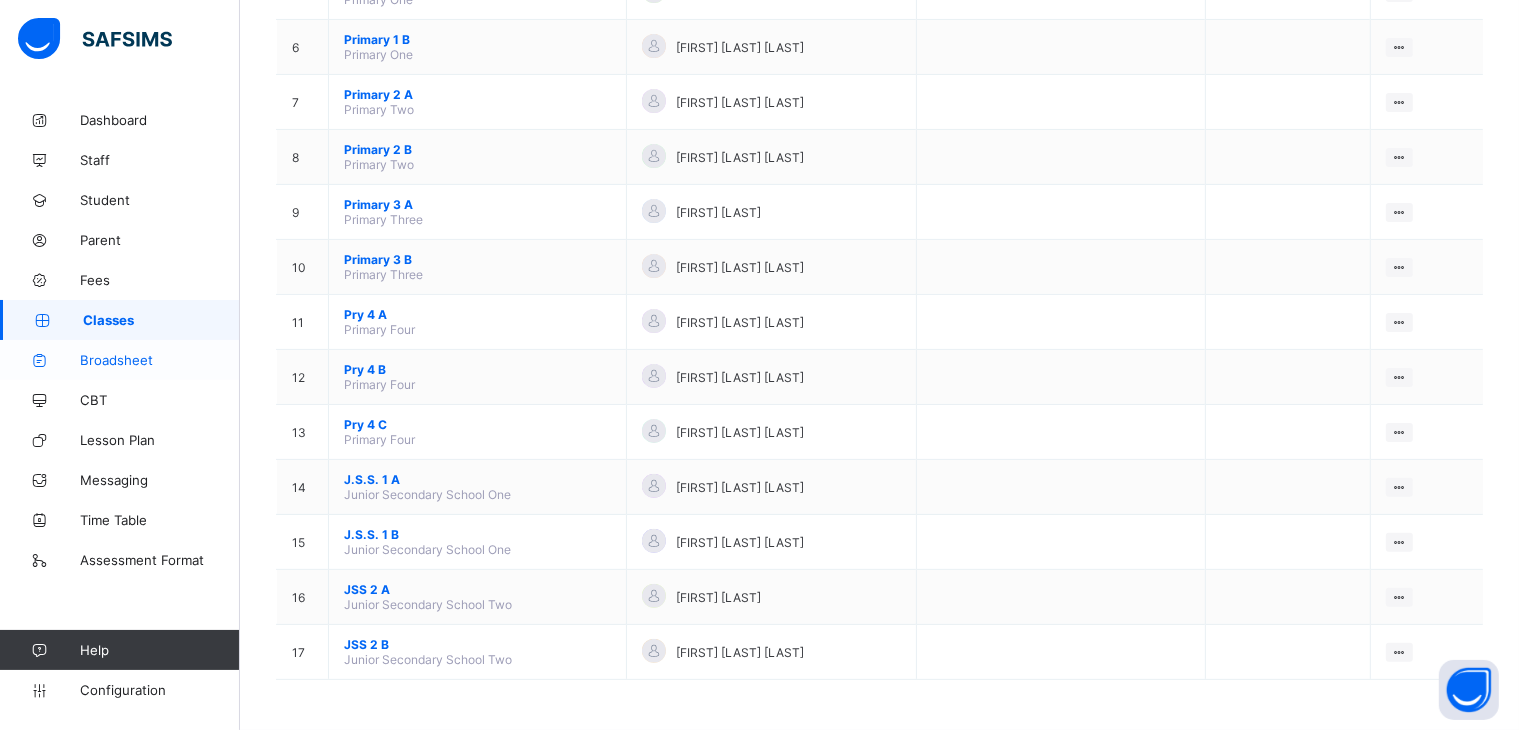 click on "Broadsheet" at bounding box center [160, 360] 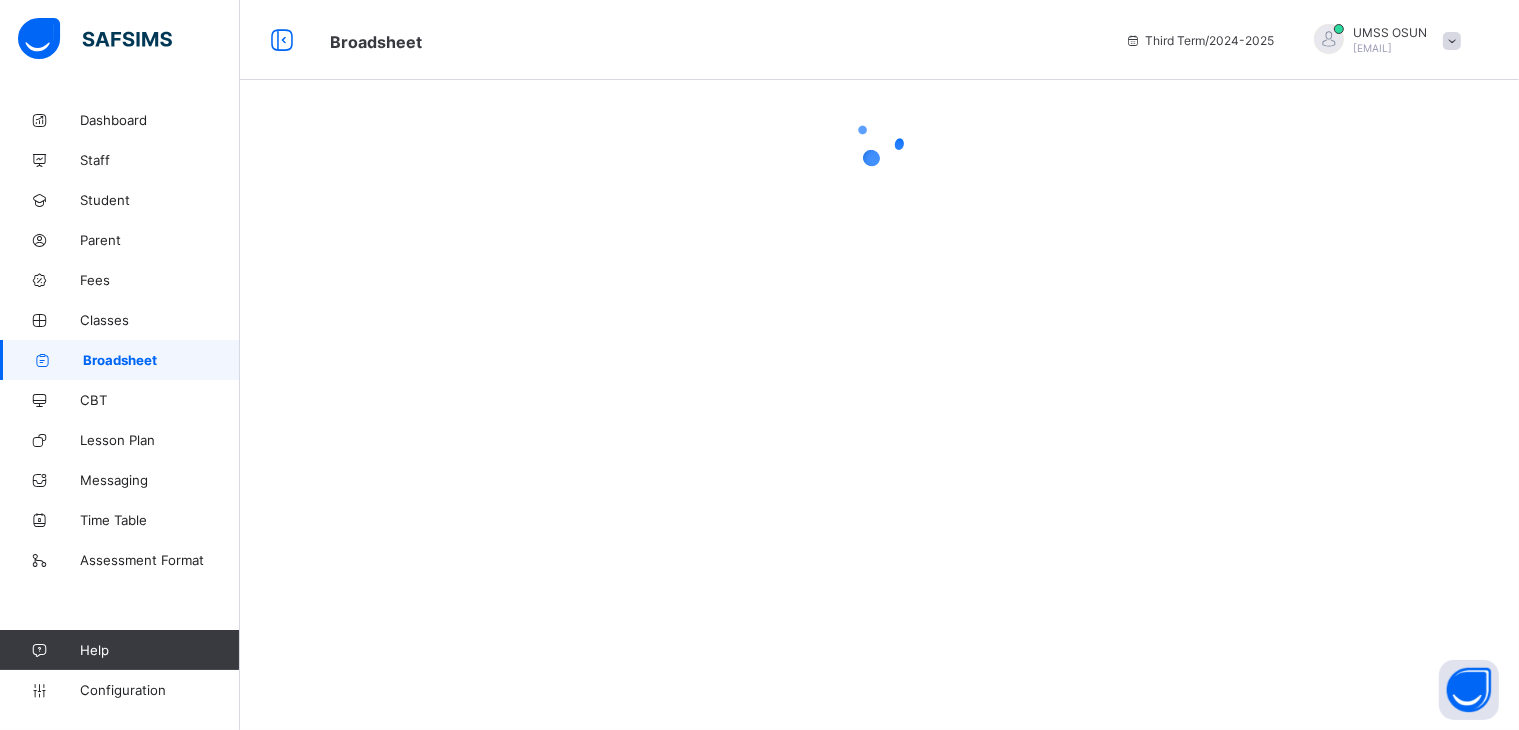 scroll, scrollTop: 0, scrollLeft: 0, axis: both 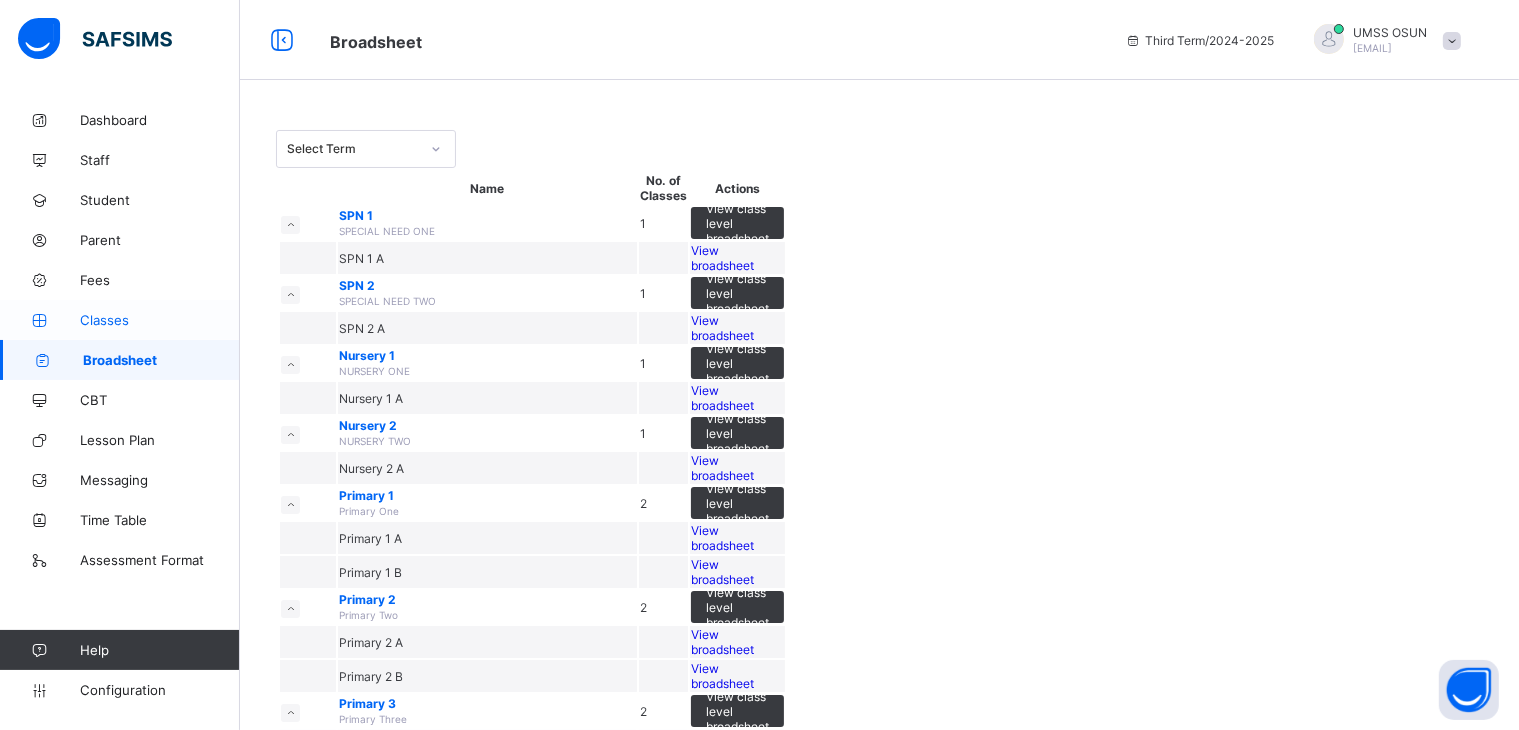 click on "Classes" at bounding box center (160, 320) 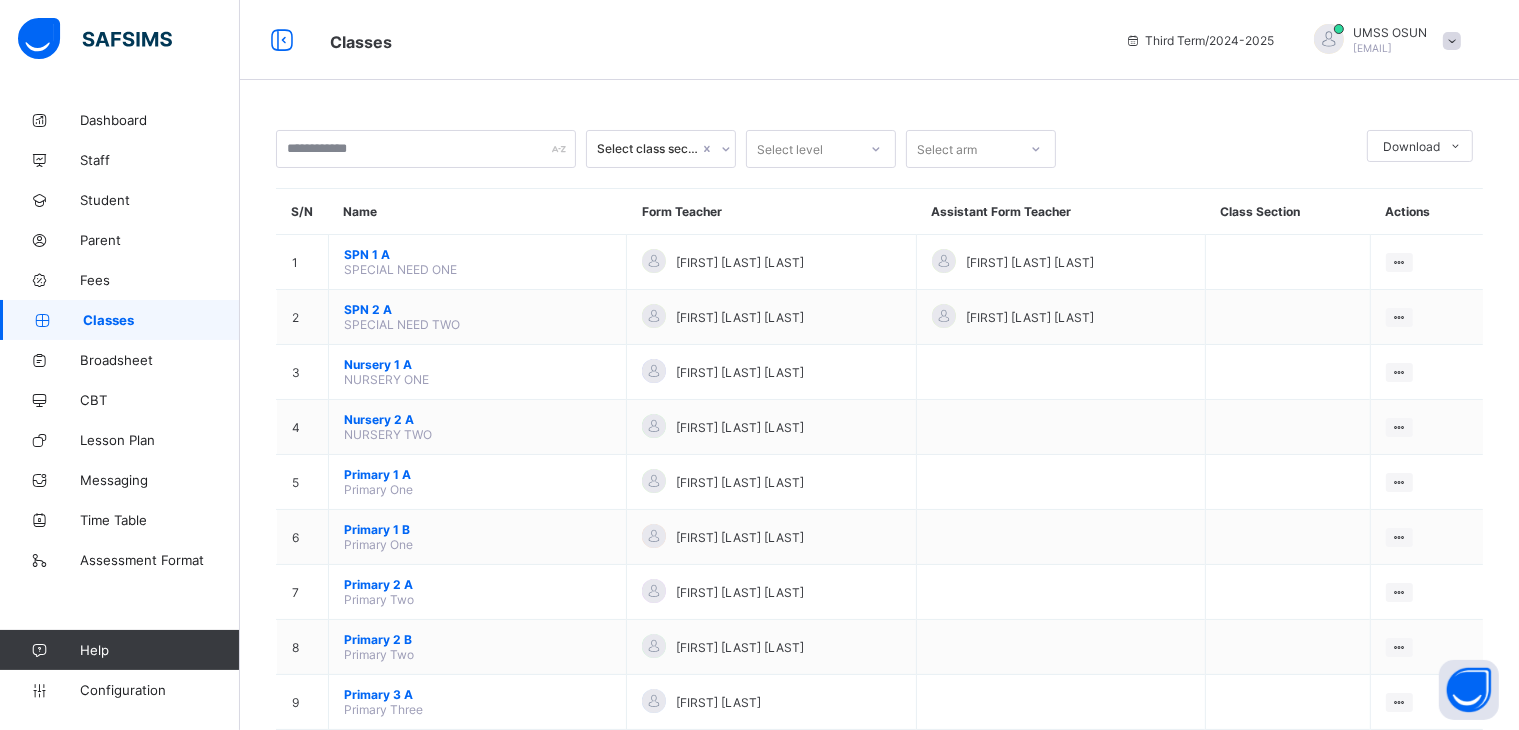 click at bounding box center [1329, 39] 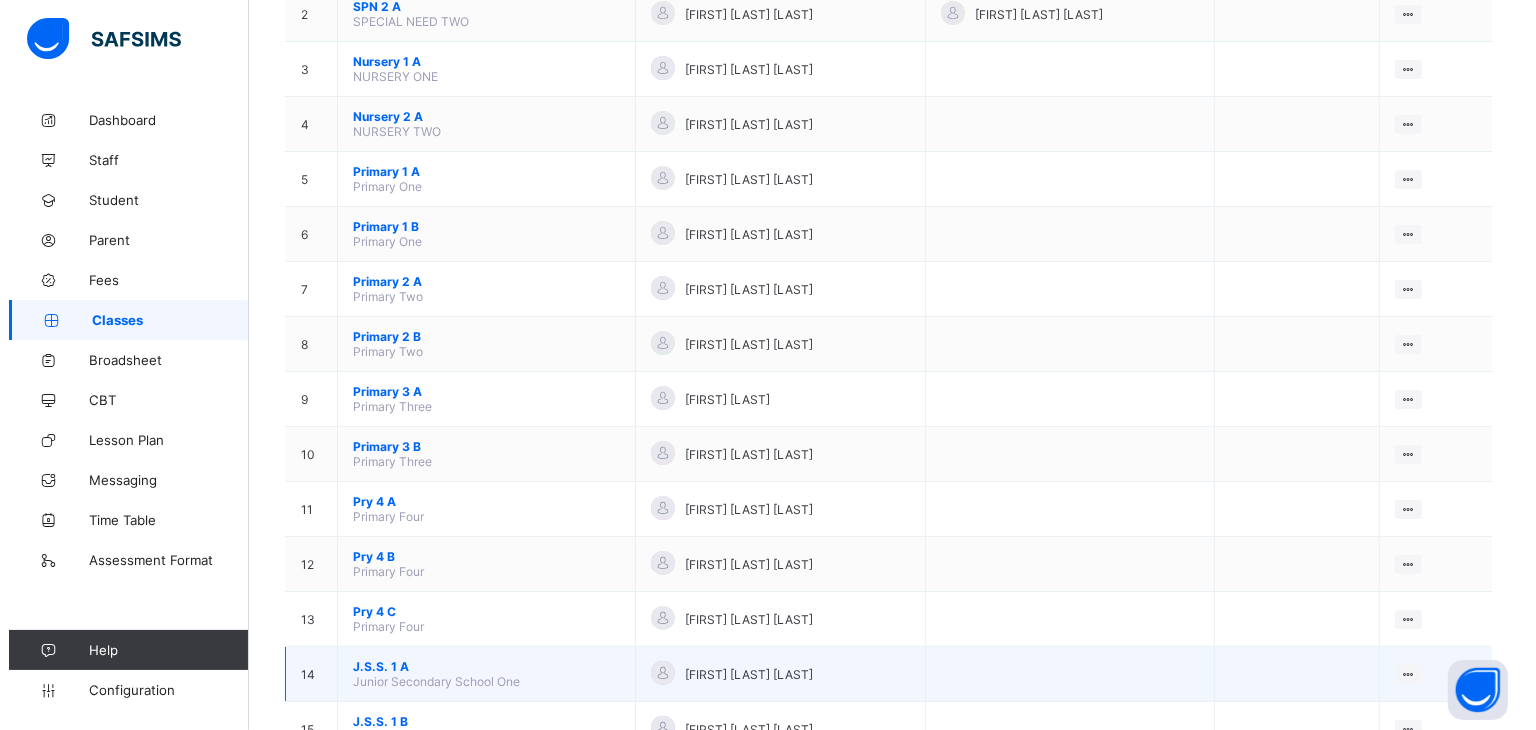 scroll, scrollTop: 493, scrollLeft: 0, axis: vertical 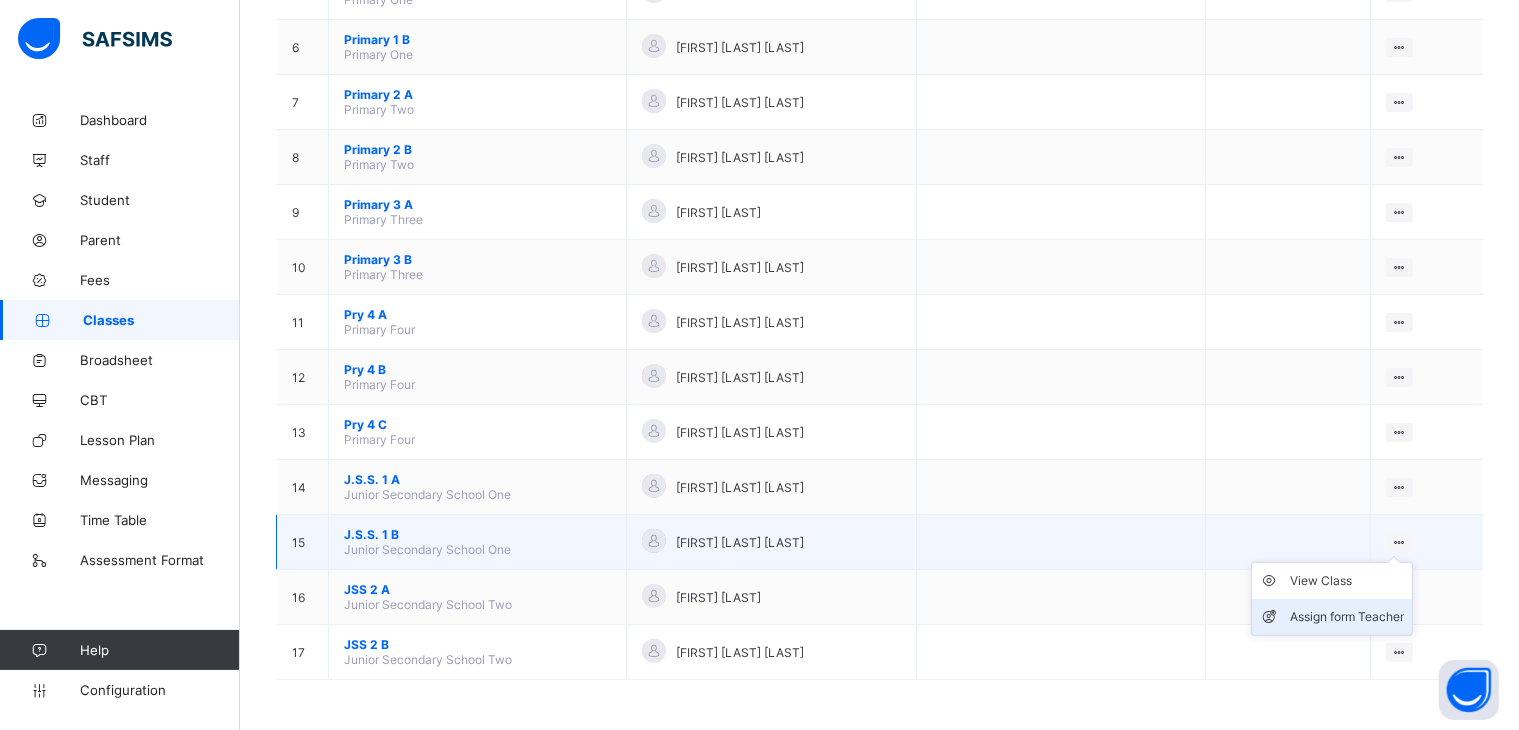 click on "Assign form Teacher" at bounding box center (1347, 617) 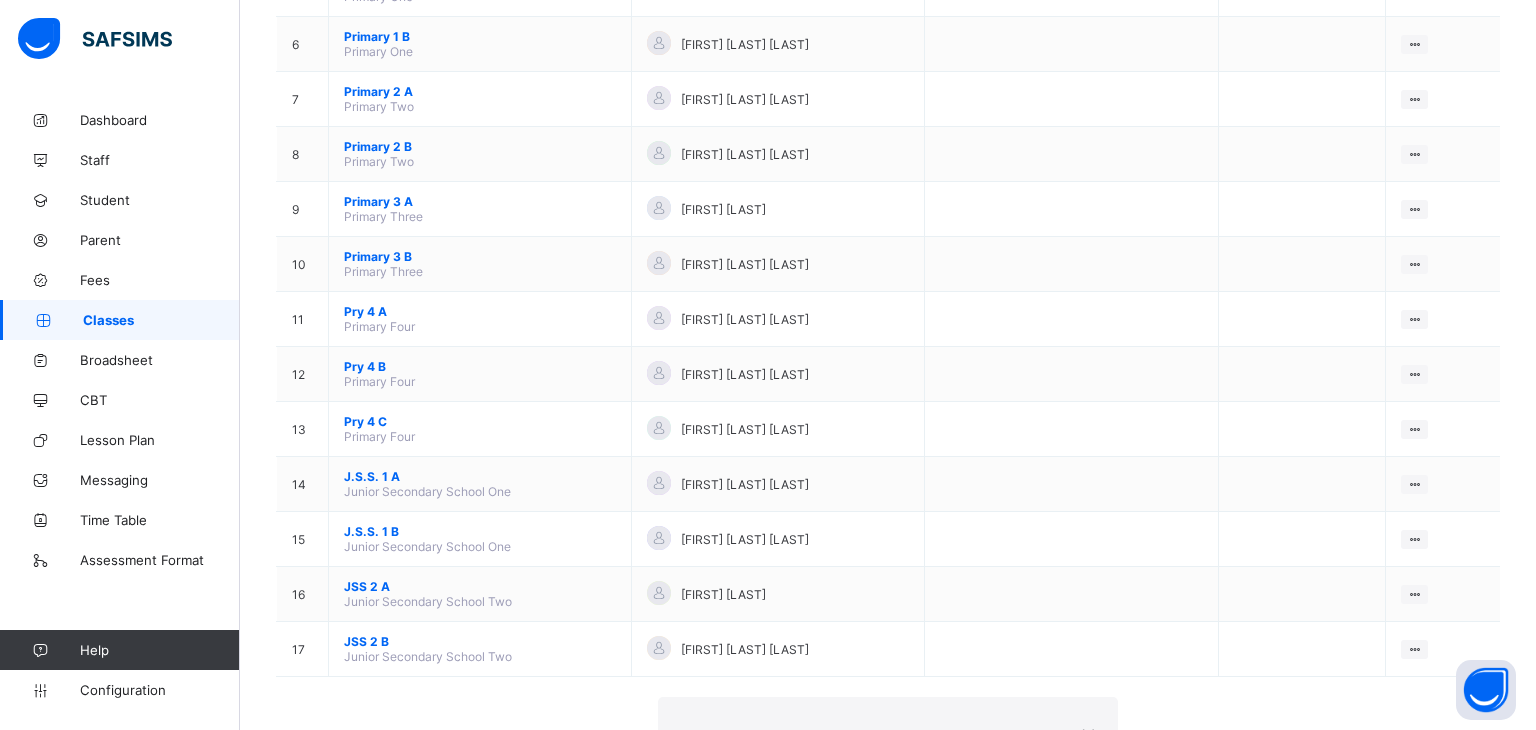 click 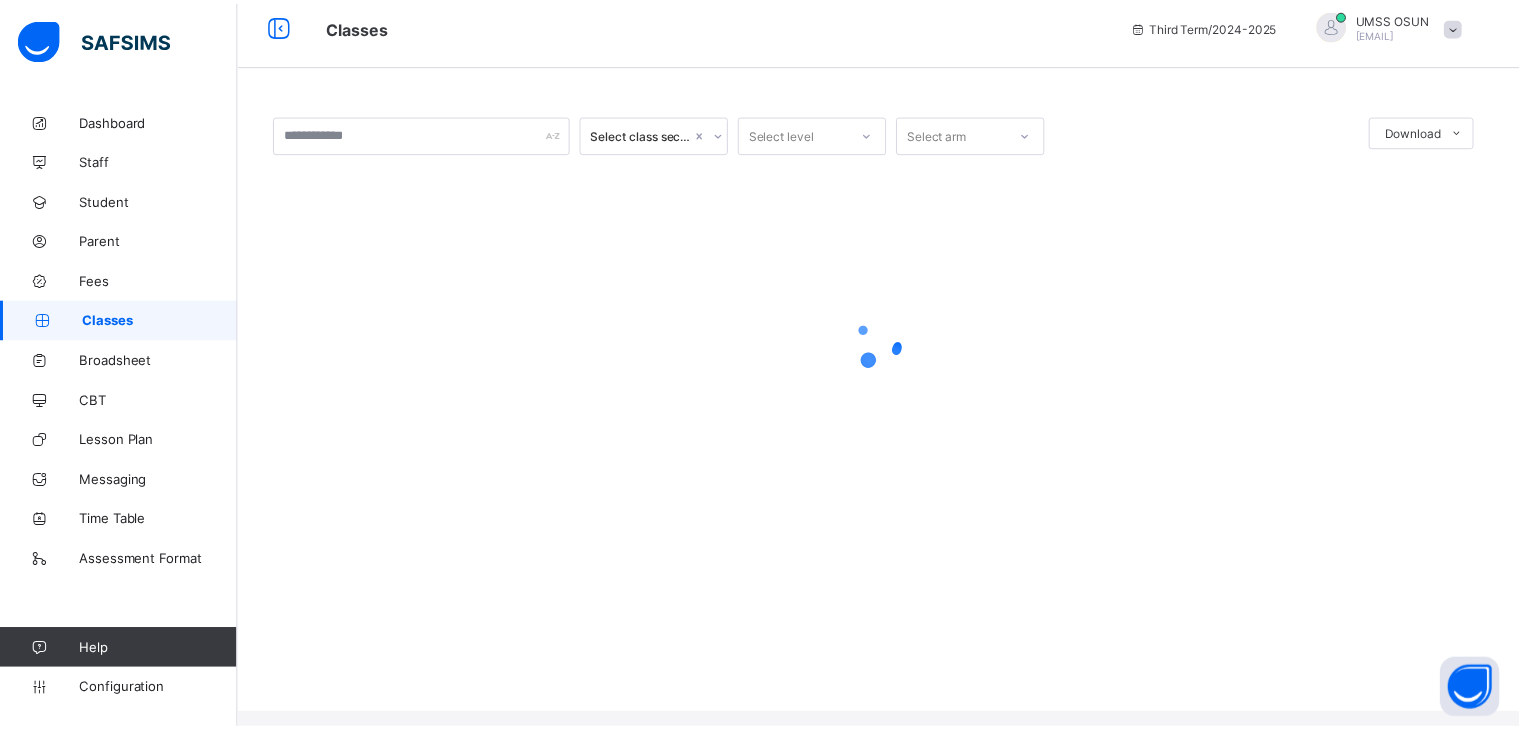 scroll, scrollTop: 0, scrollLeft: 0, axis: both 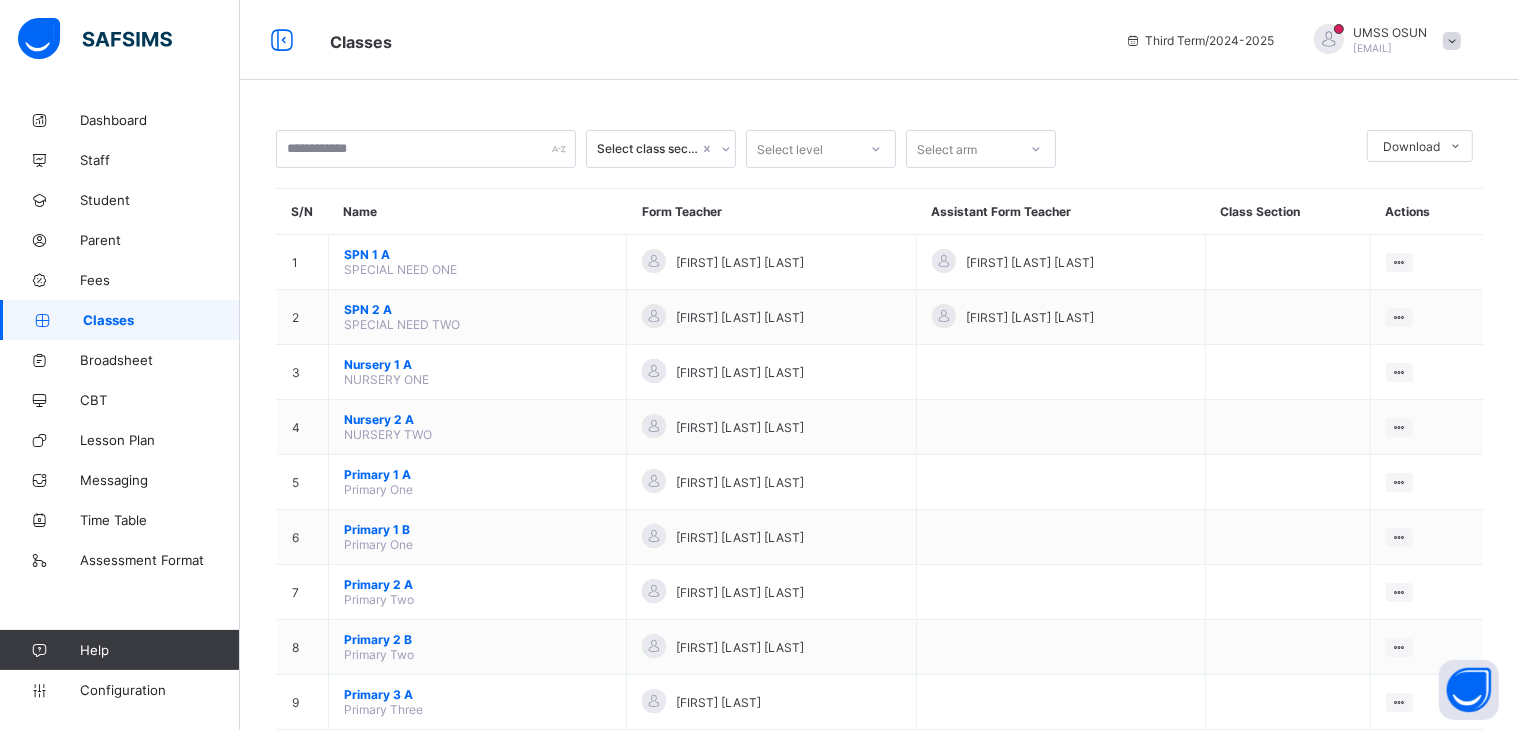 click at bounding box center (1329, 39) 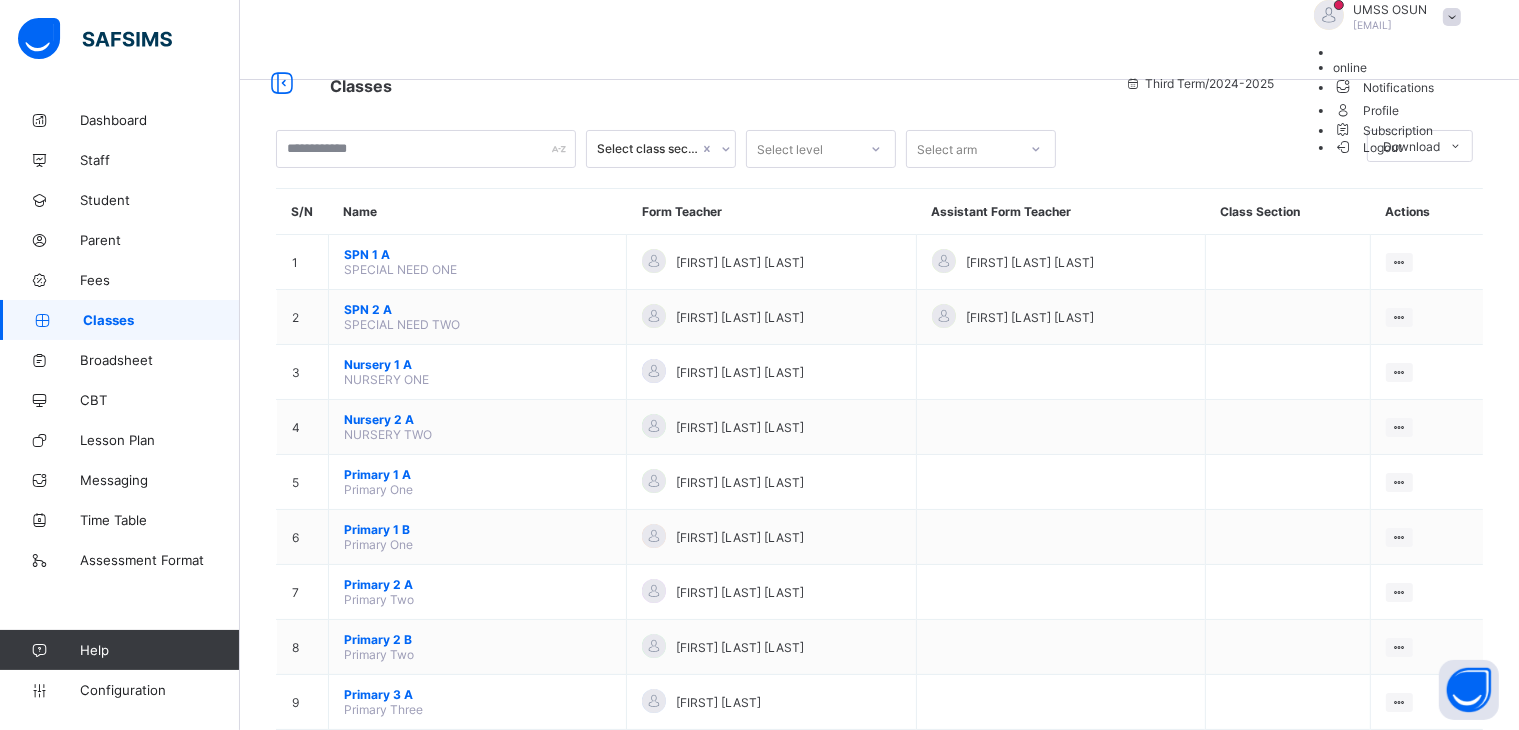 click on "Logout" at bounding box center [1368, 147] 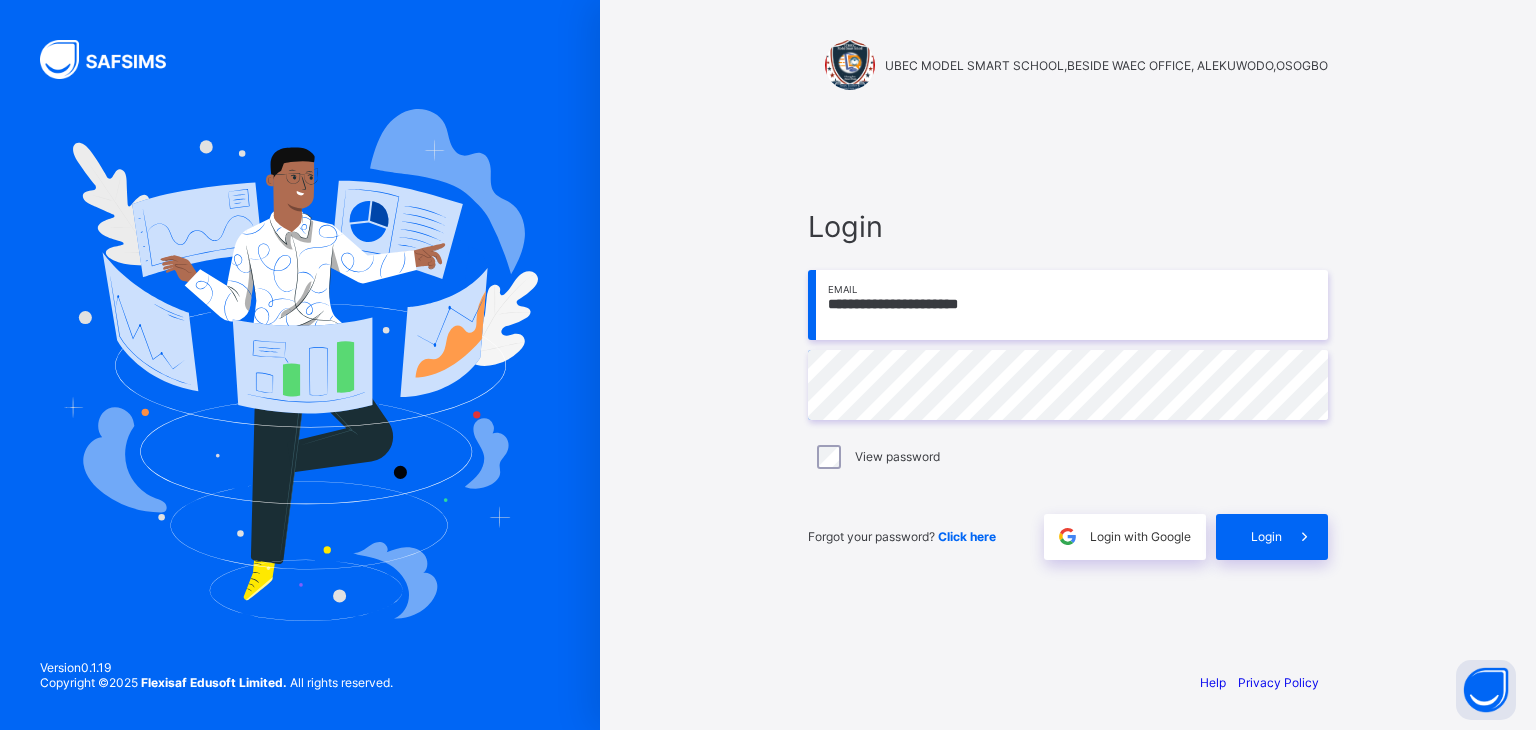 click on "**********" at bounding box center (1068, 305) 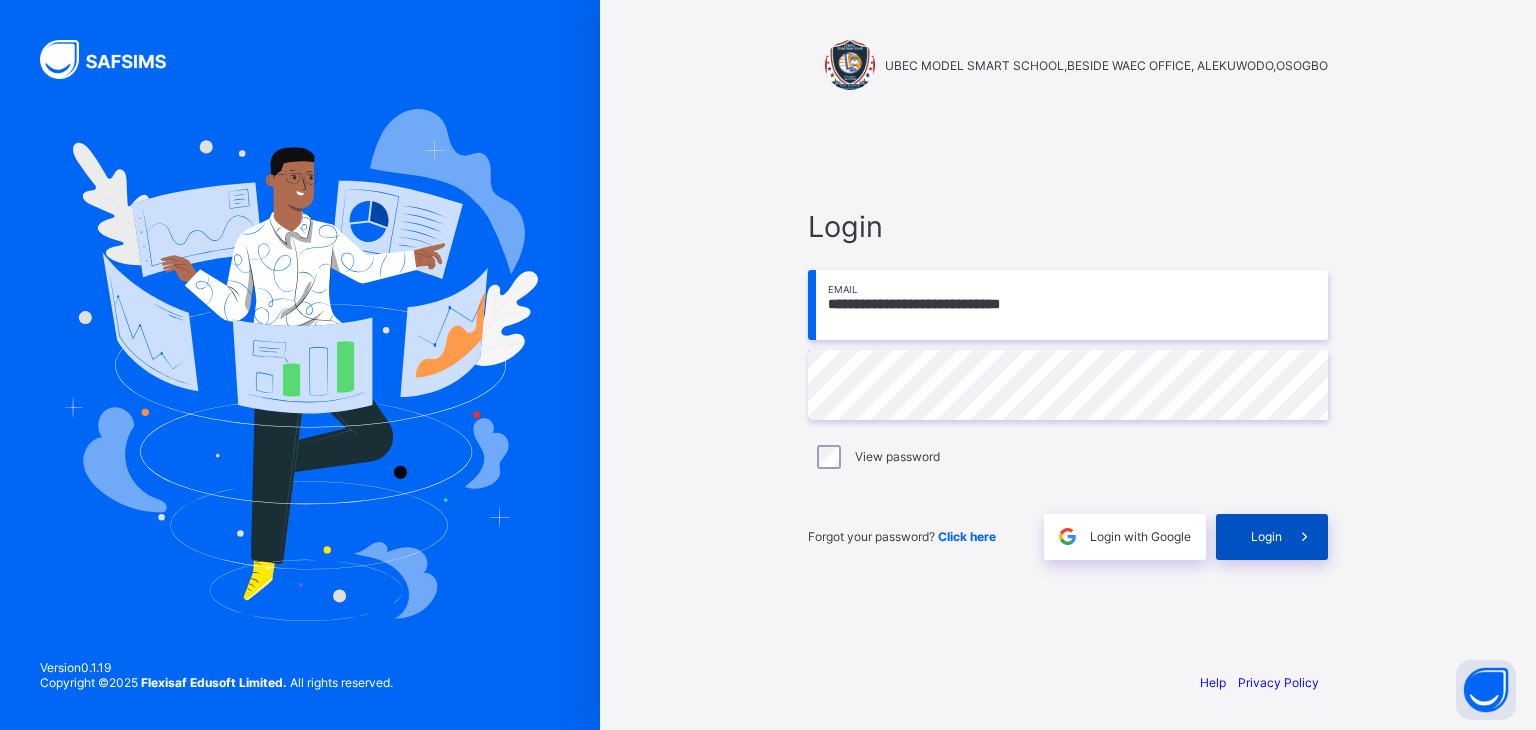 click on "Login" at bounding box center [1266, 536] 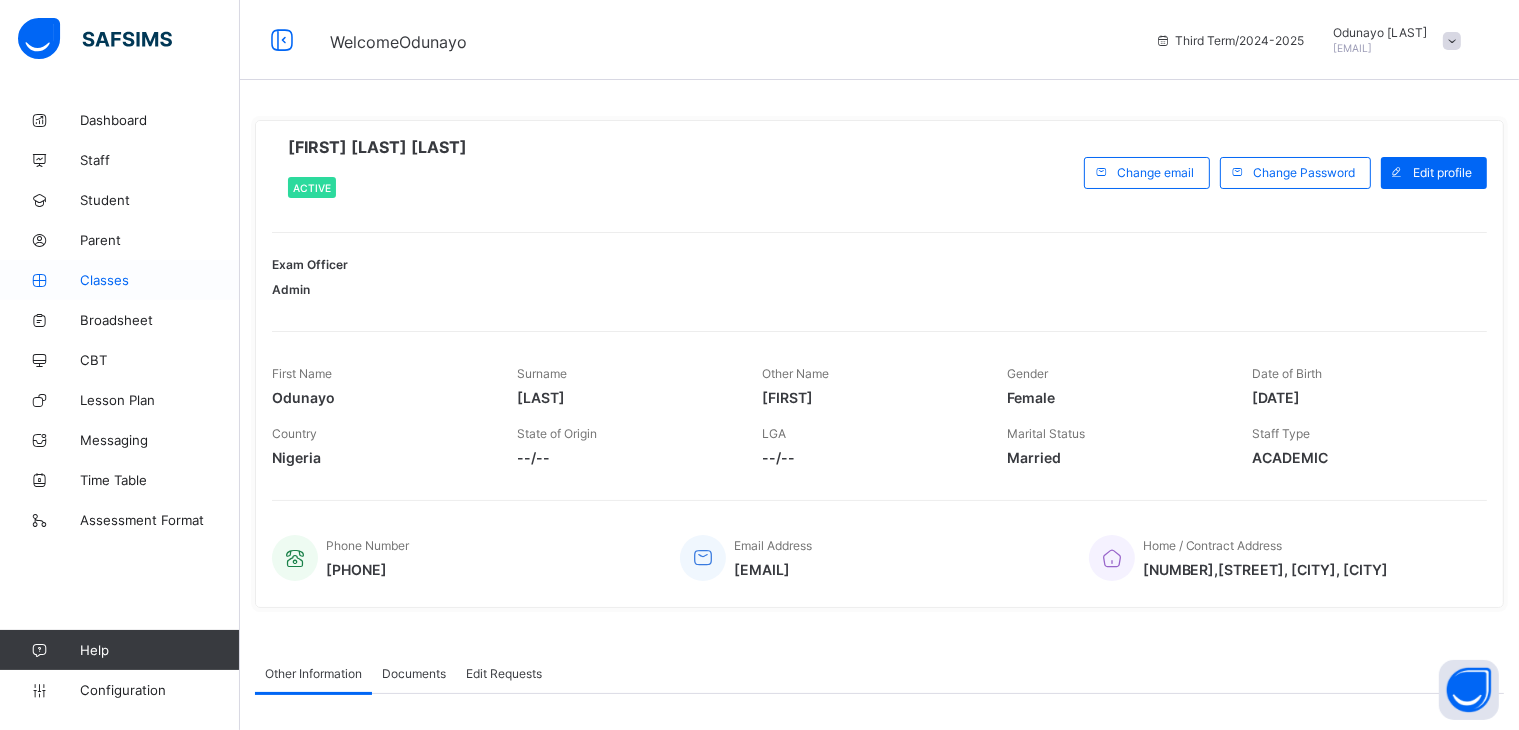 click on "Classes" at bounding box center [160, 280] 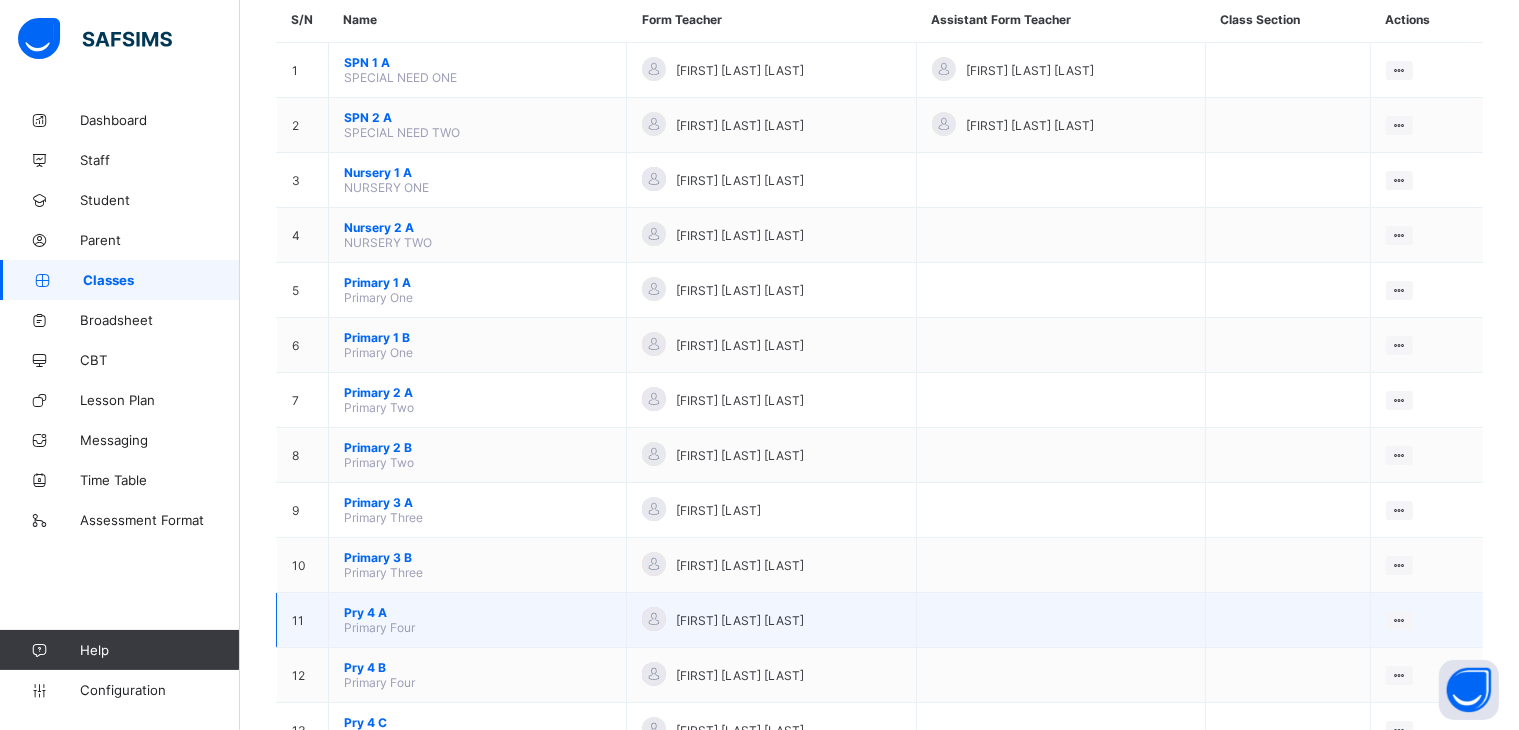 scroll, scrollTop: 493, scrollLeft: 0, axis: vertical 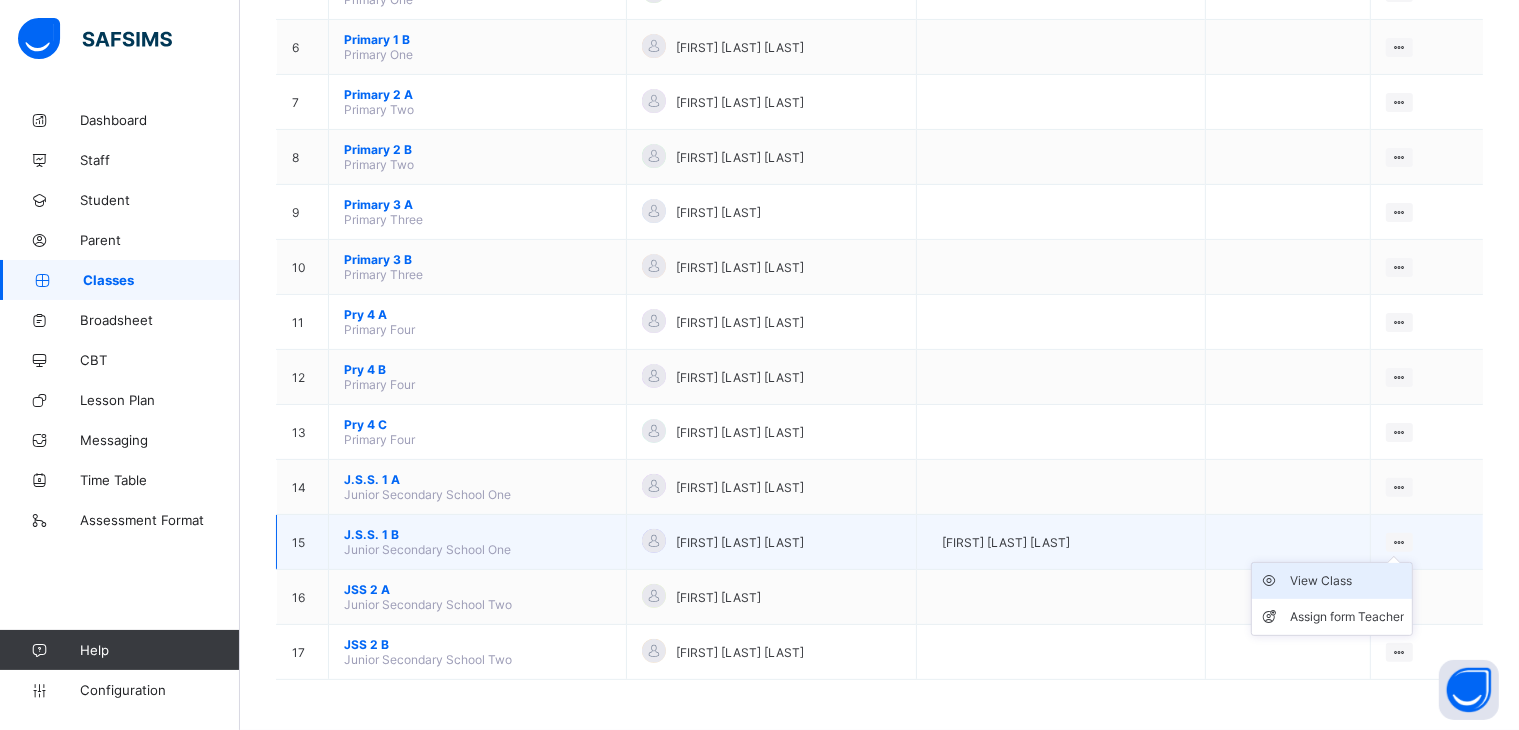 click on "View Class" at bounding box center [1347, 581] 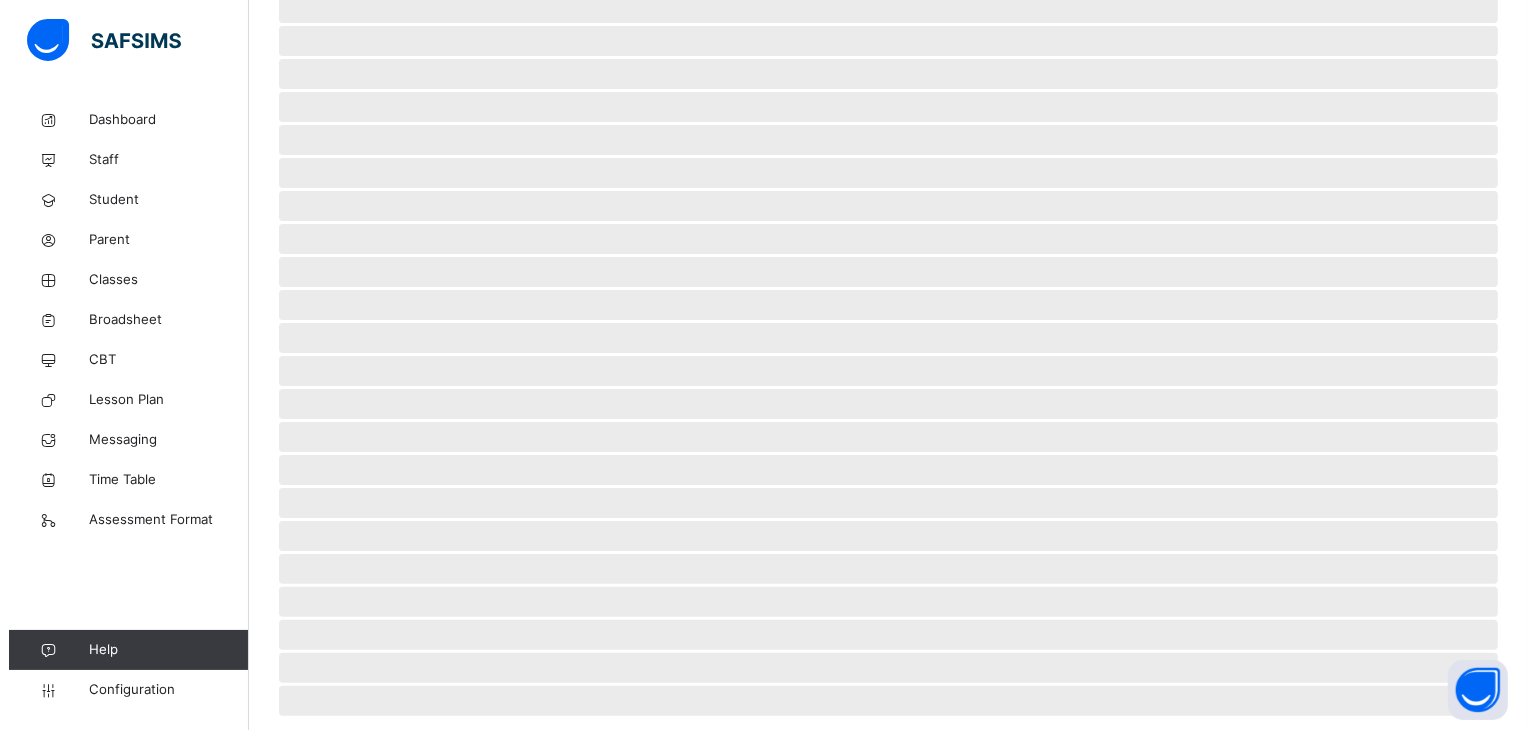 scroll, scrollTop: 0, scrollLeft: 0, axis: both 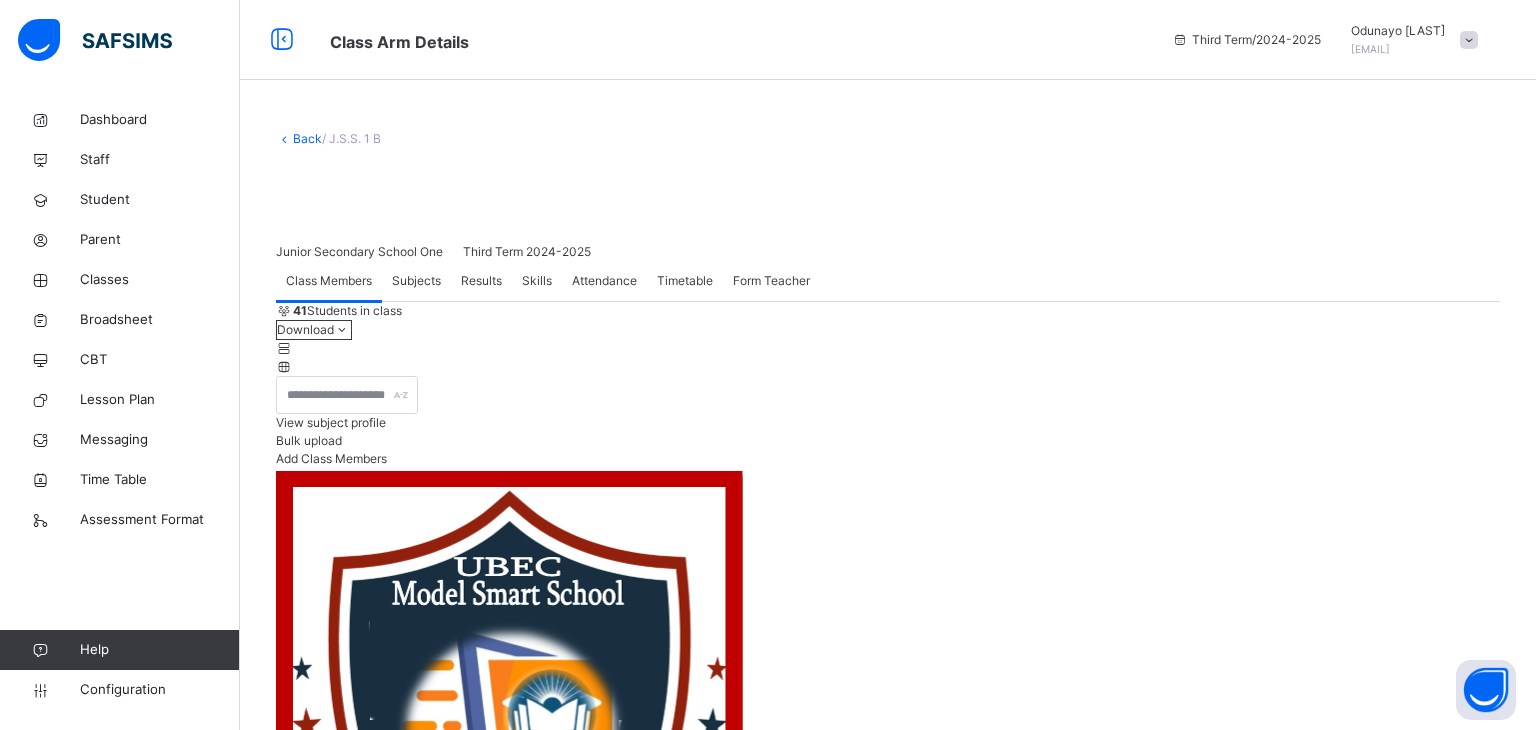 click on "Subjects" at bounding box center (416, 281) 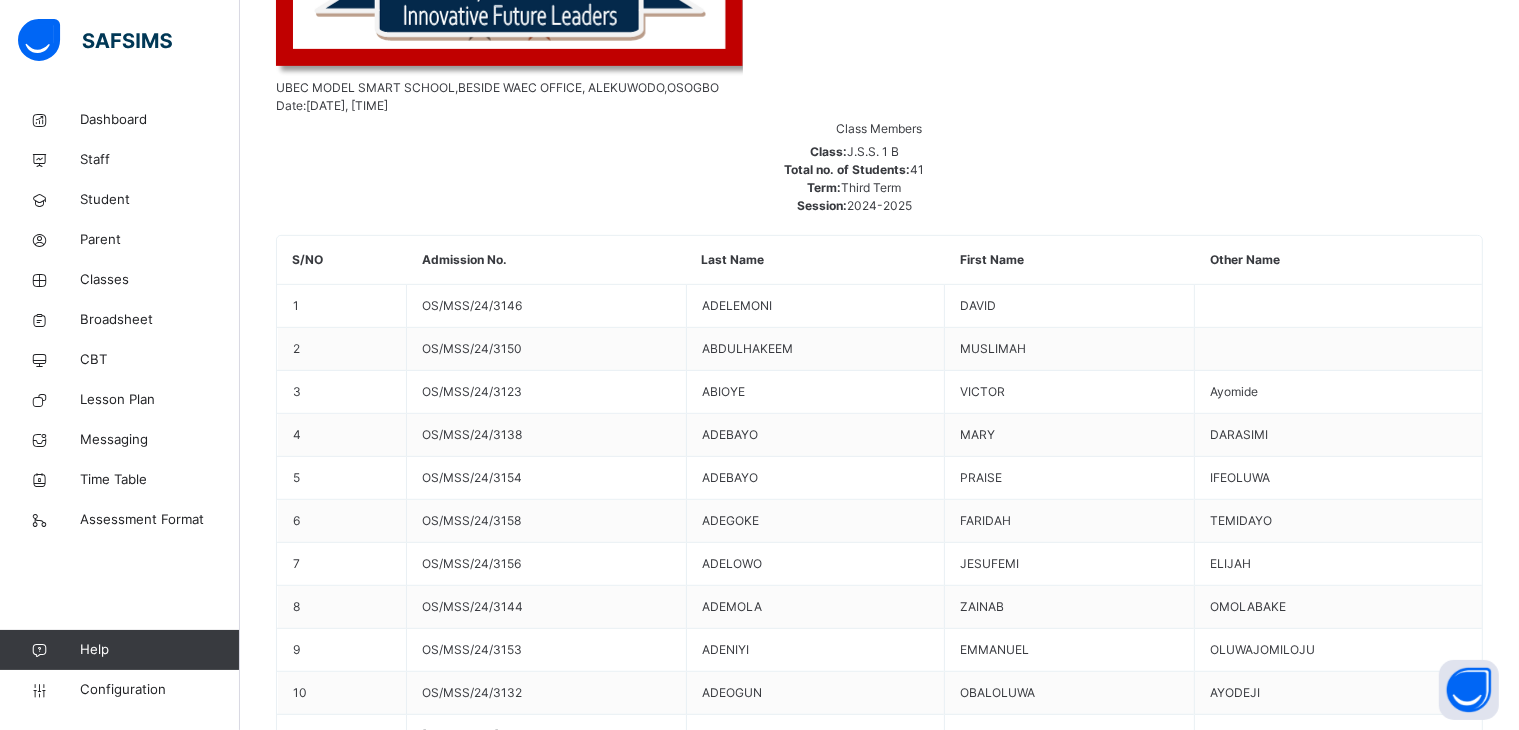 scroll, scrollTop: 0, scrollLeft: 0, axis: both 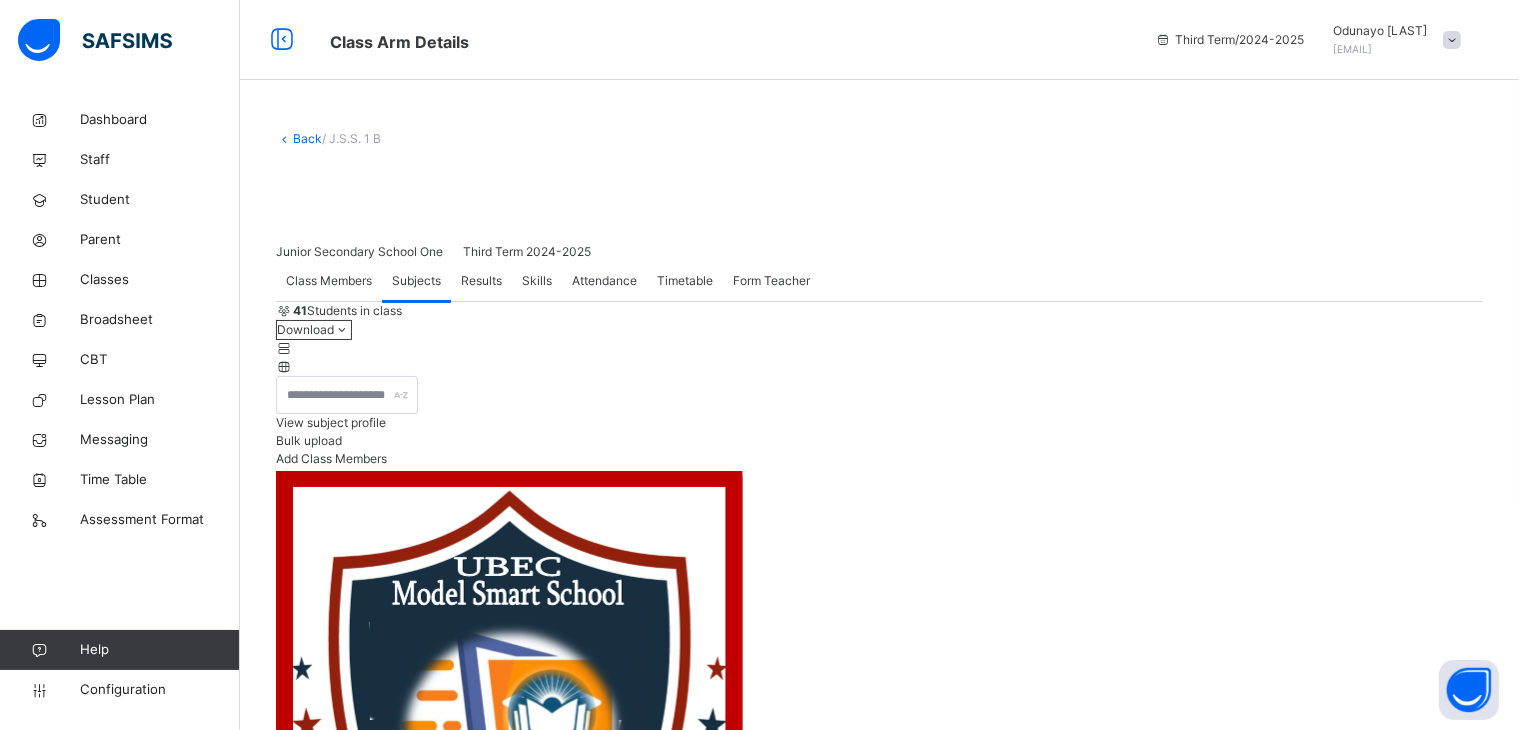 click on "Results" at bounding box center (481, 281) 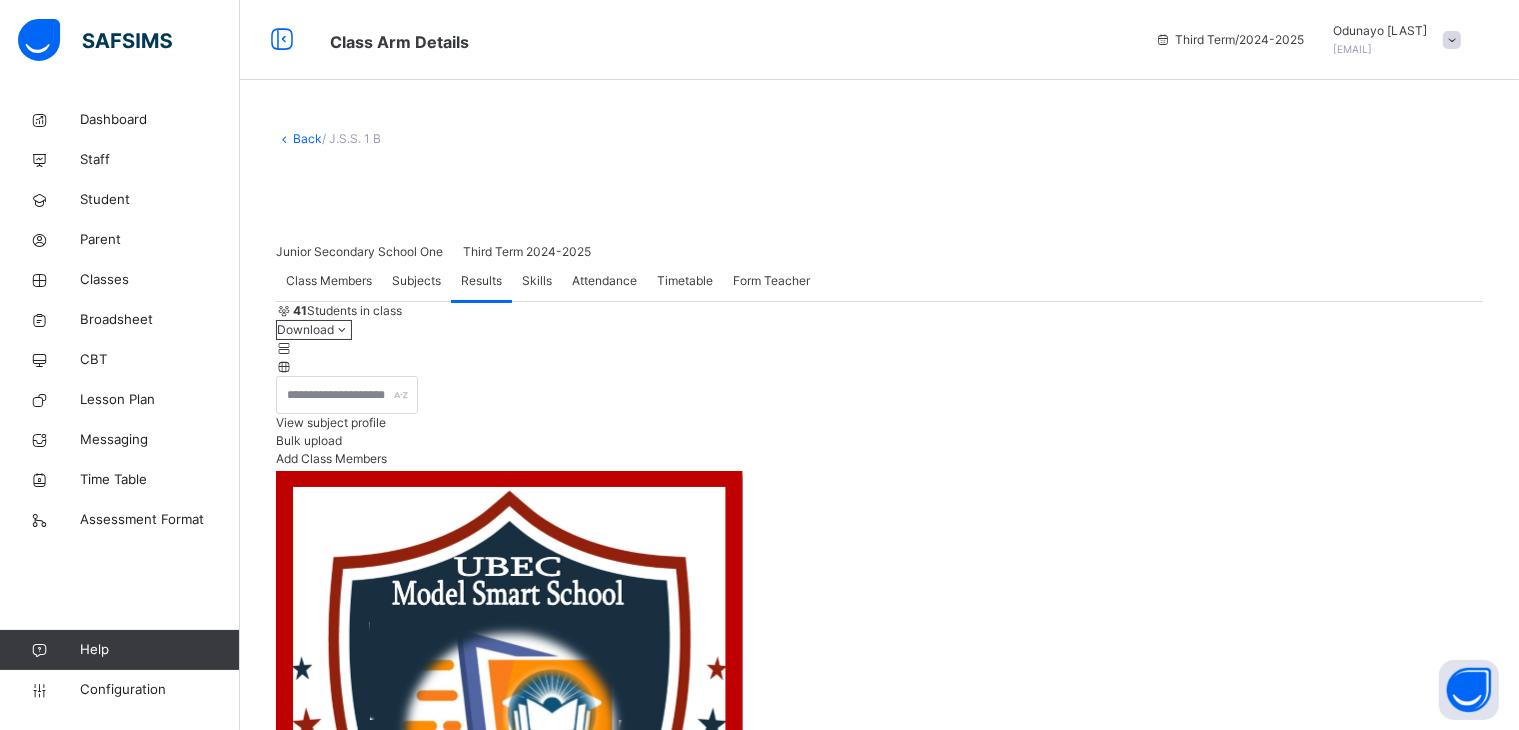scroll, scrollTop: 580, scrollLeft: 0, axis: vertical 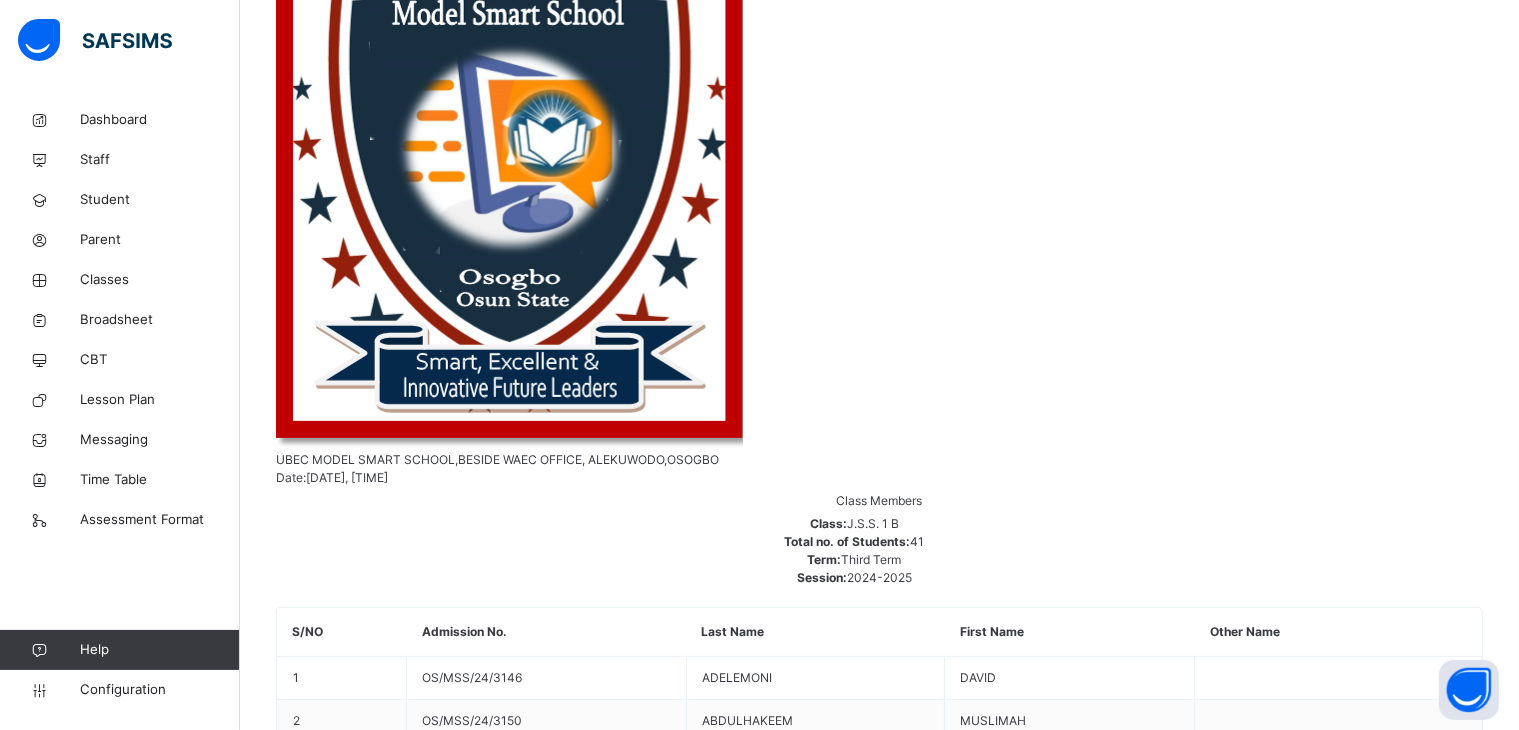 click on "[FIRST] [LAST] [LAST]" at bounding box center [879, 6791] 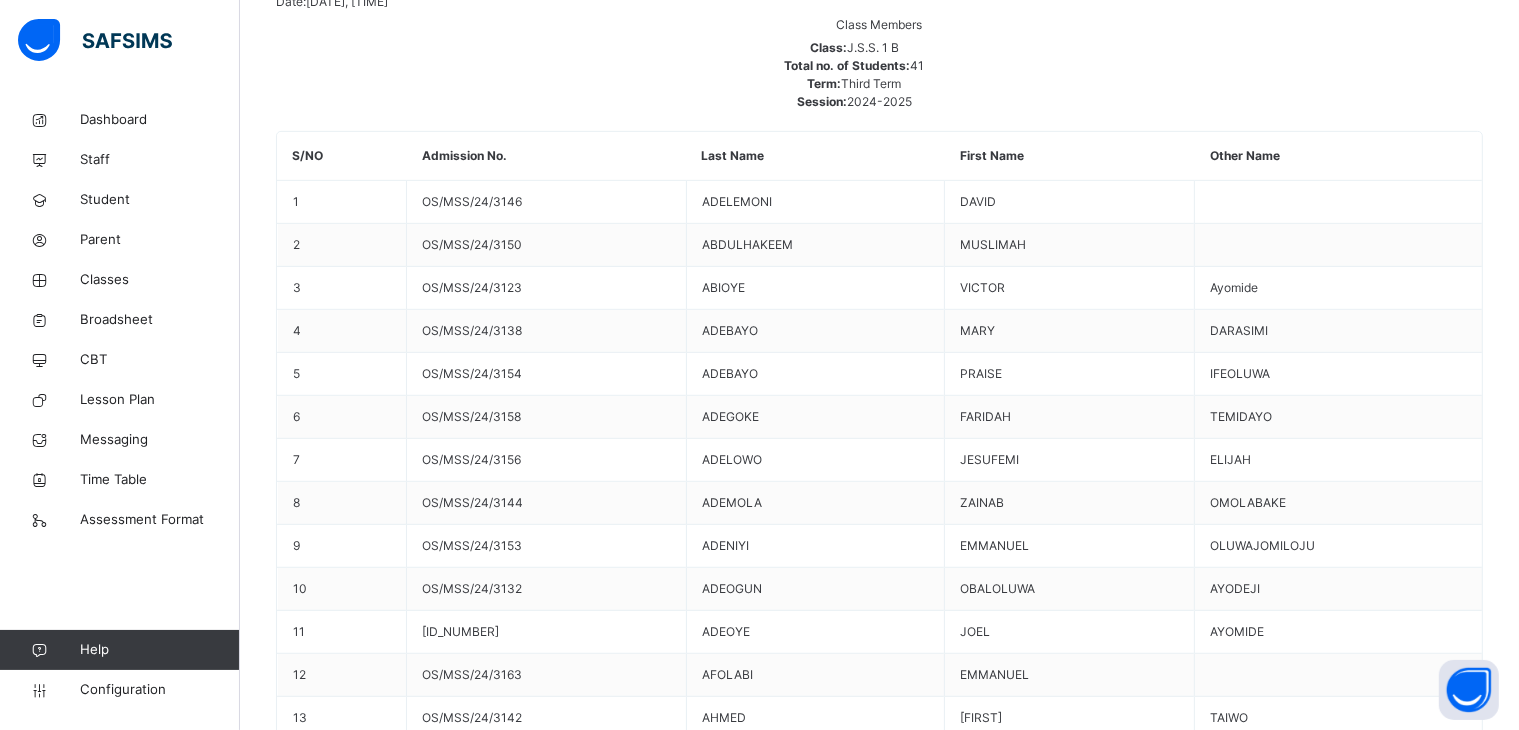 click at bounding box center (360, 9572) 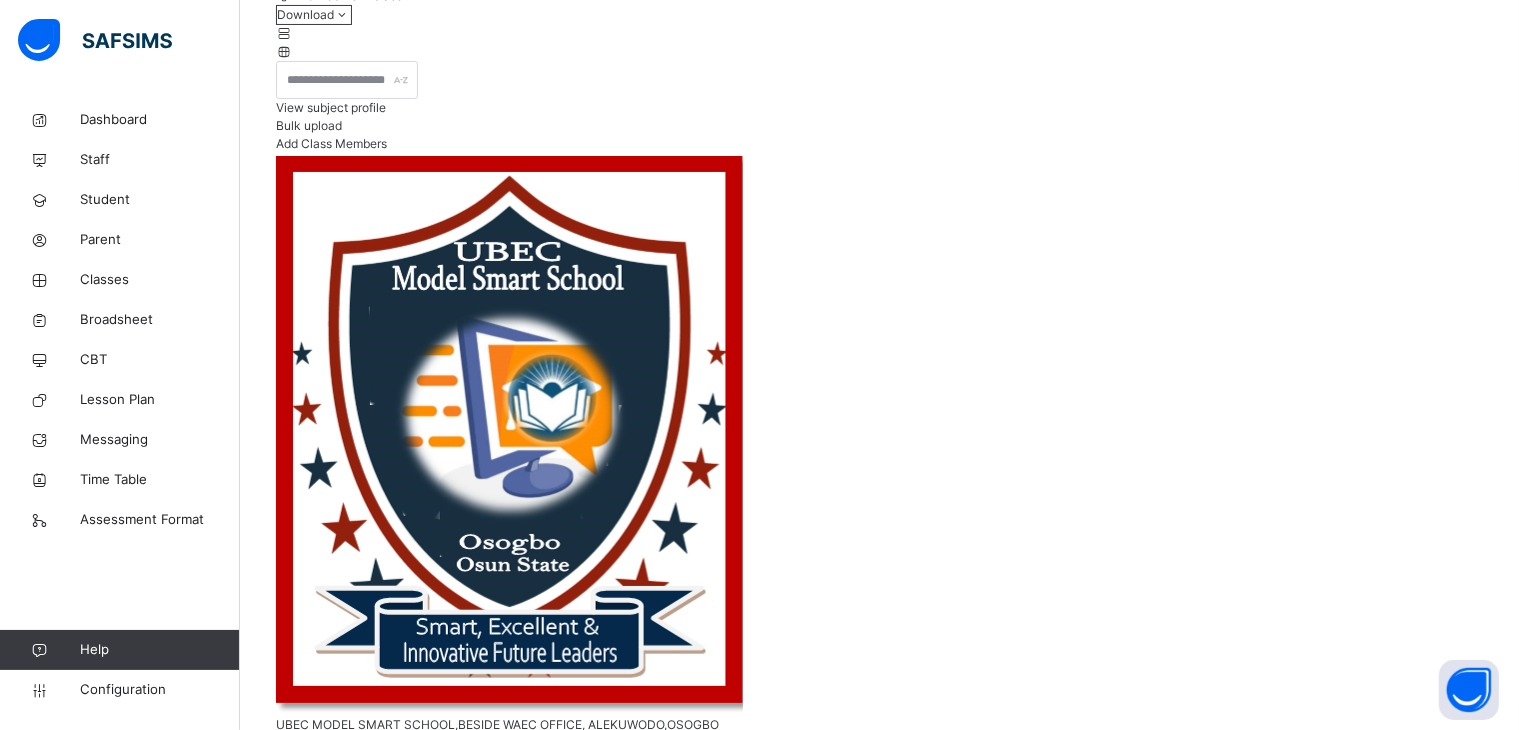 scroll, scrollTop: 1056, scrollLeft: 0, axis: vertical 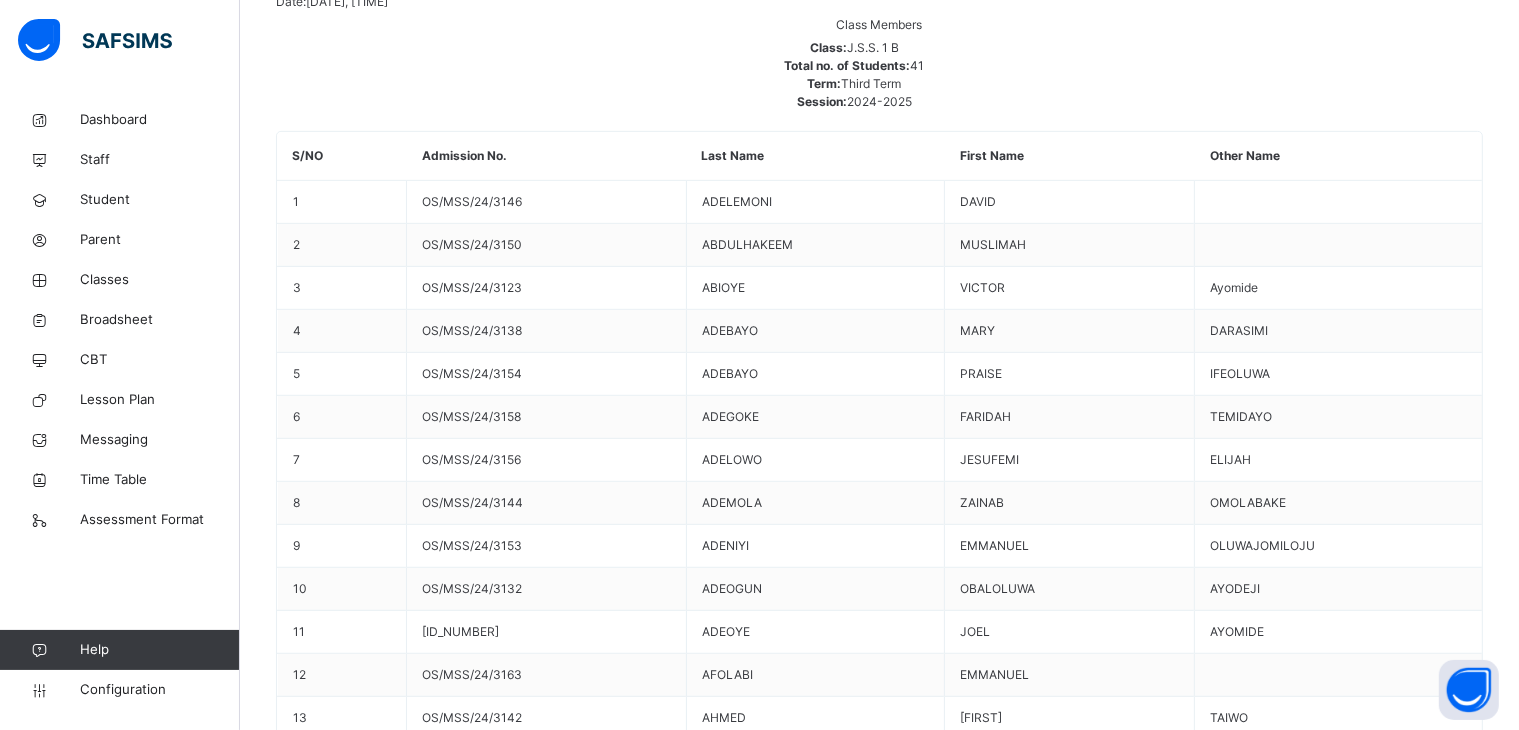 click at bounding box center [360, 9572] 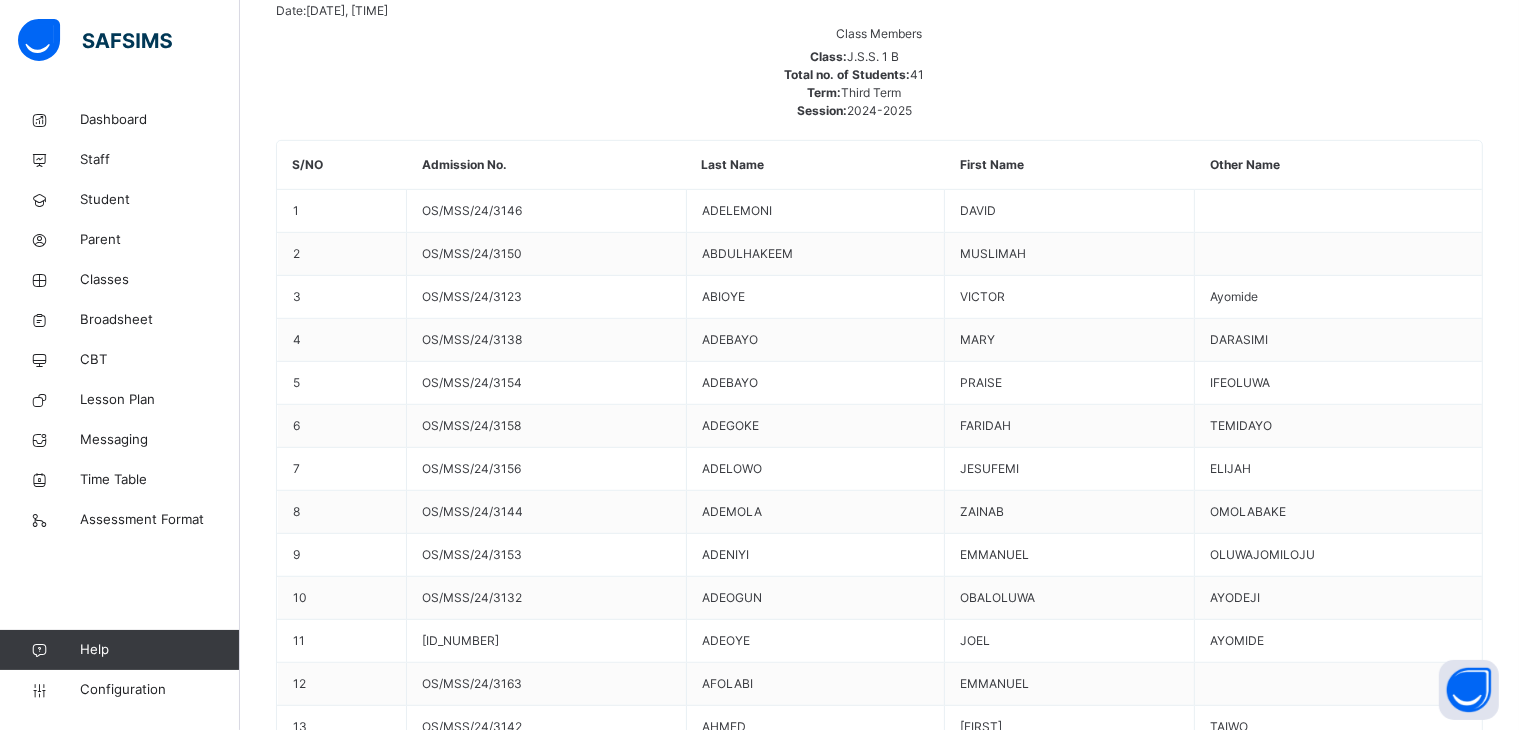 scroll, scrollTop: 1056, scrollLeft: 0, axis: vertical 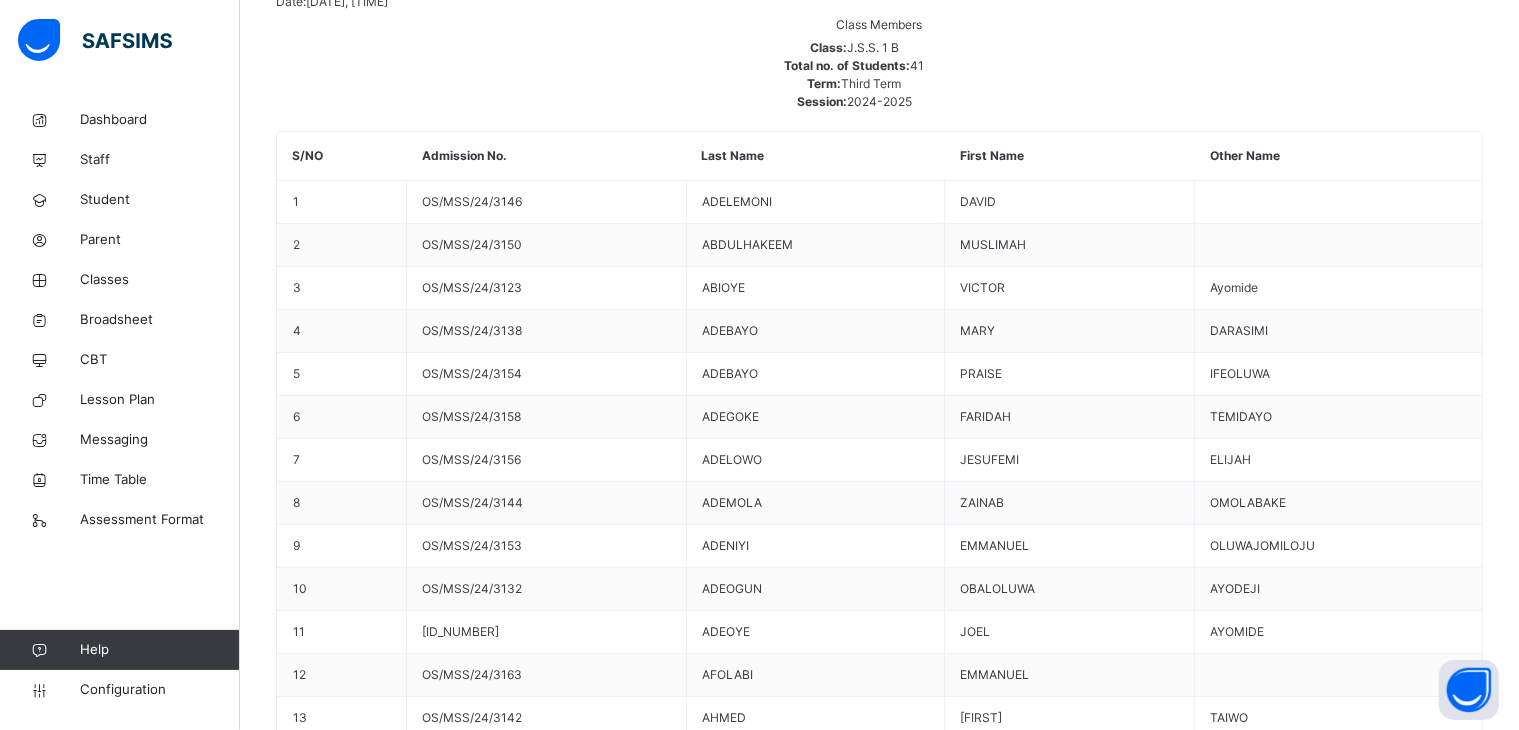 click on "**********" at bounding box center (476, 9572) 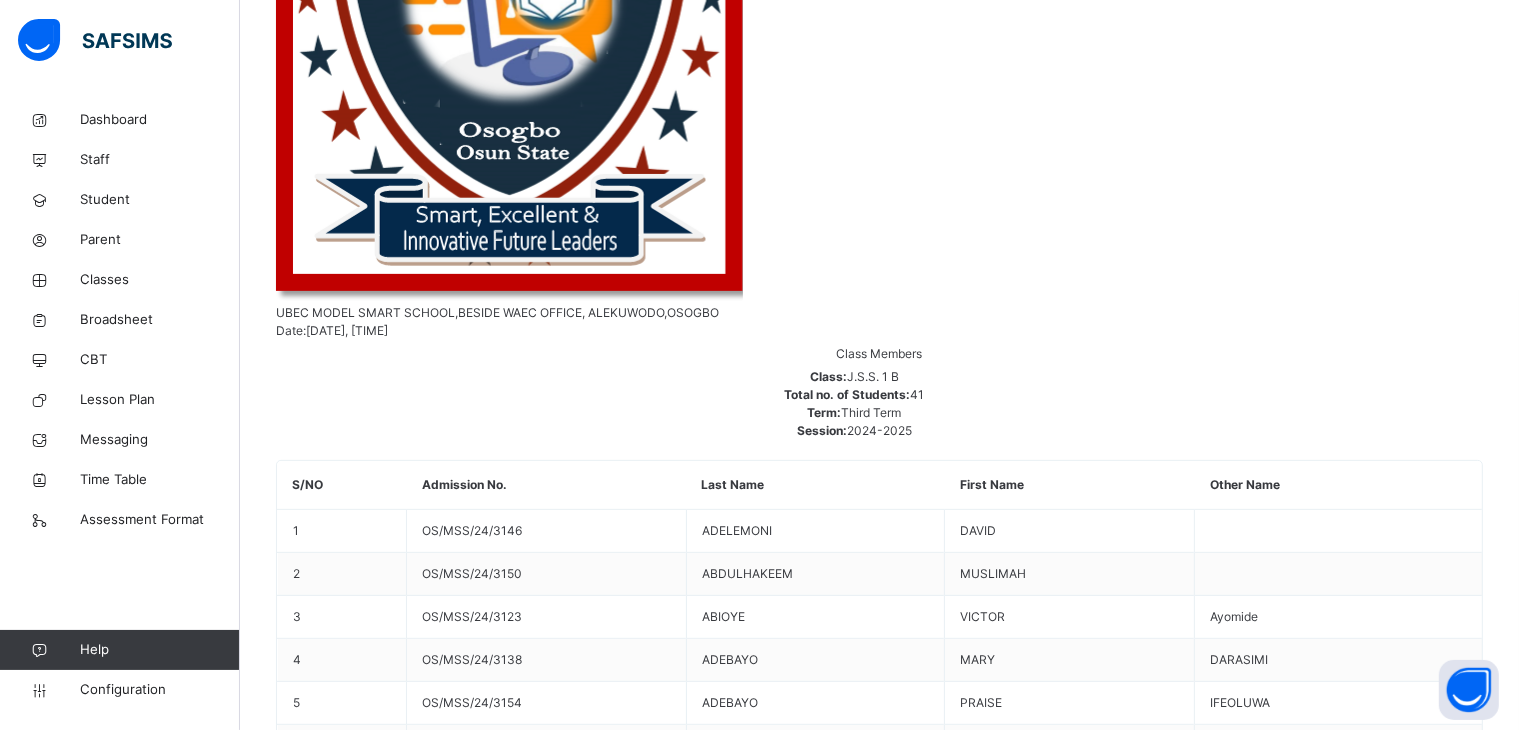 scroll, scrollTop: 1056, scrollLeft: 0, axis: vertical 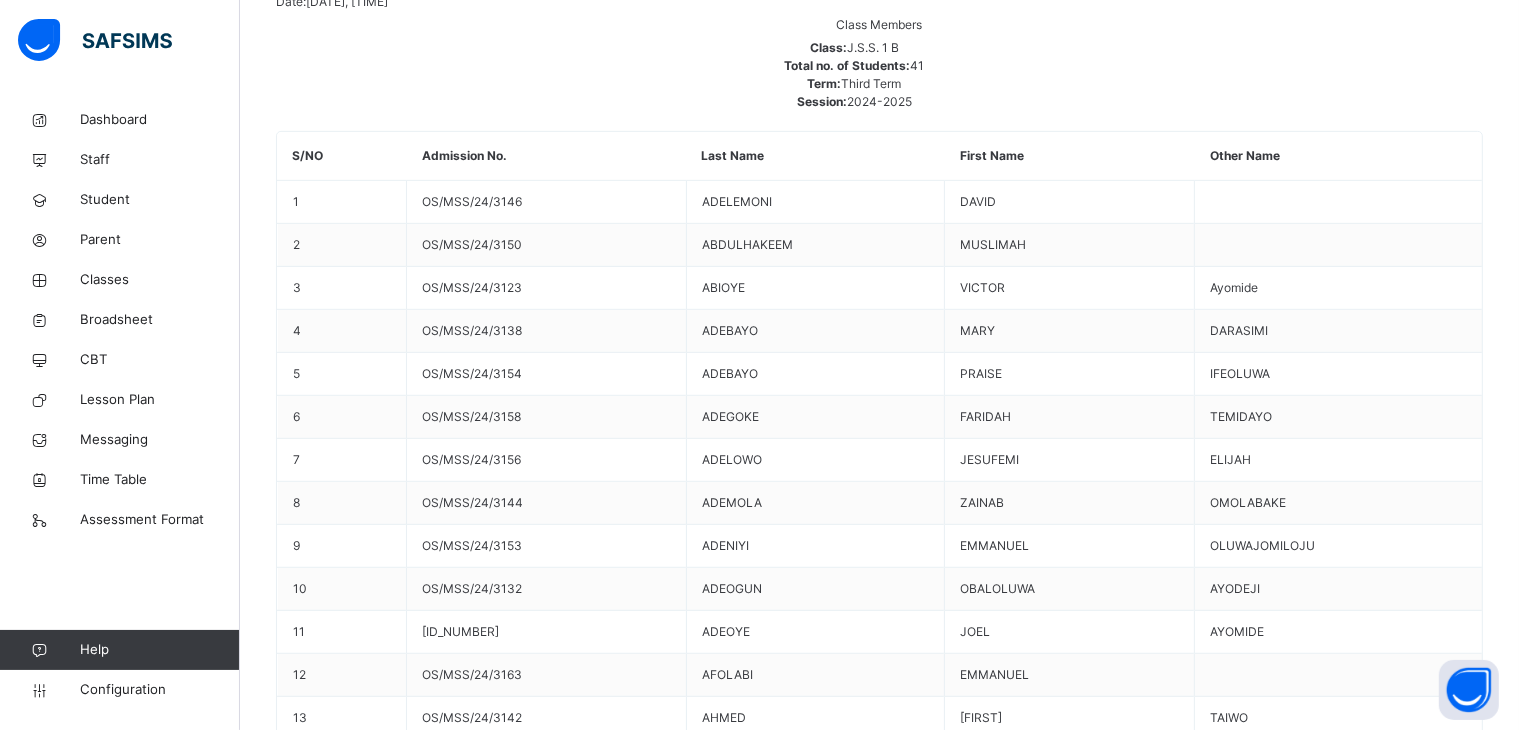 type on "**********" 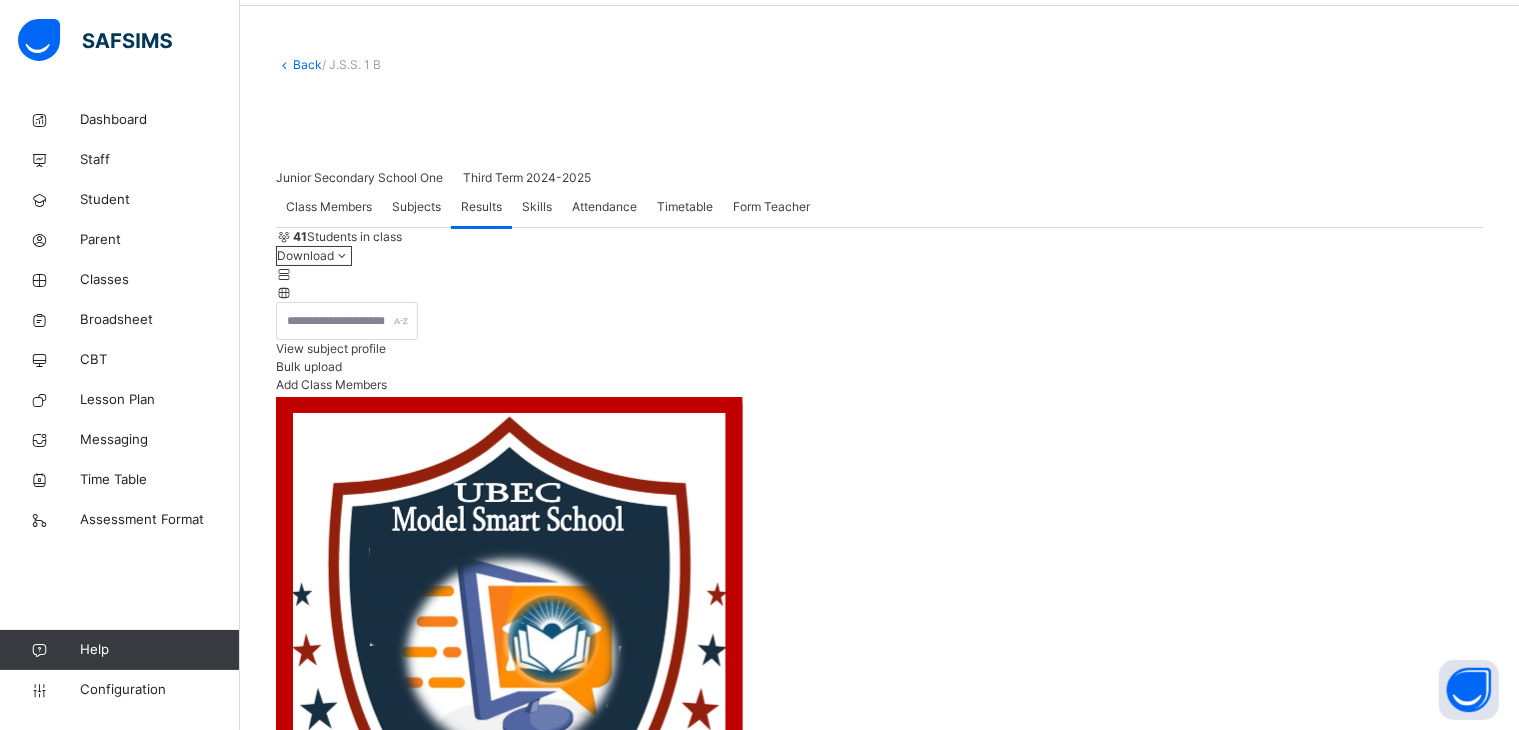 scroll, scrollTop: 0, scrollLeft: 0, axis: both 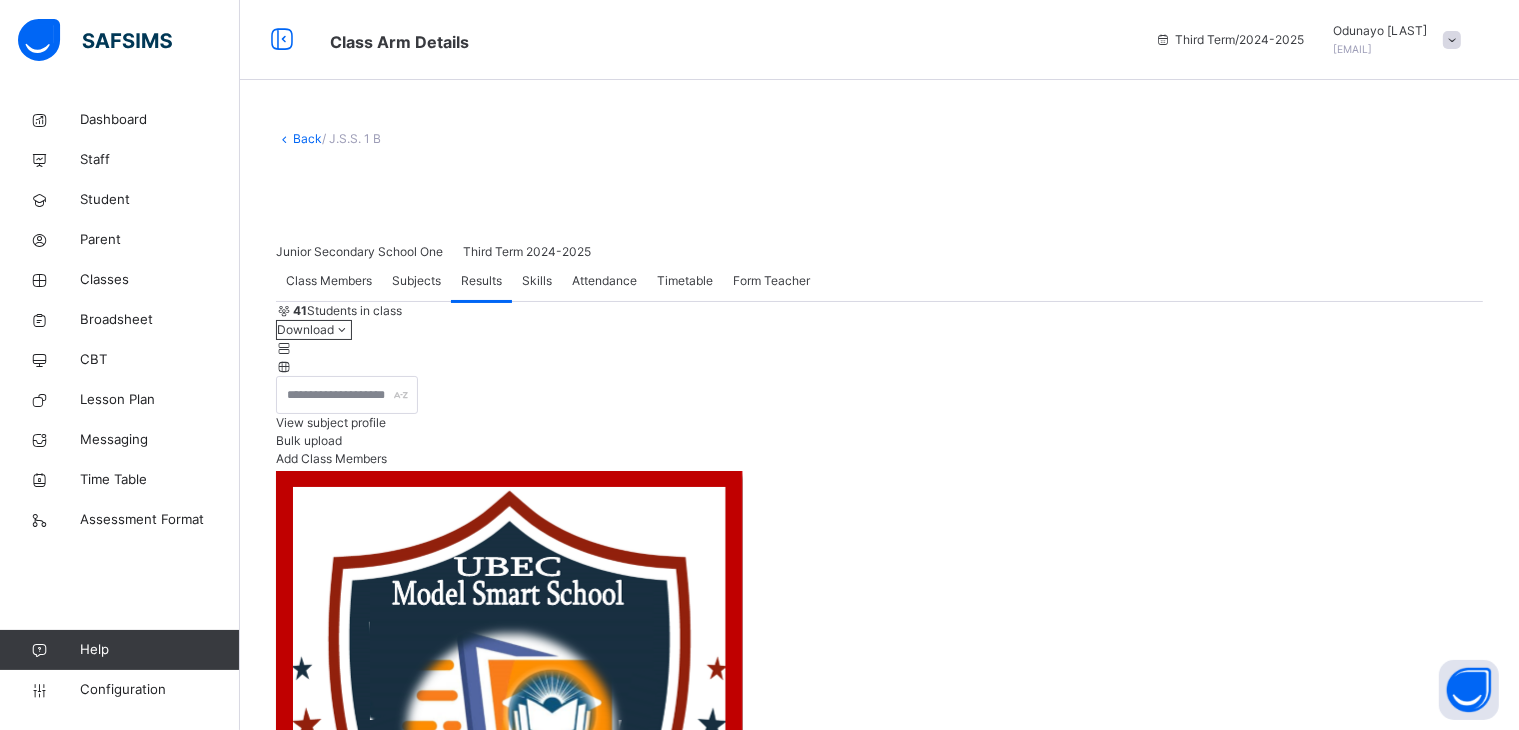 click on "Skills" at bounding box center (537, 281) 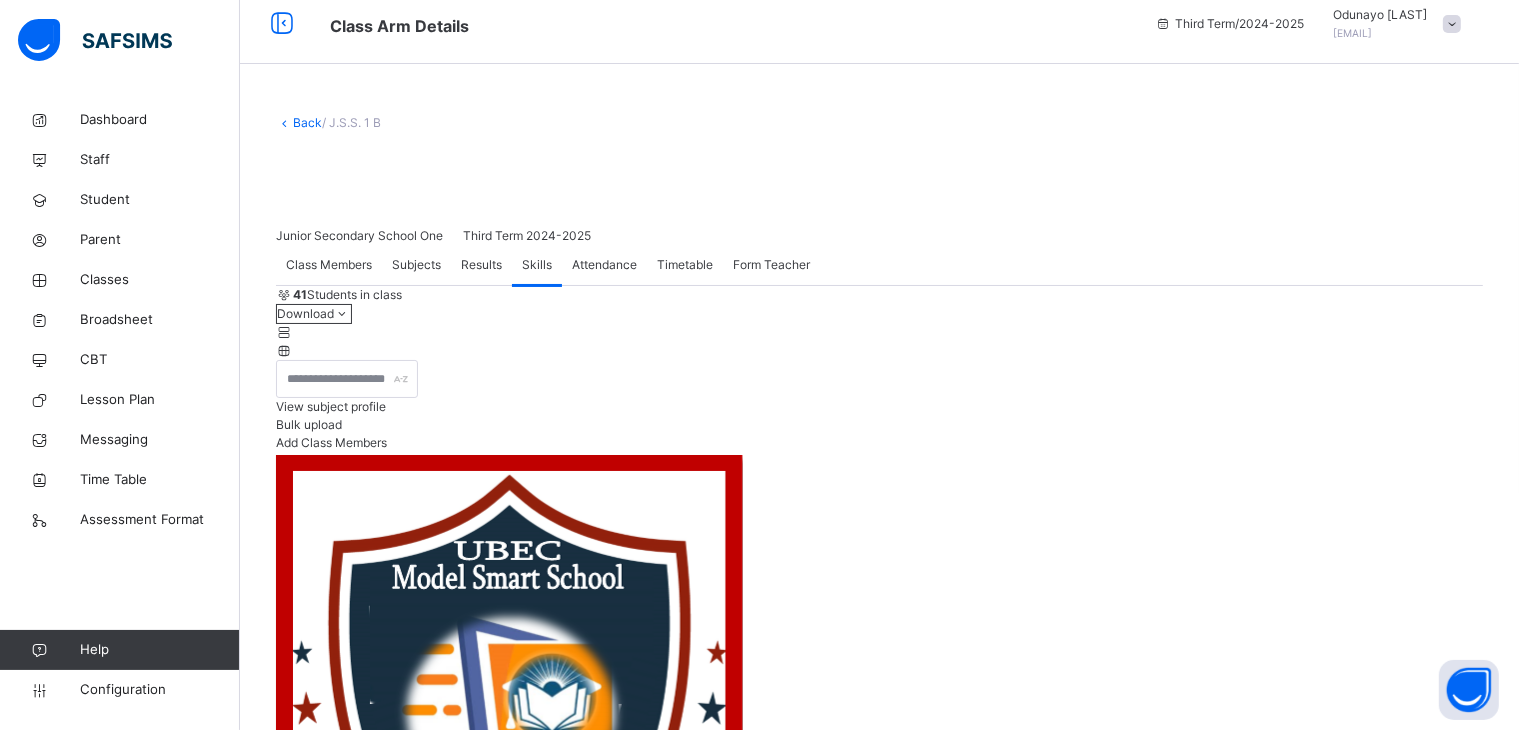 scroll, scrollTop: 0, scrollLeft: 0, axis: both 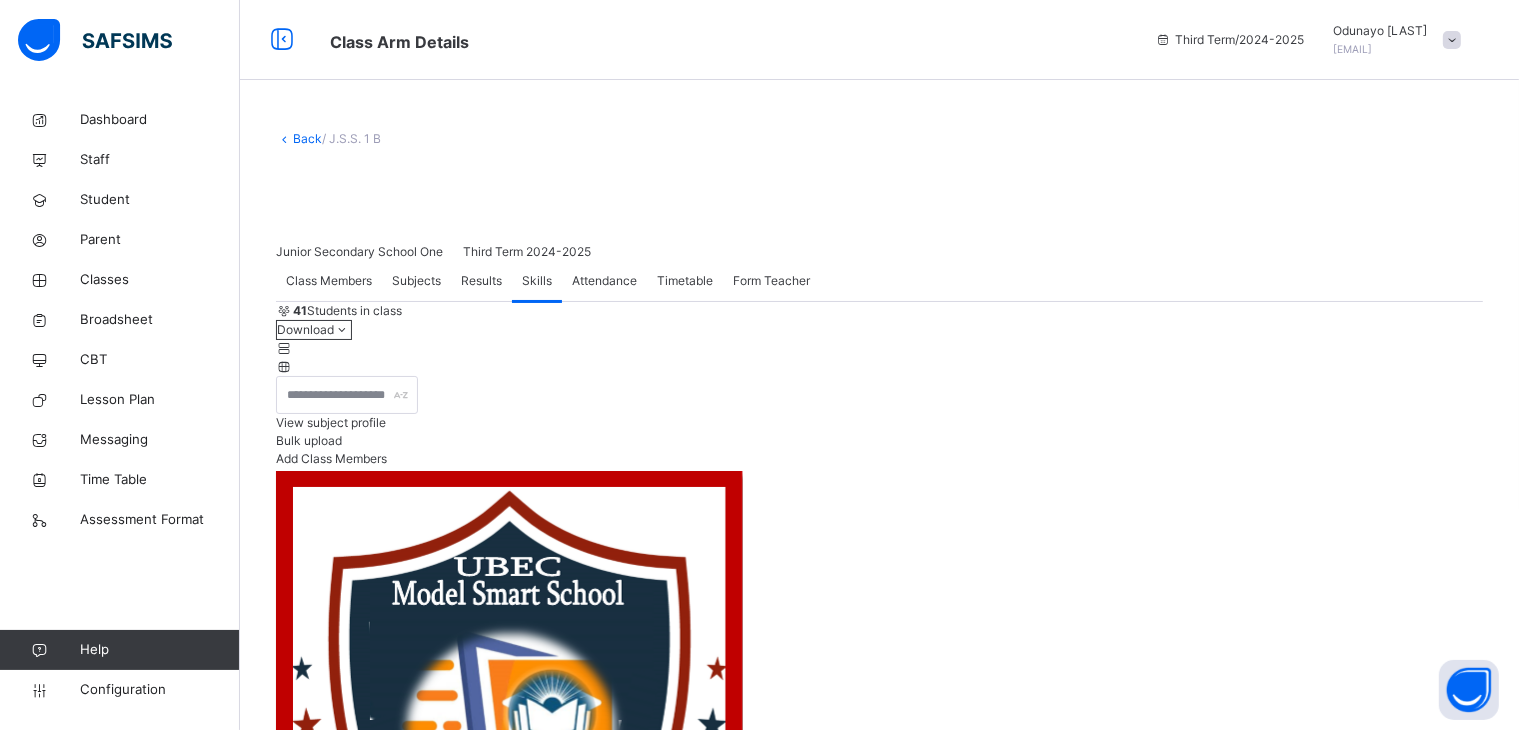 click on "Attendance" at bounding box center (604, 281) 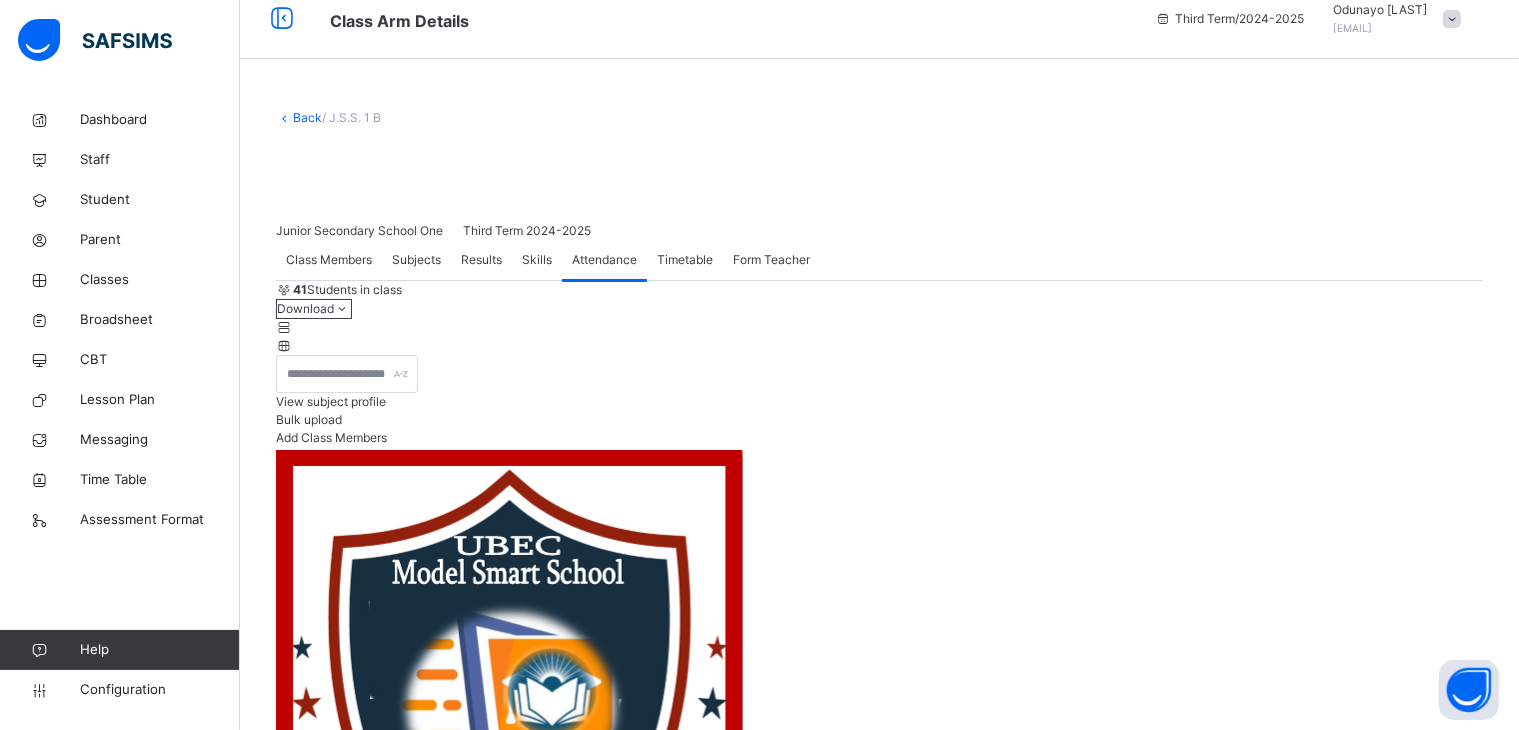 scroll, scrollTop: 0, scrollLeft: 0, axis: both 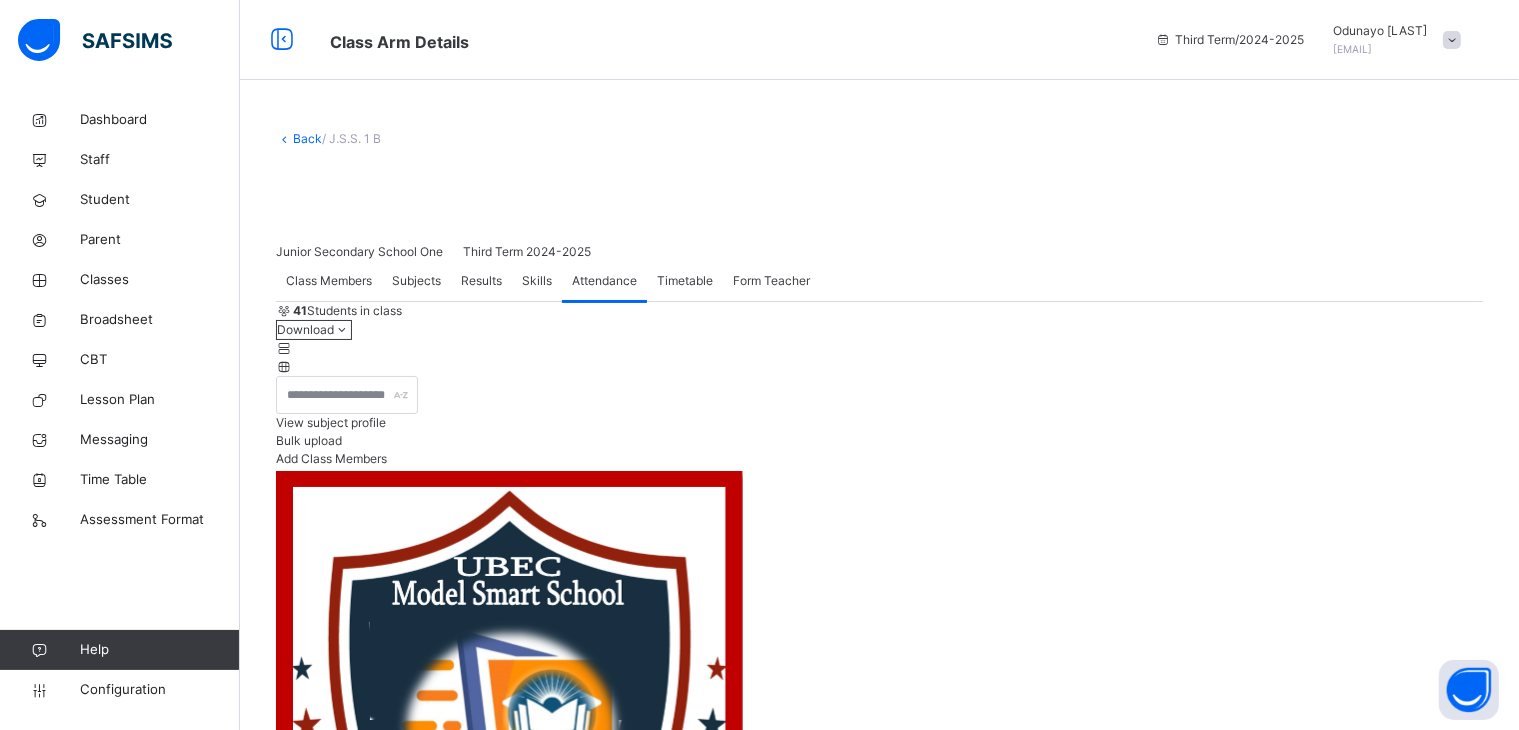 click on "Subjects" at bounding box center (416, 281) 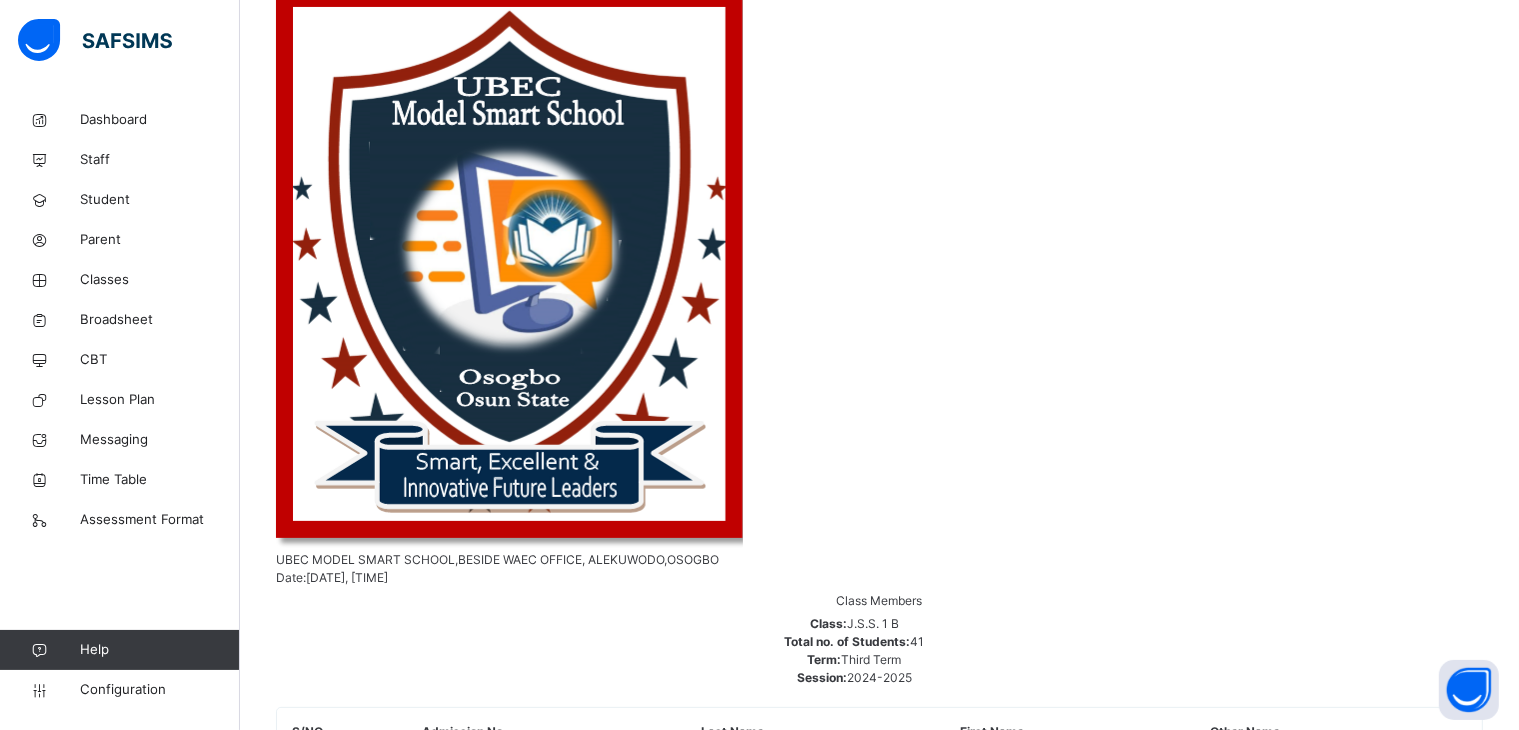 scroll, scrollTop: 500, scrollLeft: 0, axis: vertical 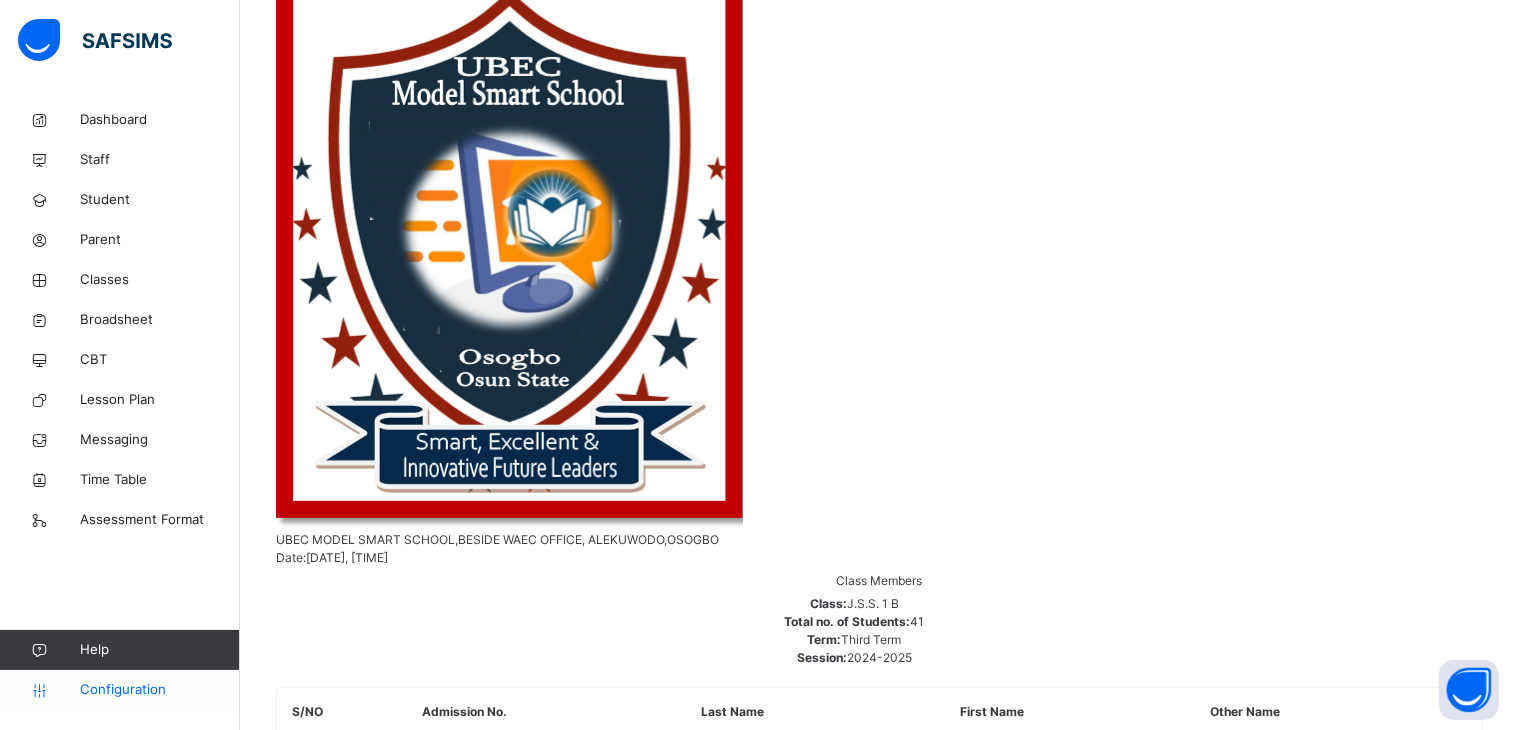click on "Configuration" at bounding box center (159, 690) 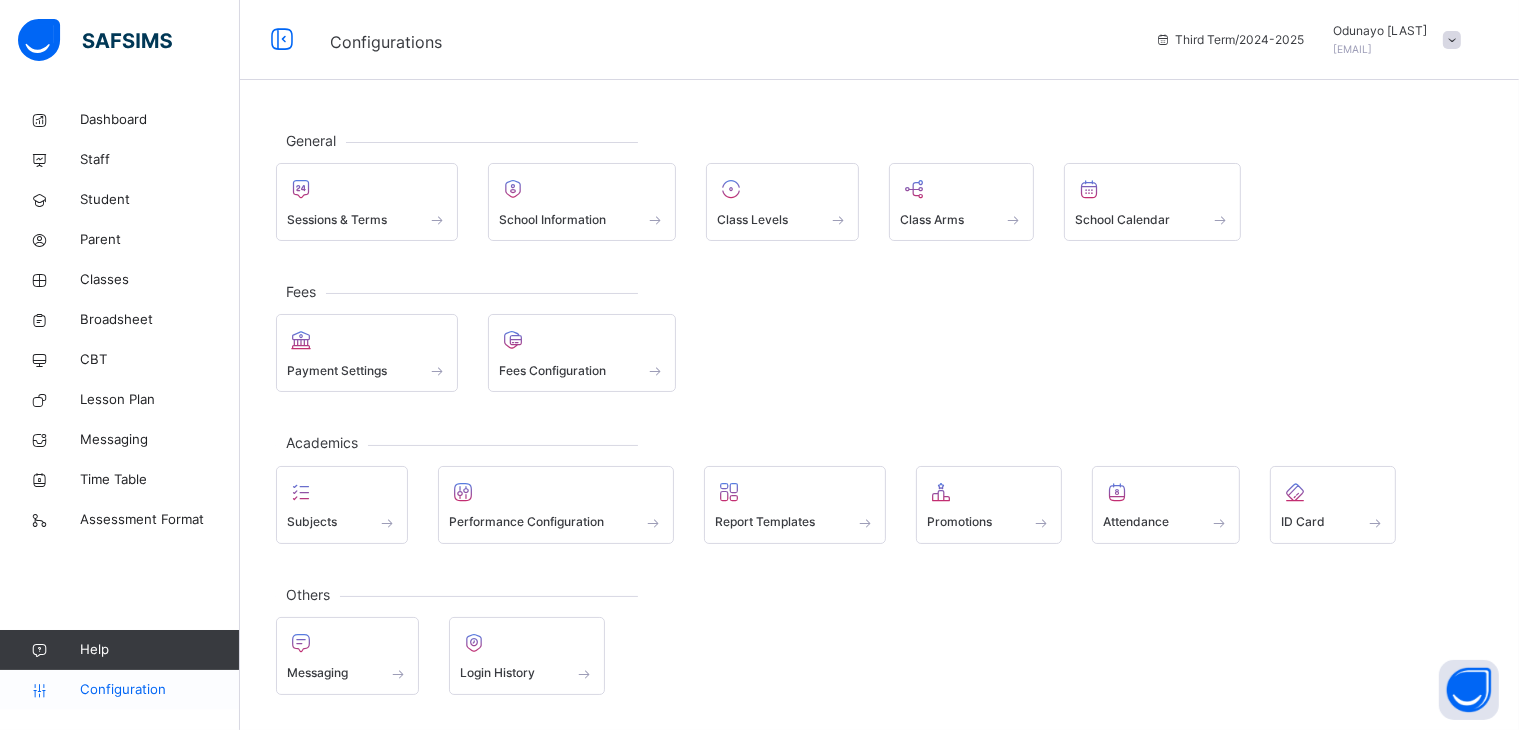 scroll, scrollTop: 0, scrollLeft: 0, axis: both 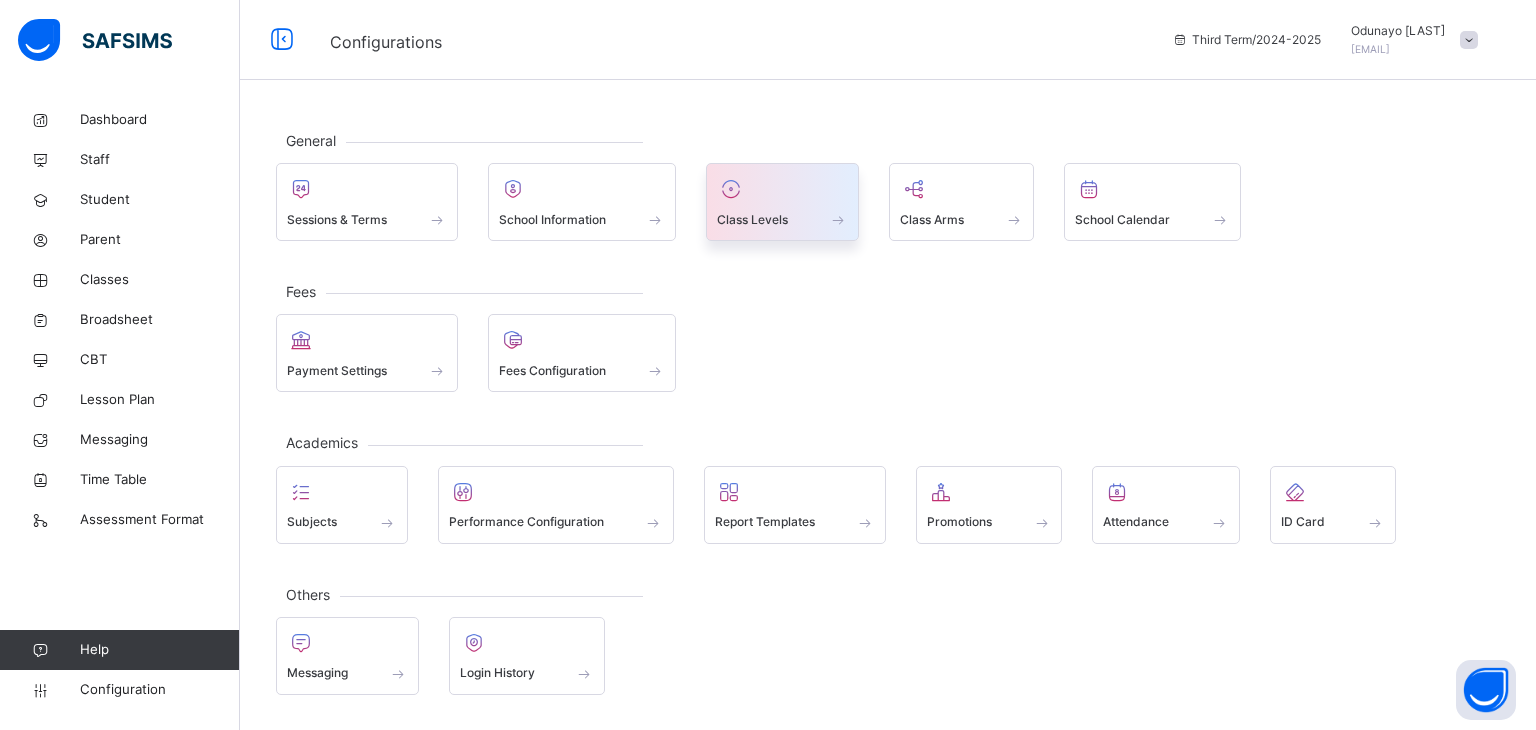 click at bounding box center [782, 189] 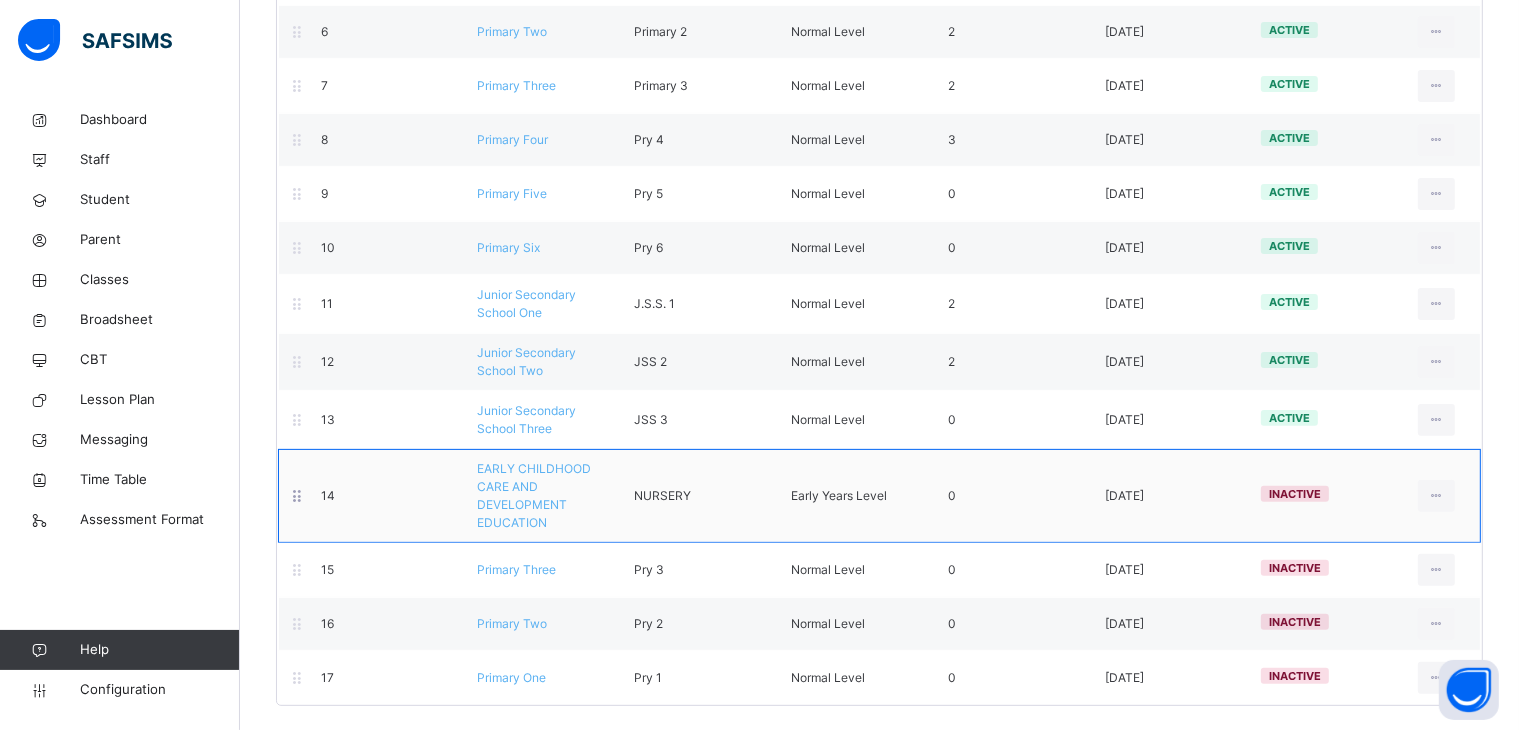 scroll, scrollTop: 535, scrollLeft: 0, axis: vertical 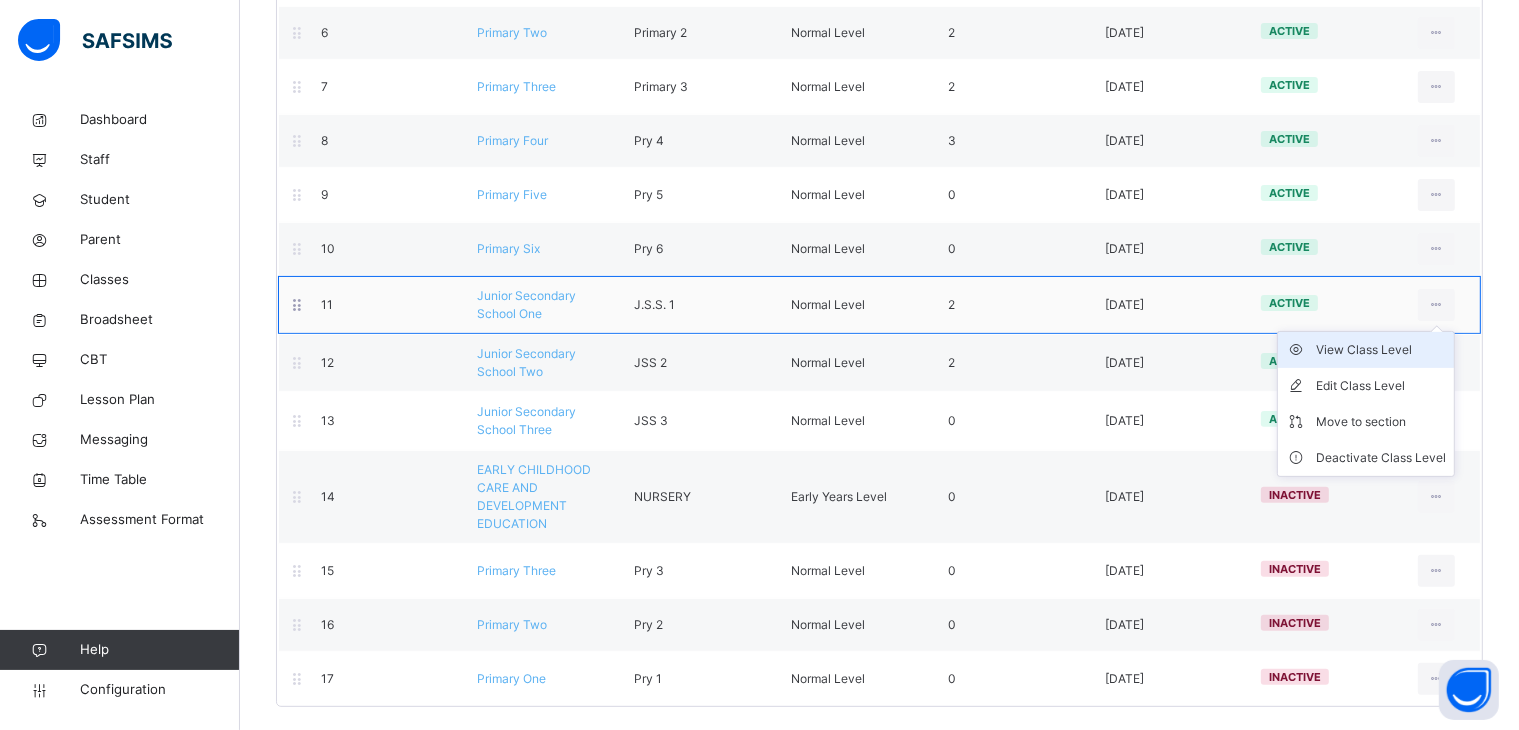 click on "View Class Level" at bounding box center [1381, 350] 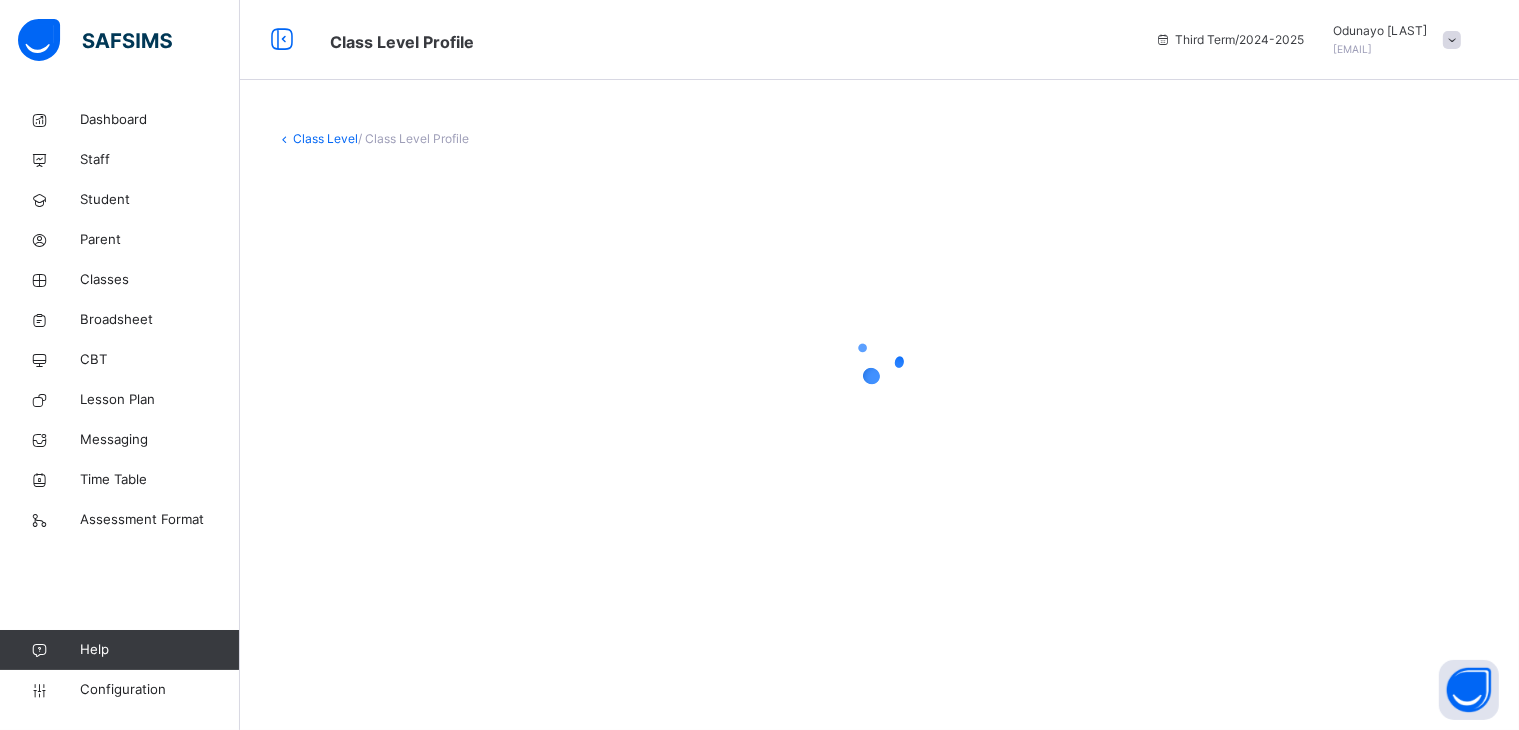 scroll, scrollTop: 0, scrollLeft: 0, axis: both 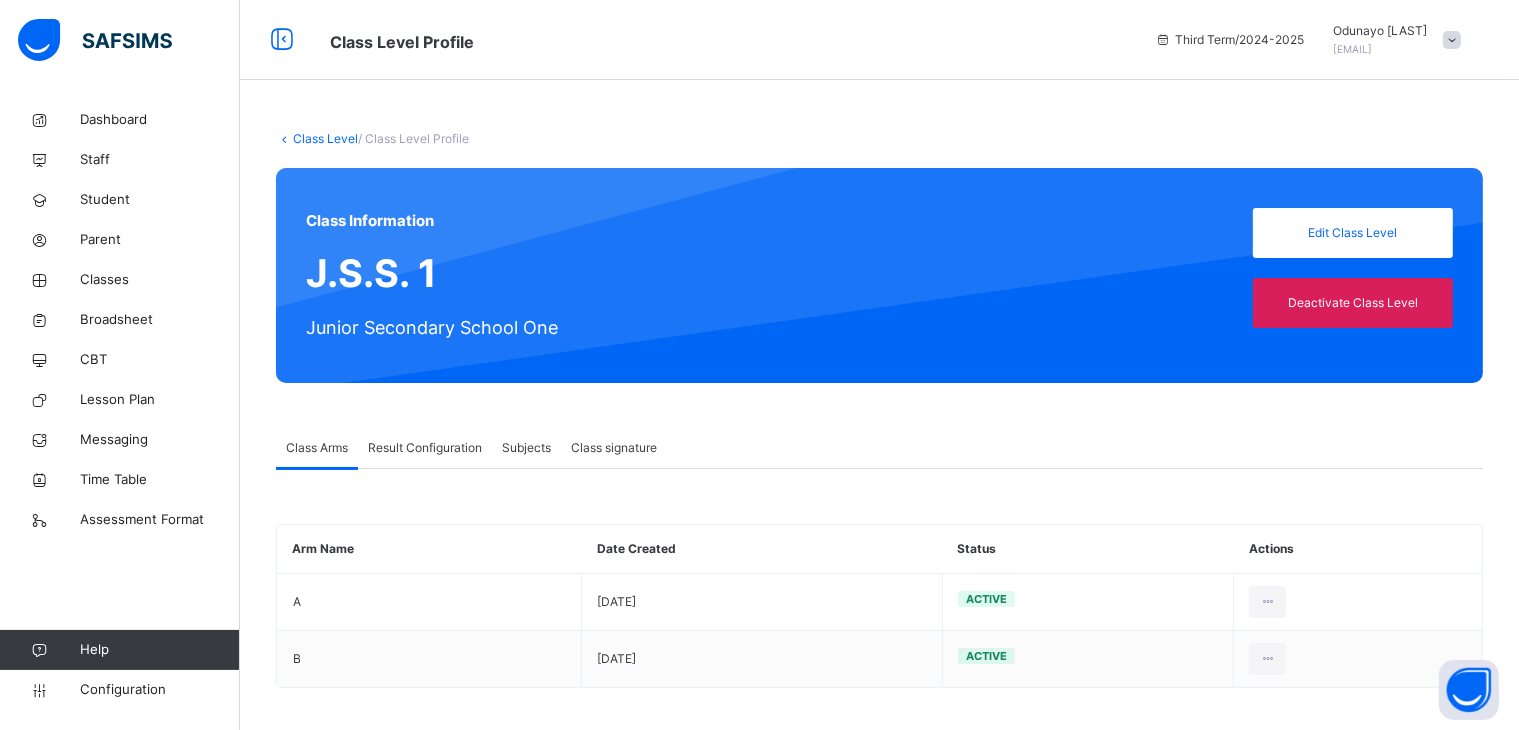 click on "Result Configuration" at bounding box center [425, 448] 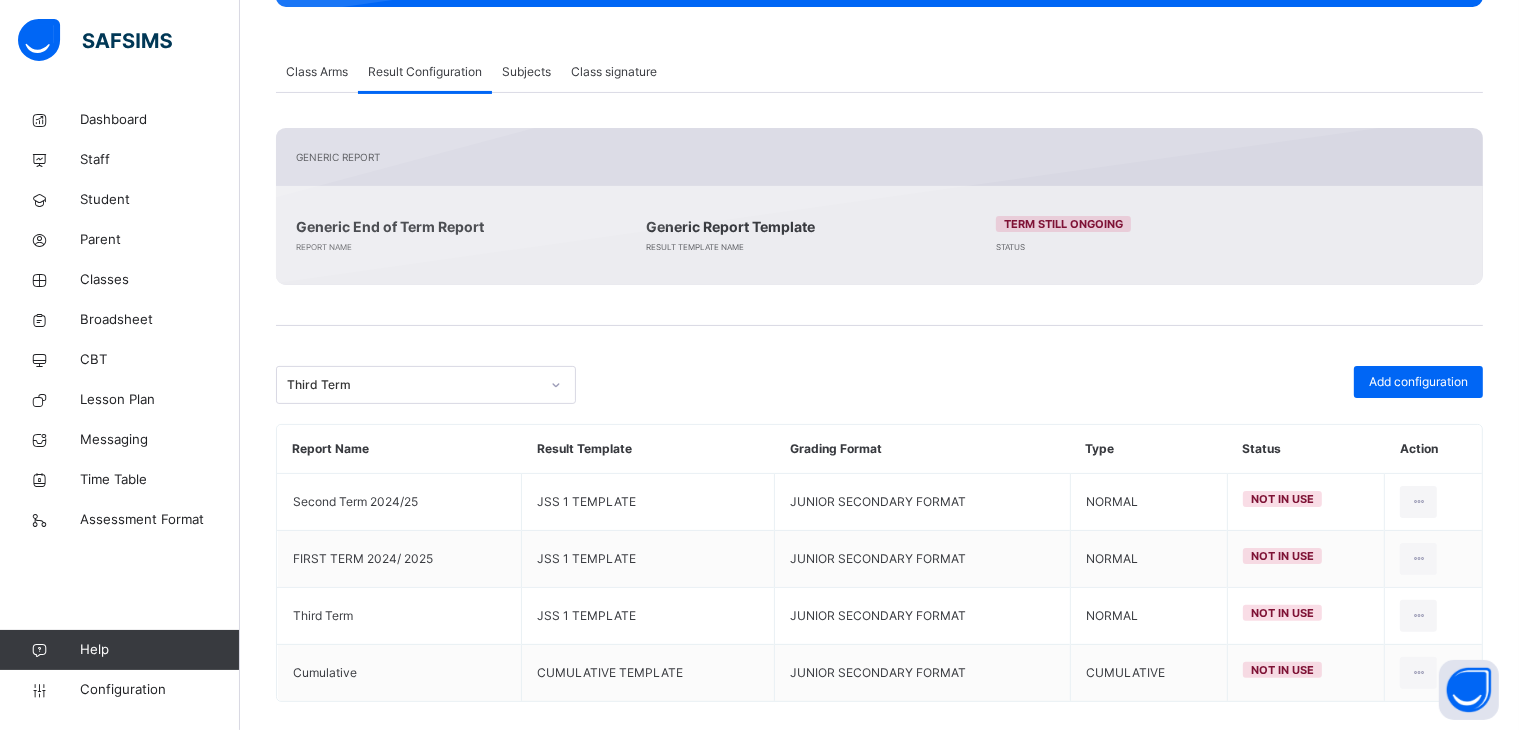 scroll, scrollTop: 396, scrollLeft: 0, axis: vertical 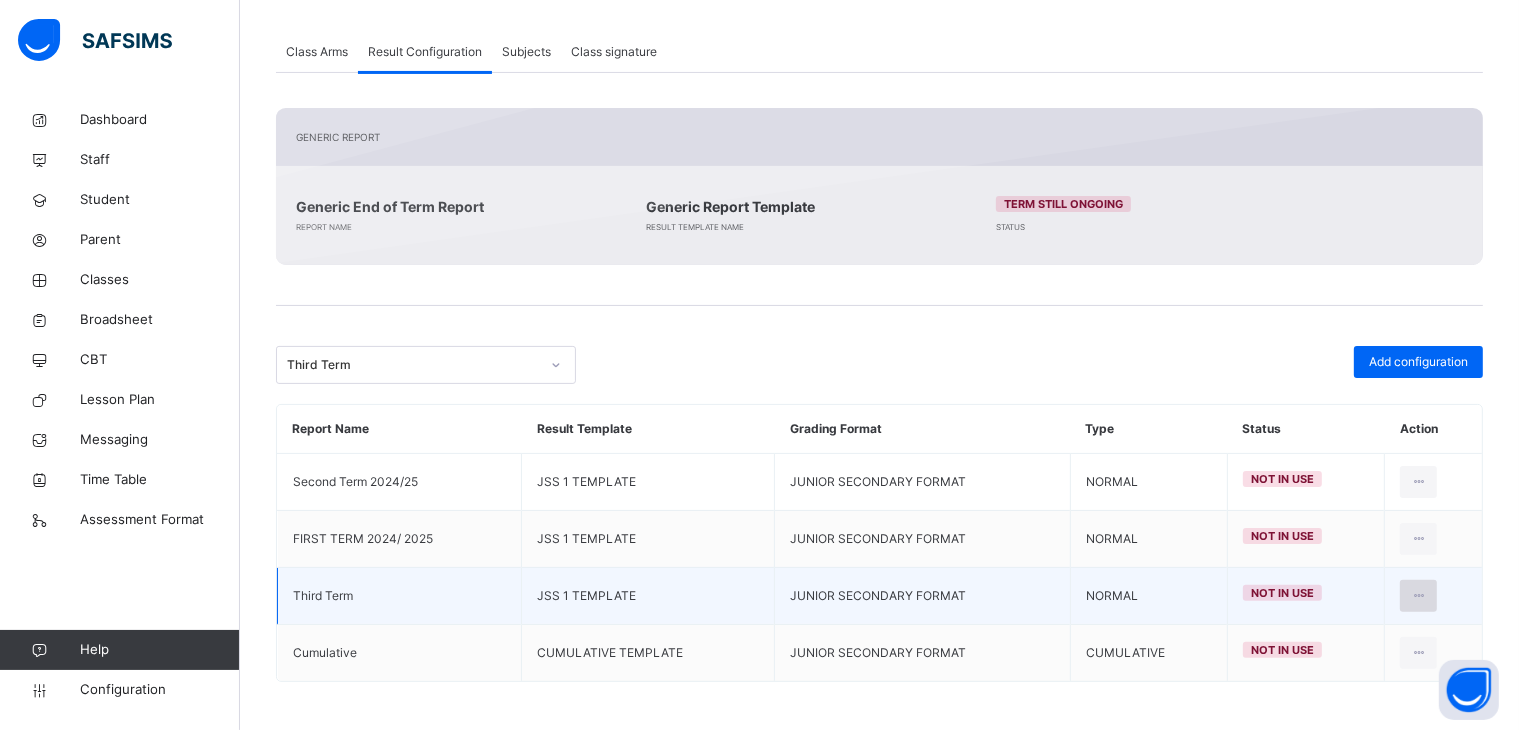 click at bounding box center (1418, 596) 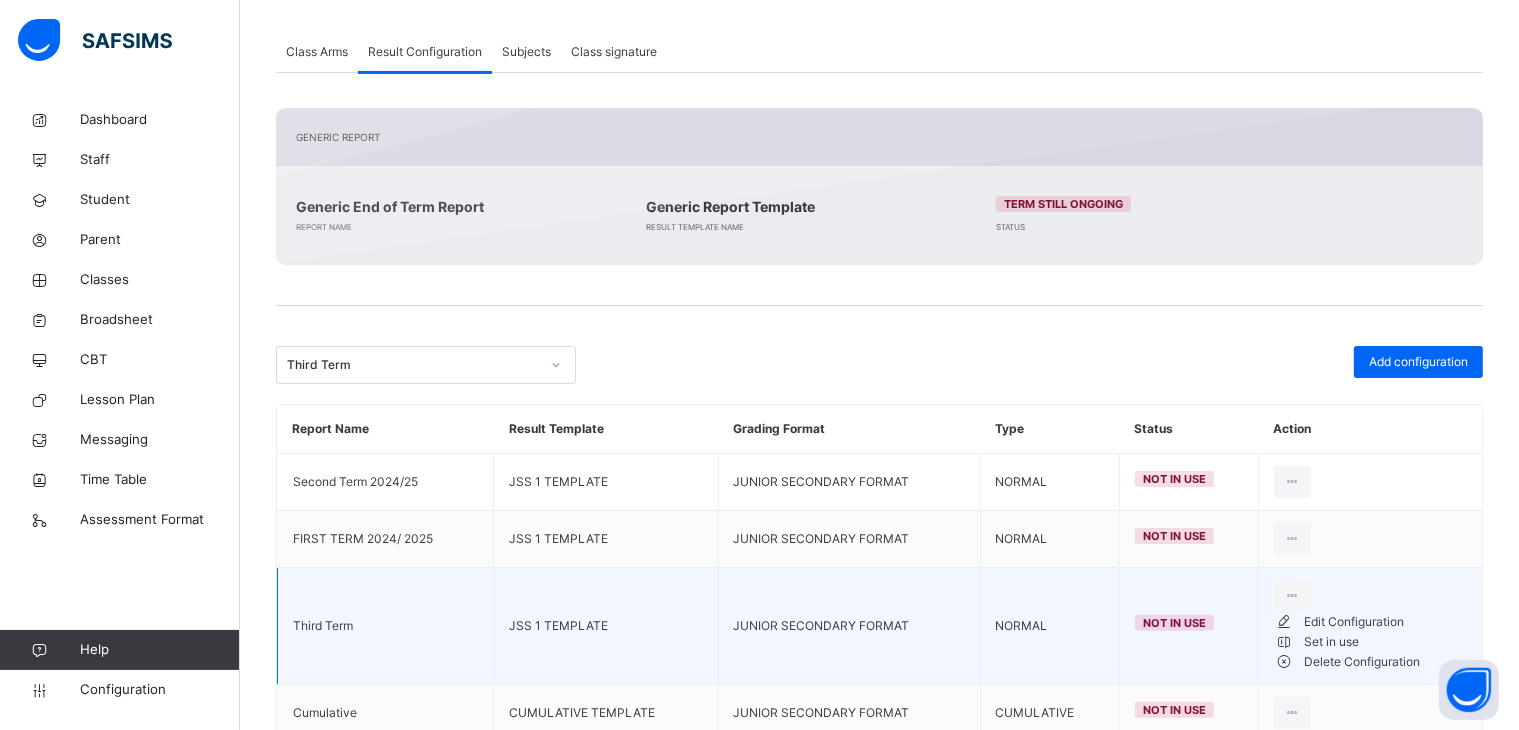 click on "Edit Configuration" at bounding box center (1385, 622) 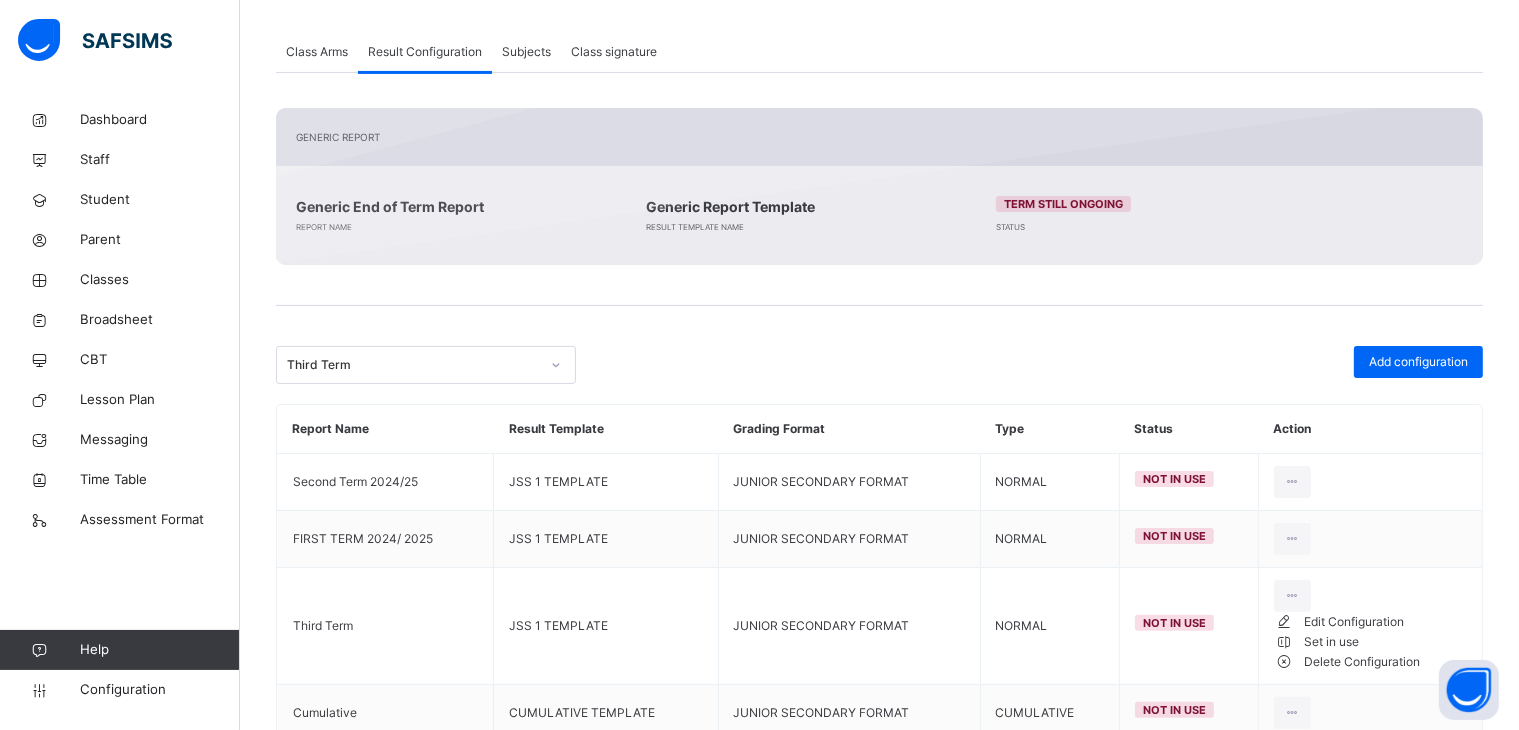 type on "**********" 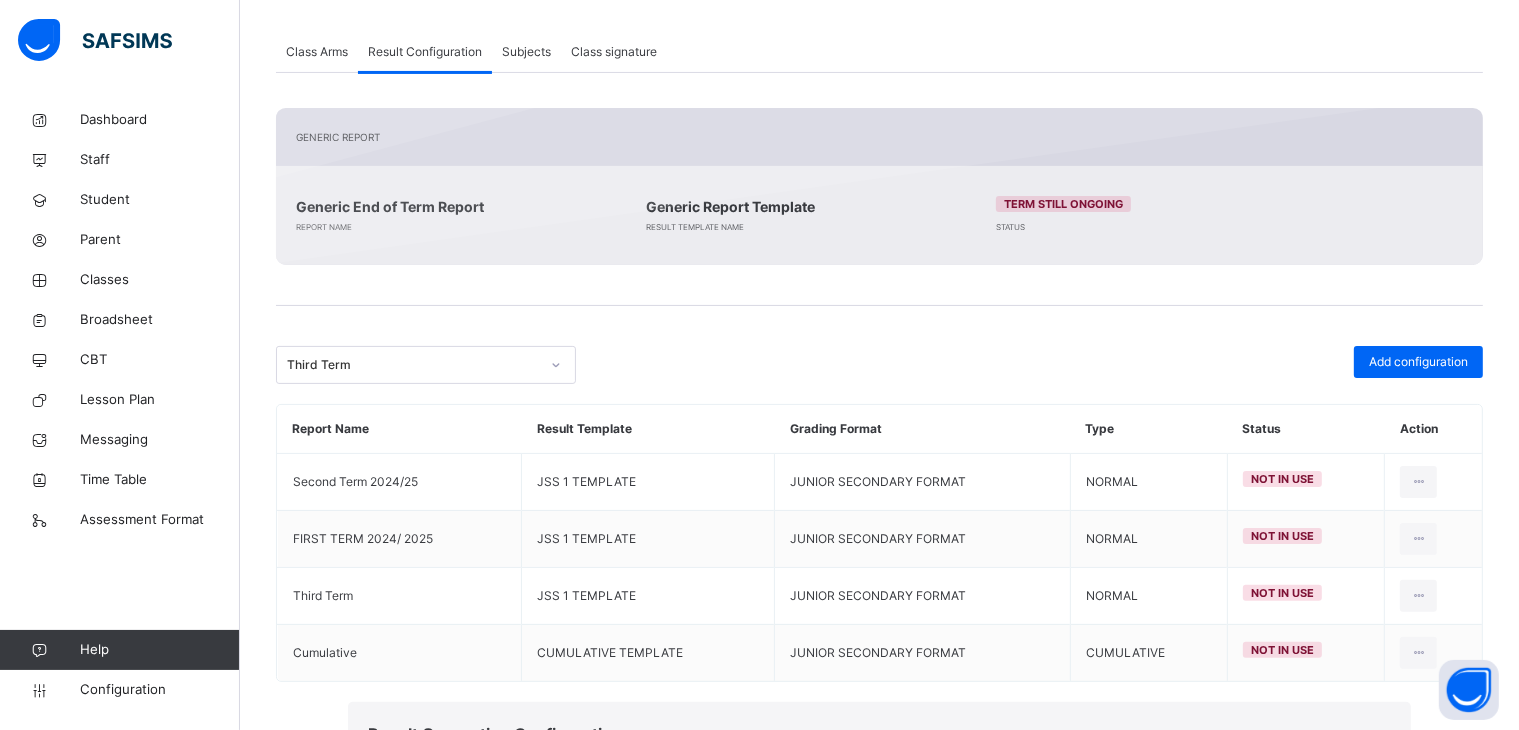 scroll, scrollTop: 121, scrollLeft: 0, axis: vertical 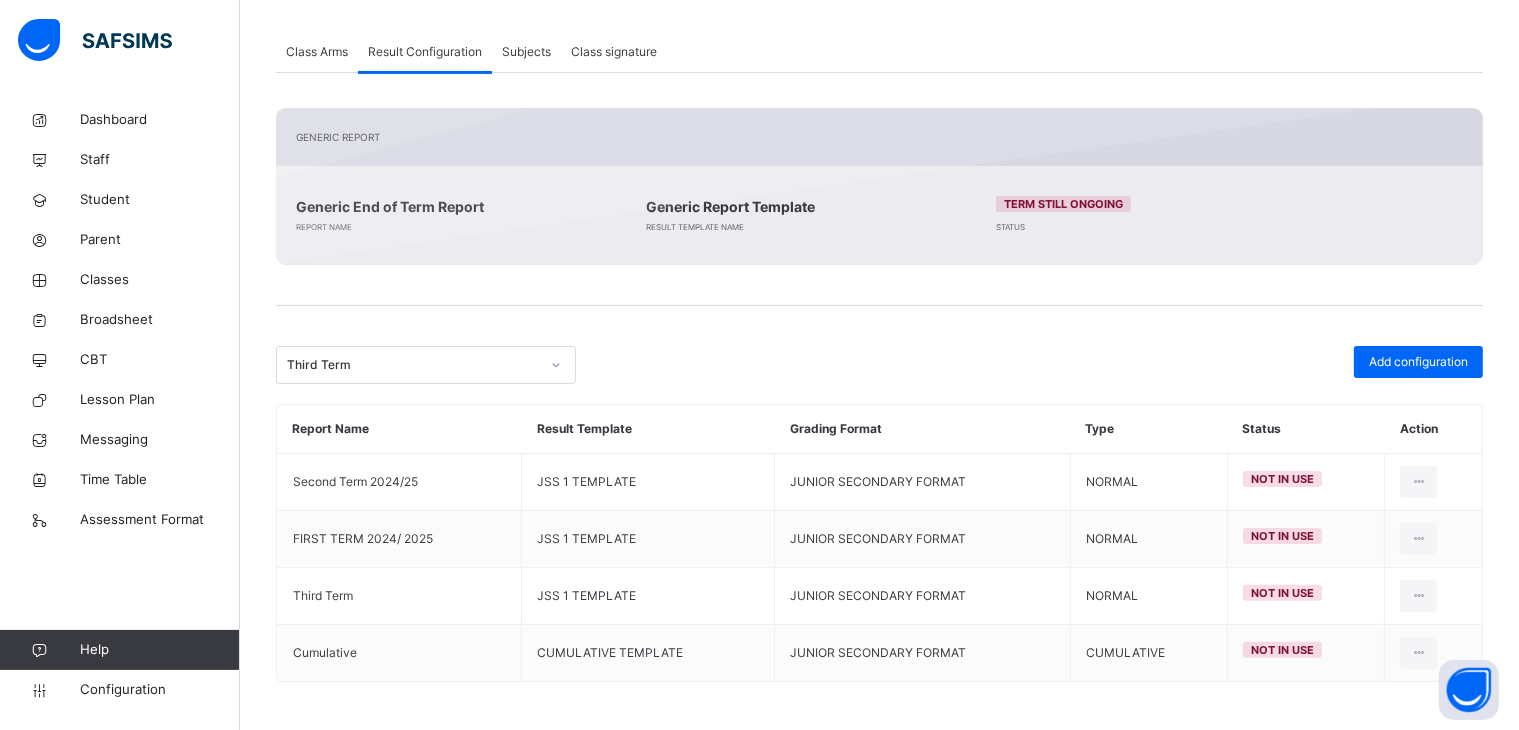 click on "Class Arms" at bounding box center [317, 52] 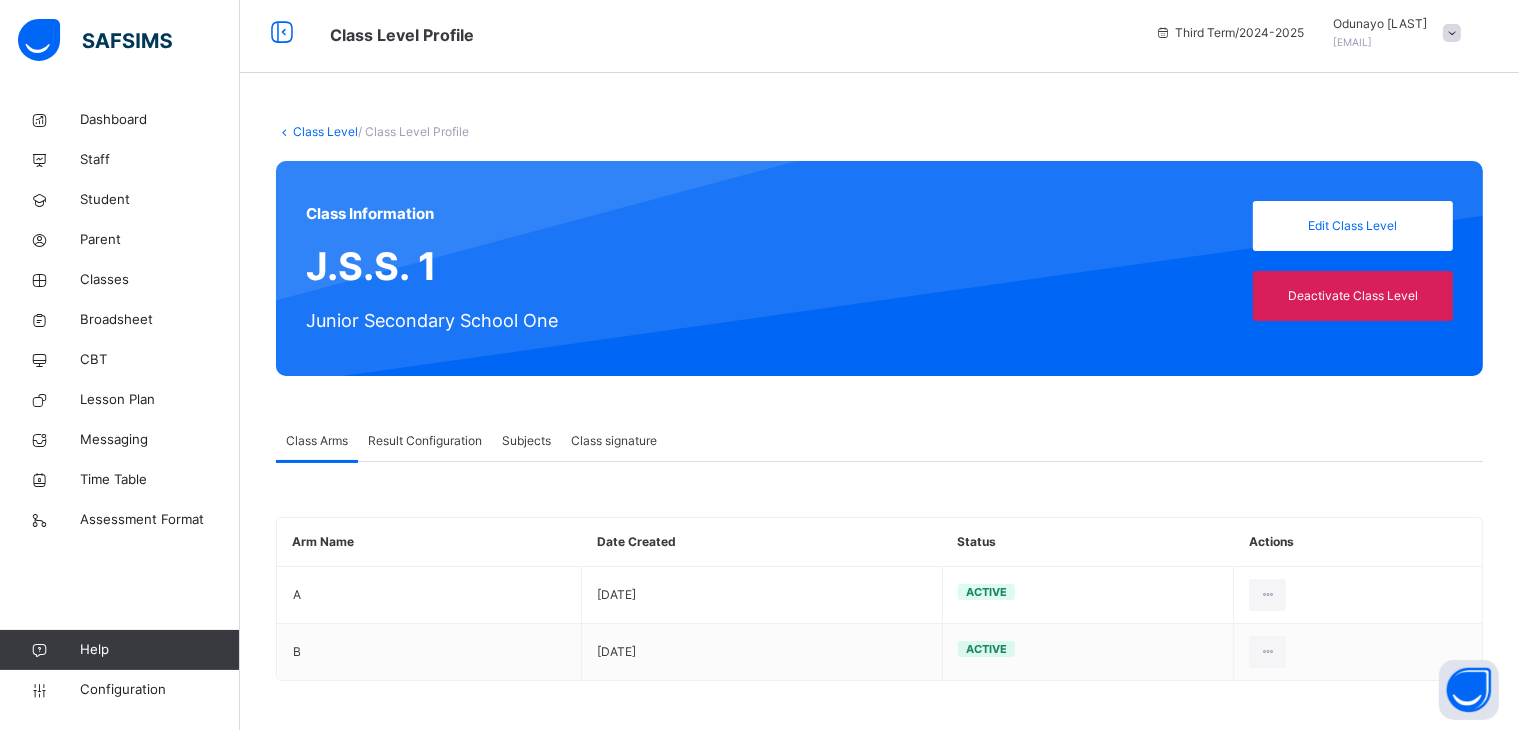 click on "Subjects" at bounding box center (526, 441) 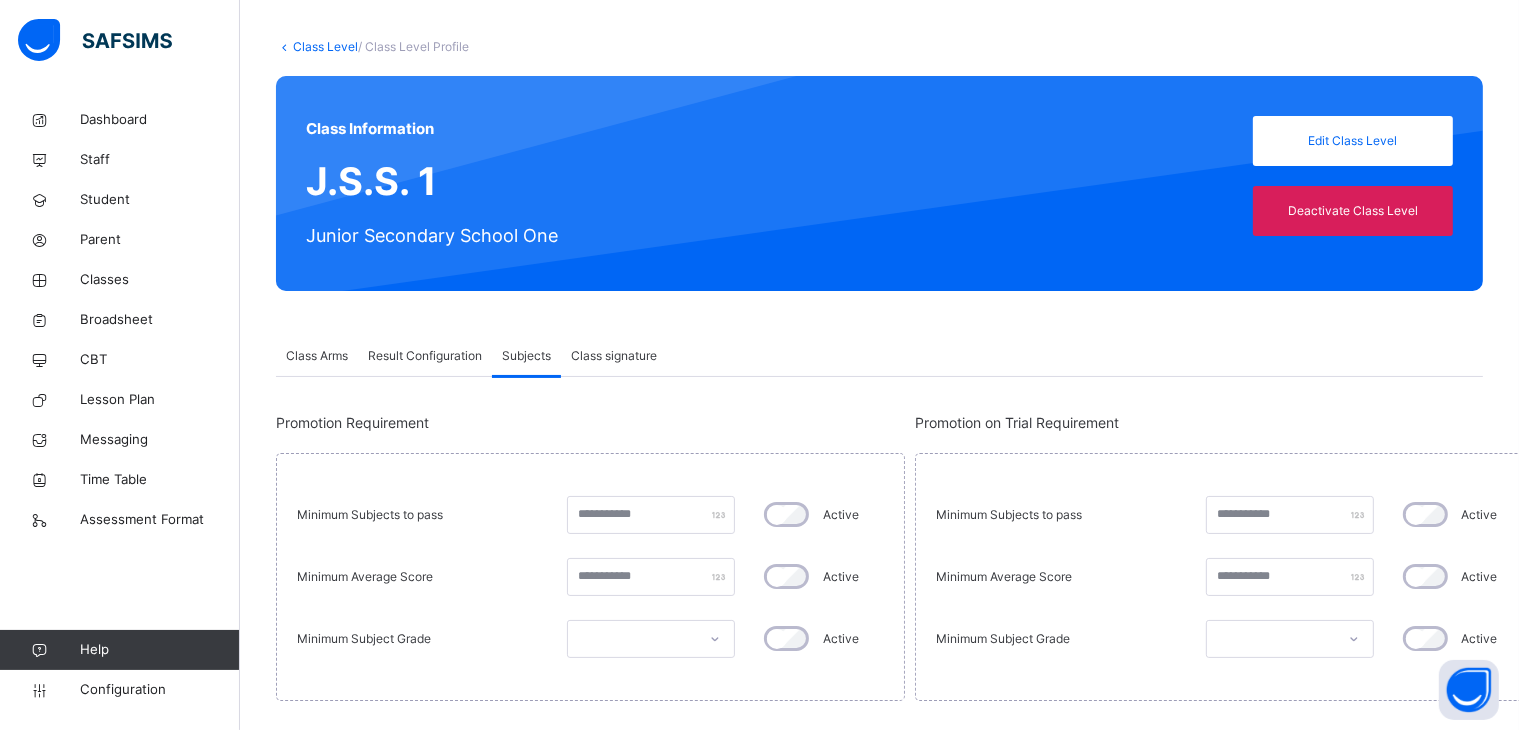 scroll, scrollTop: 200, scrollLeft: 0, axis: vertical 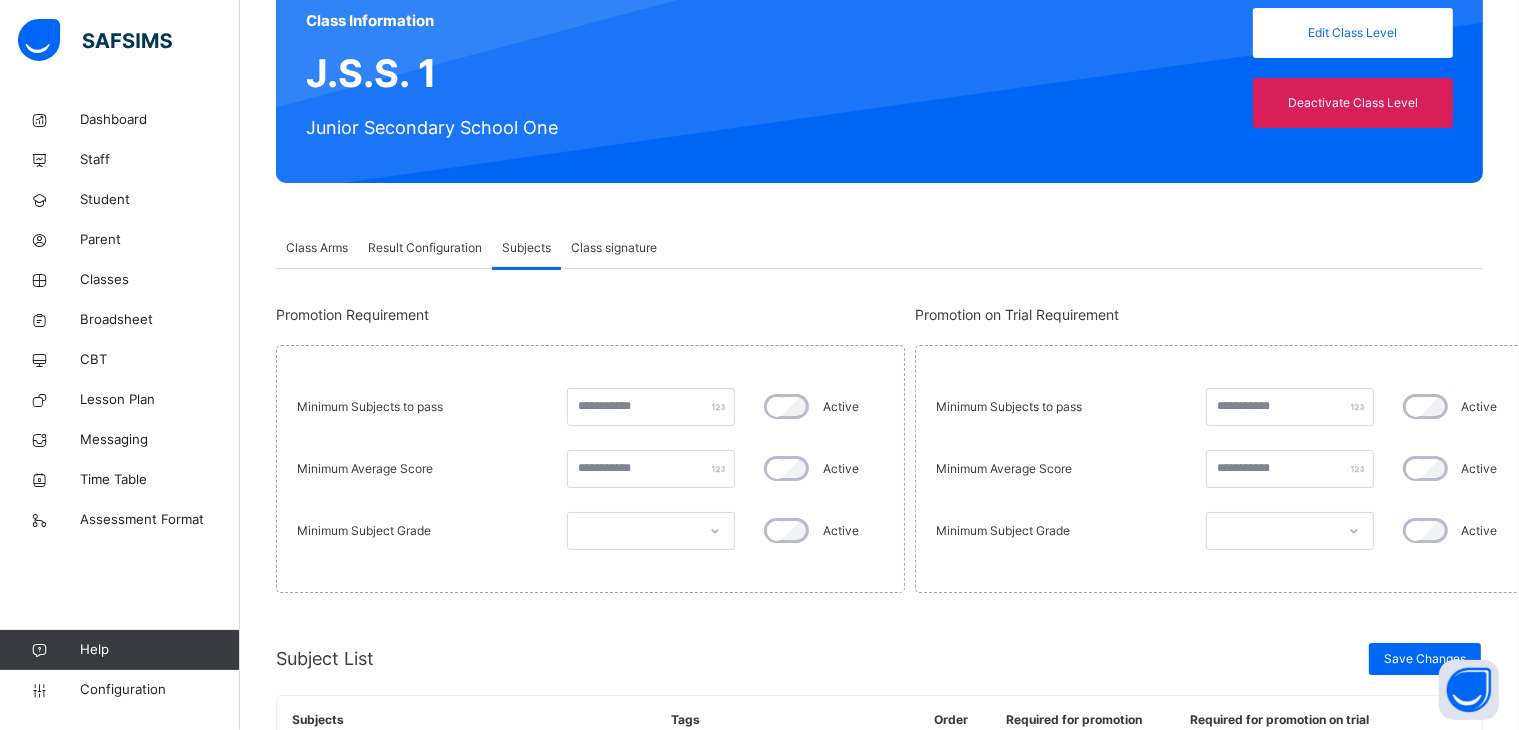 click on "Class Arms" at bounding box center [317, 248] 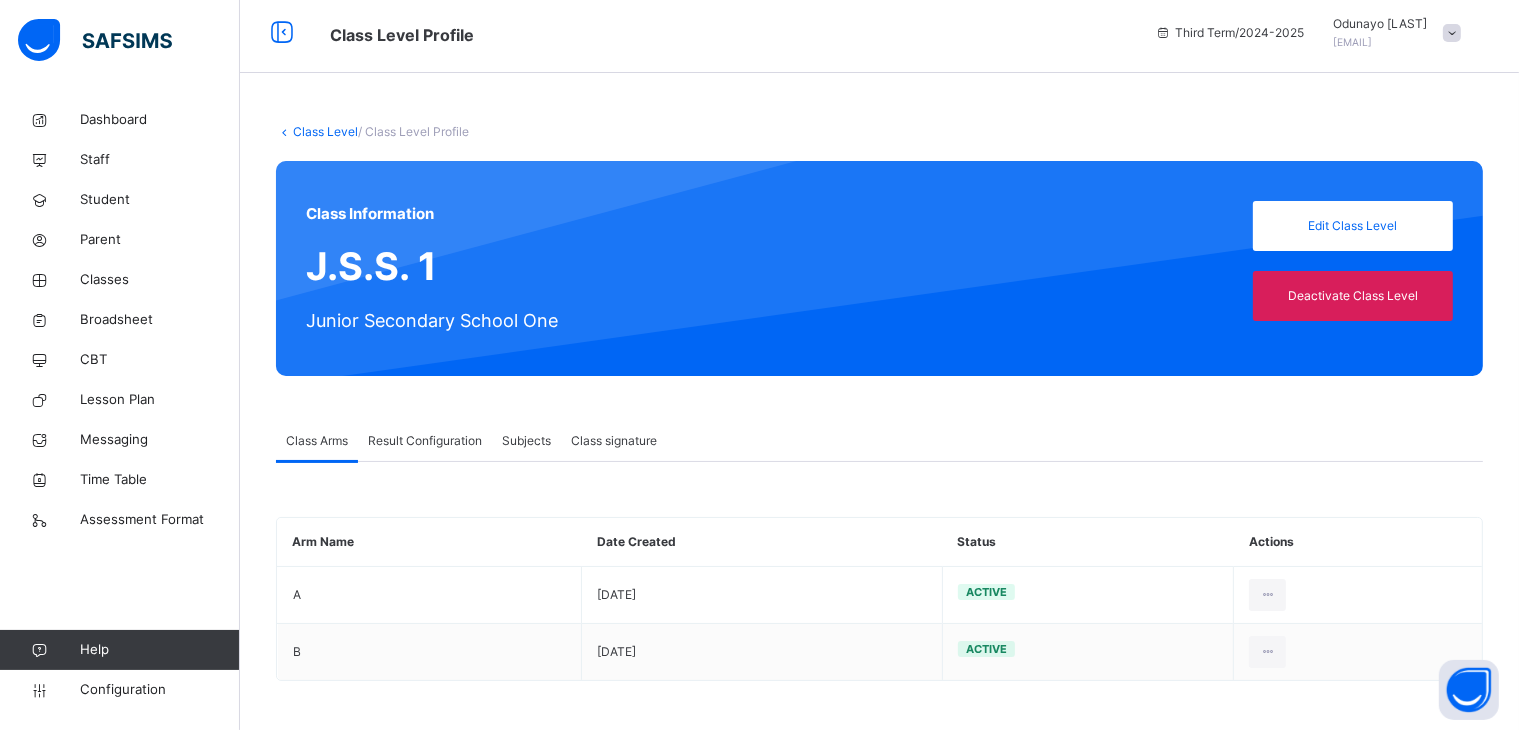 click on "Result Configuration" at bounding box center (425, 441) 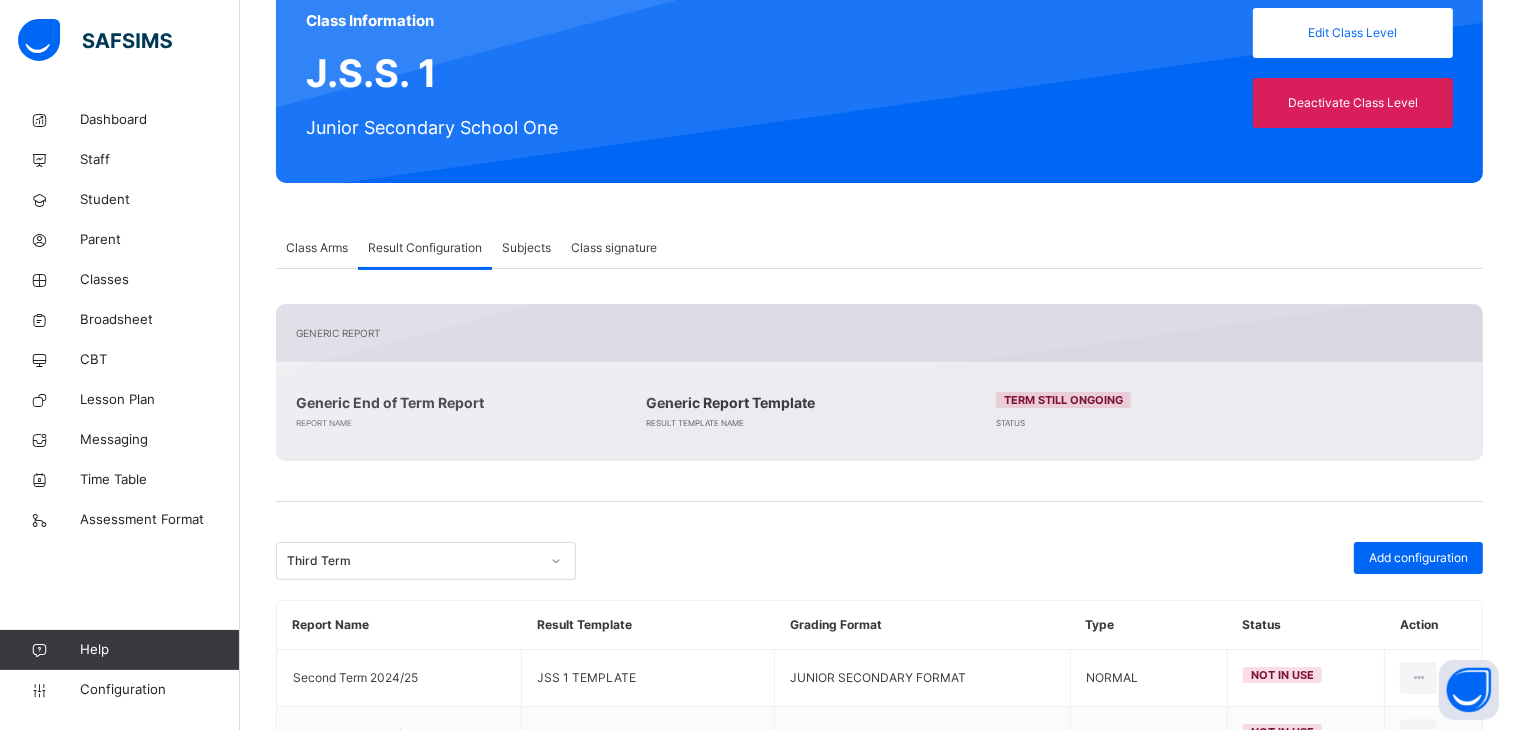 scroll, scrollTop: 396, scrollLeft: 0, axis: vertical 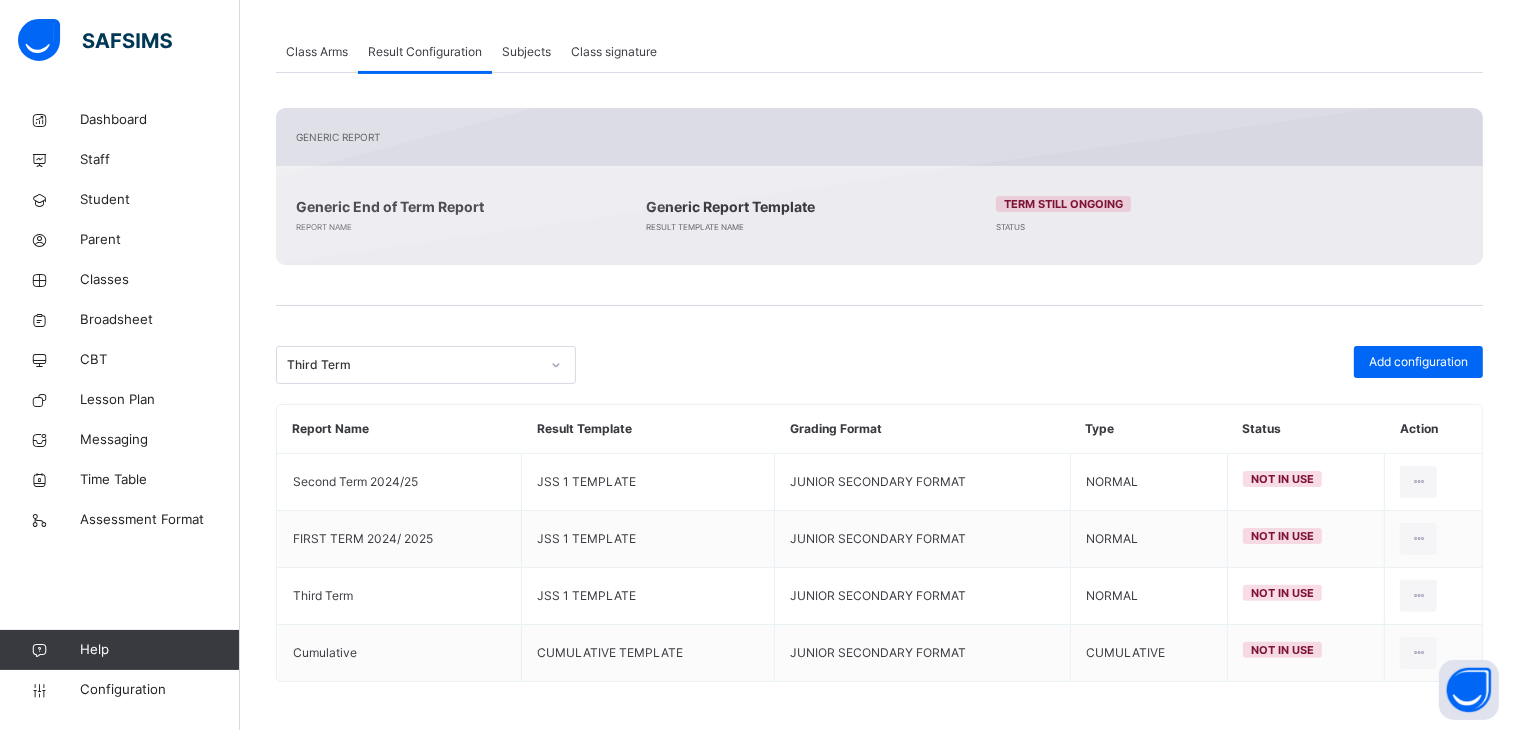 click on "Subjects" at bounding box center (526, 52) 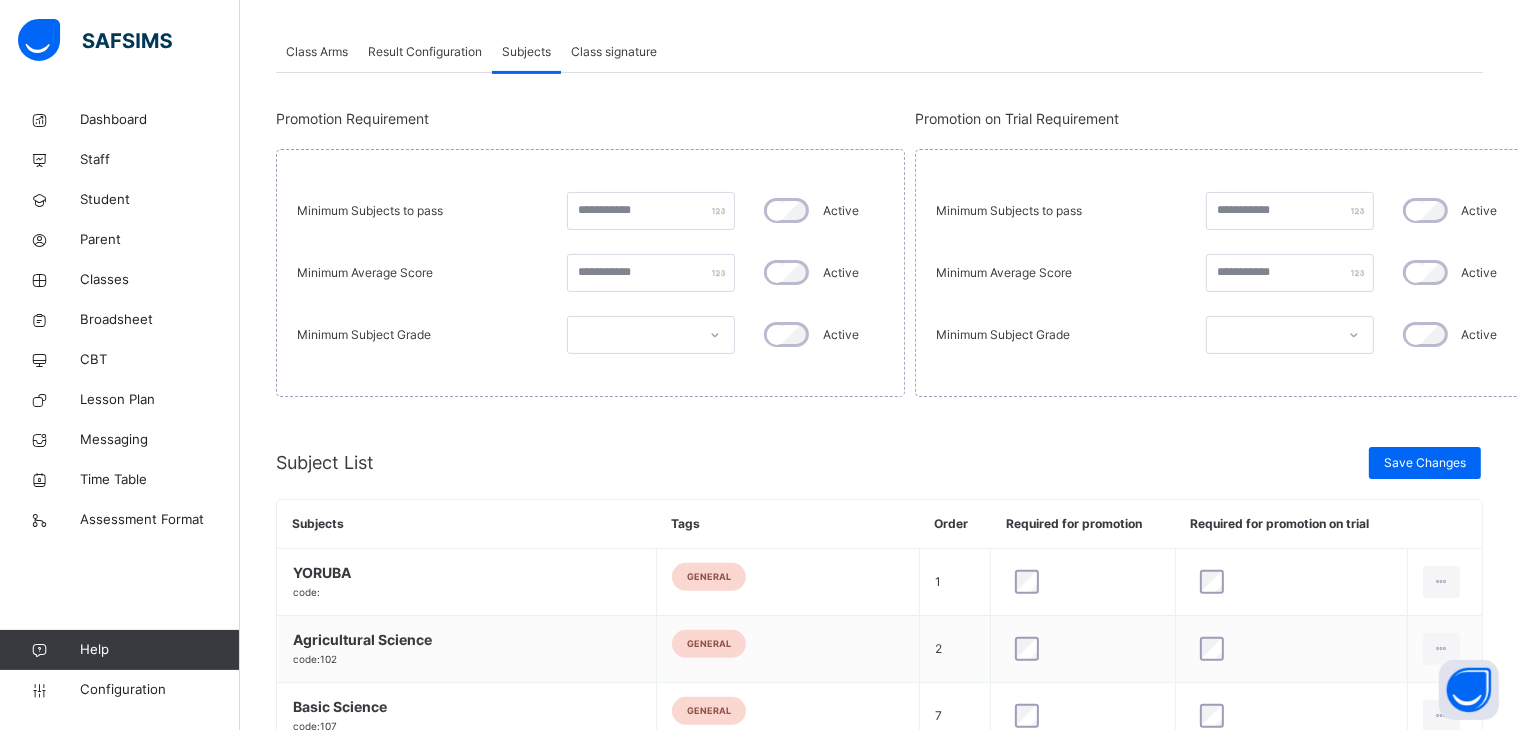 click on "Class signature" at bounding box center [614, 52] 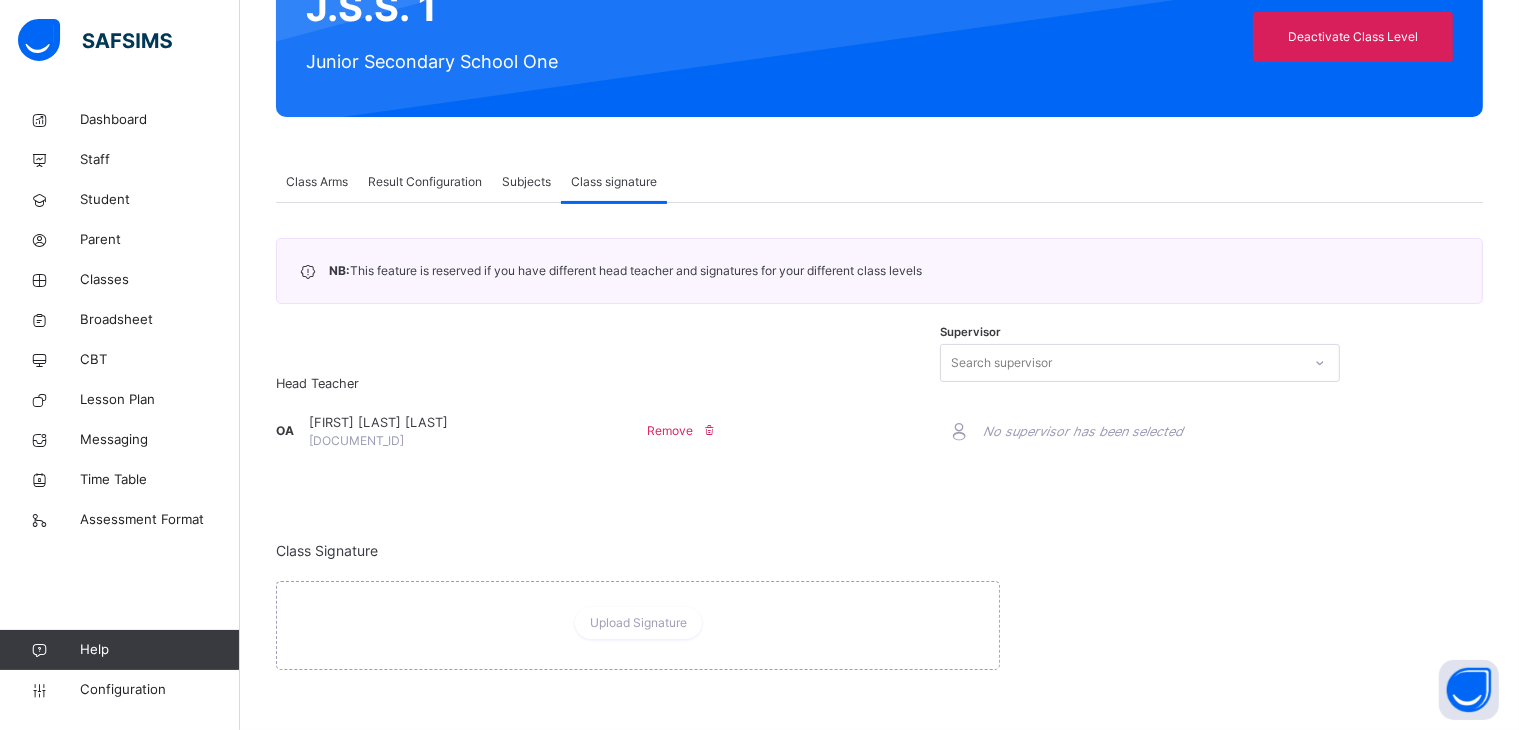 click on "Class Arms" at bounding box center (317, 182) 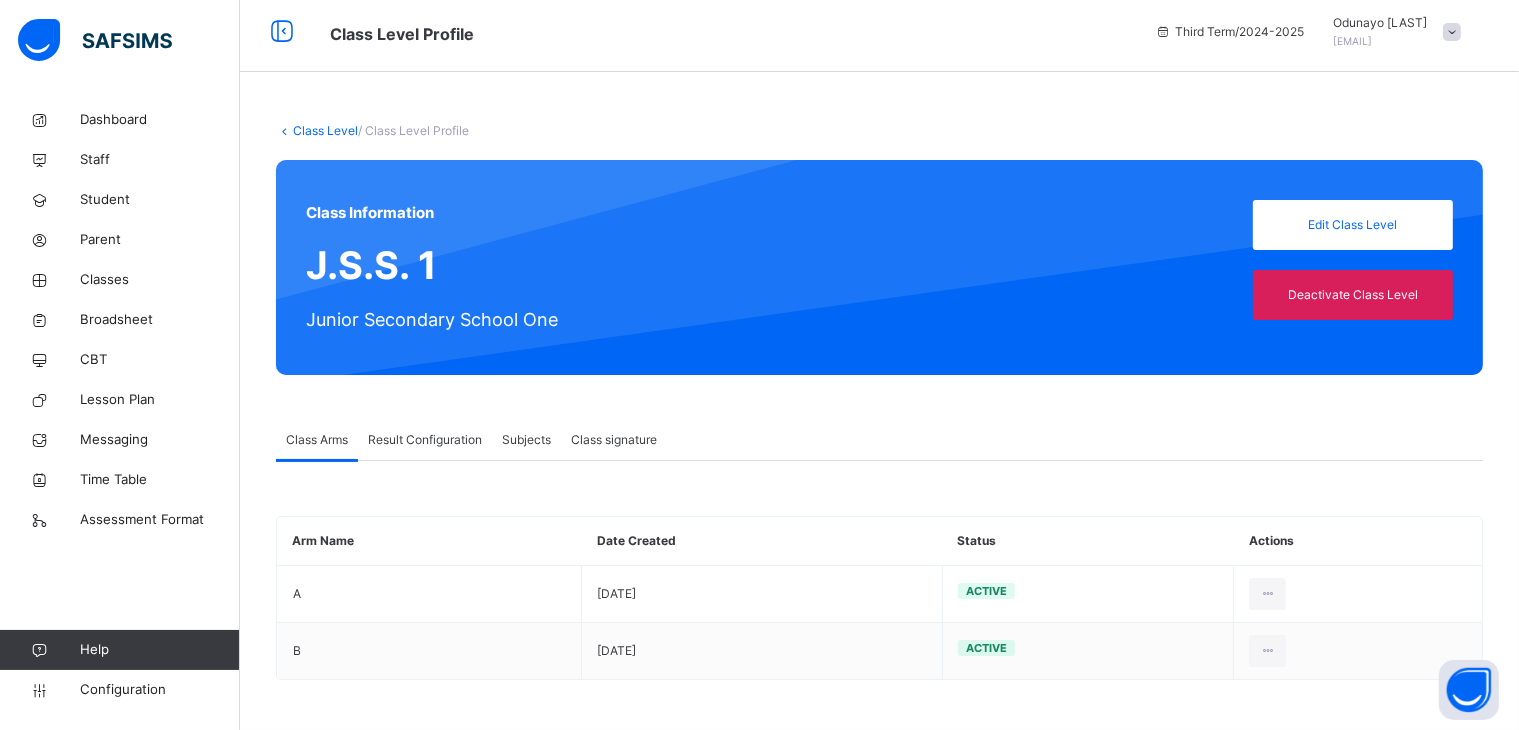 scroll, scrollTop: 7, scrollLeft: 0, axis: vertical 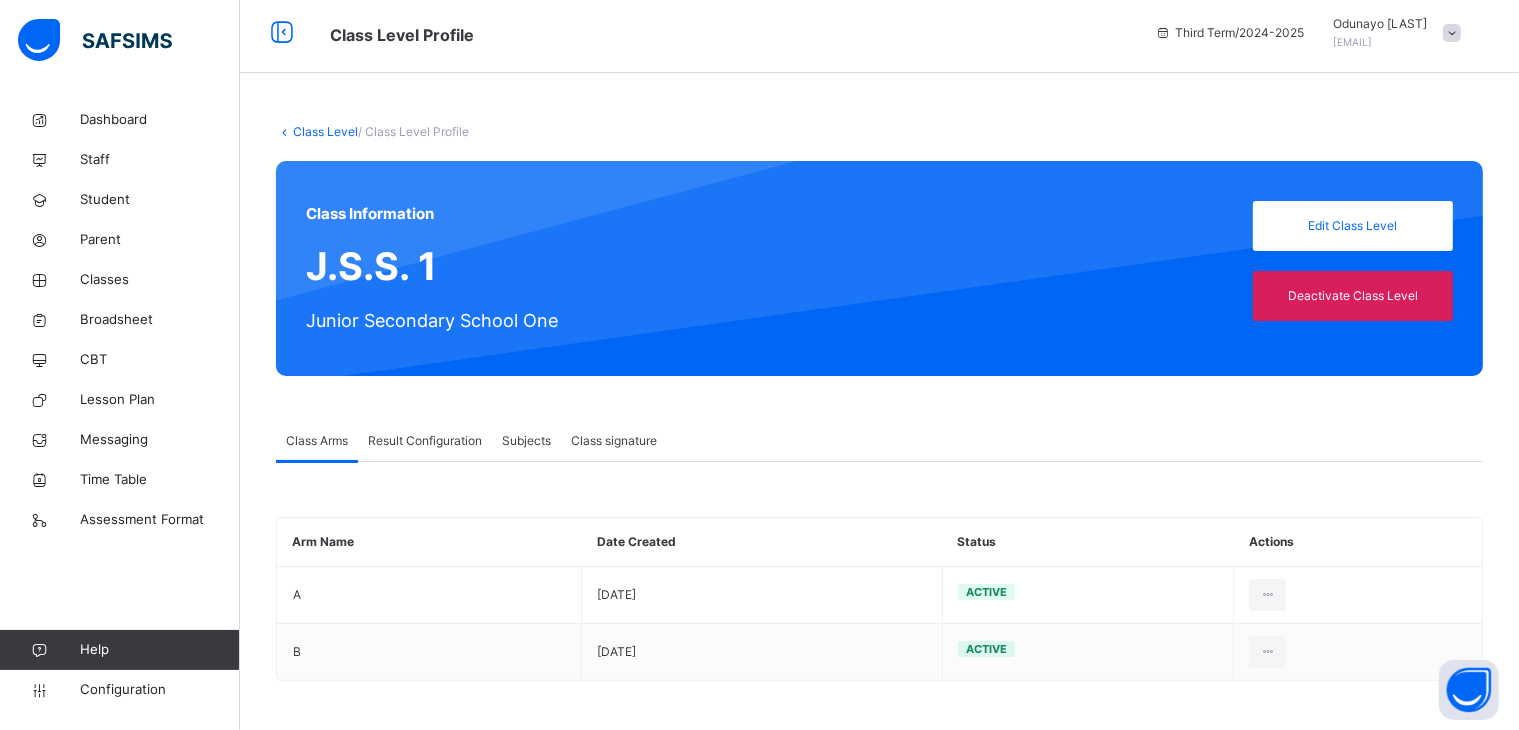 click on "Result Configuration" at bounding box center [425, 441] 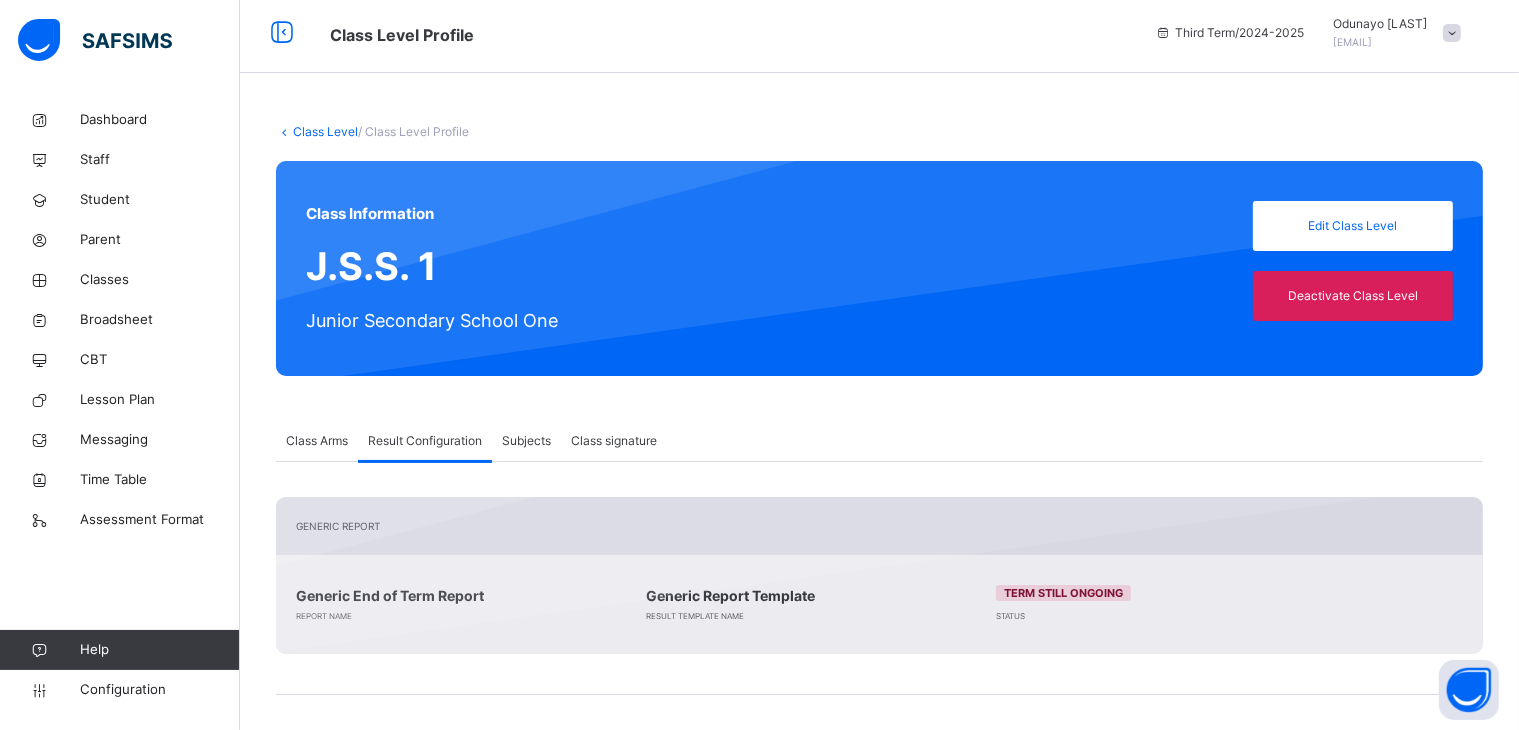scroll, scrollTop: 396, scrollLeft: 0, axis: vertical 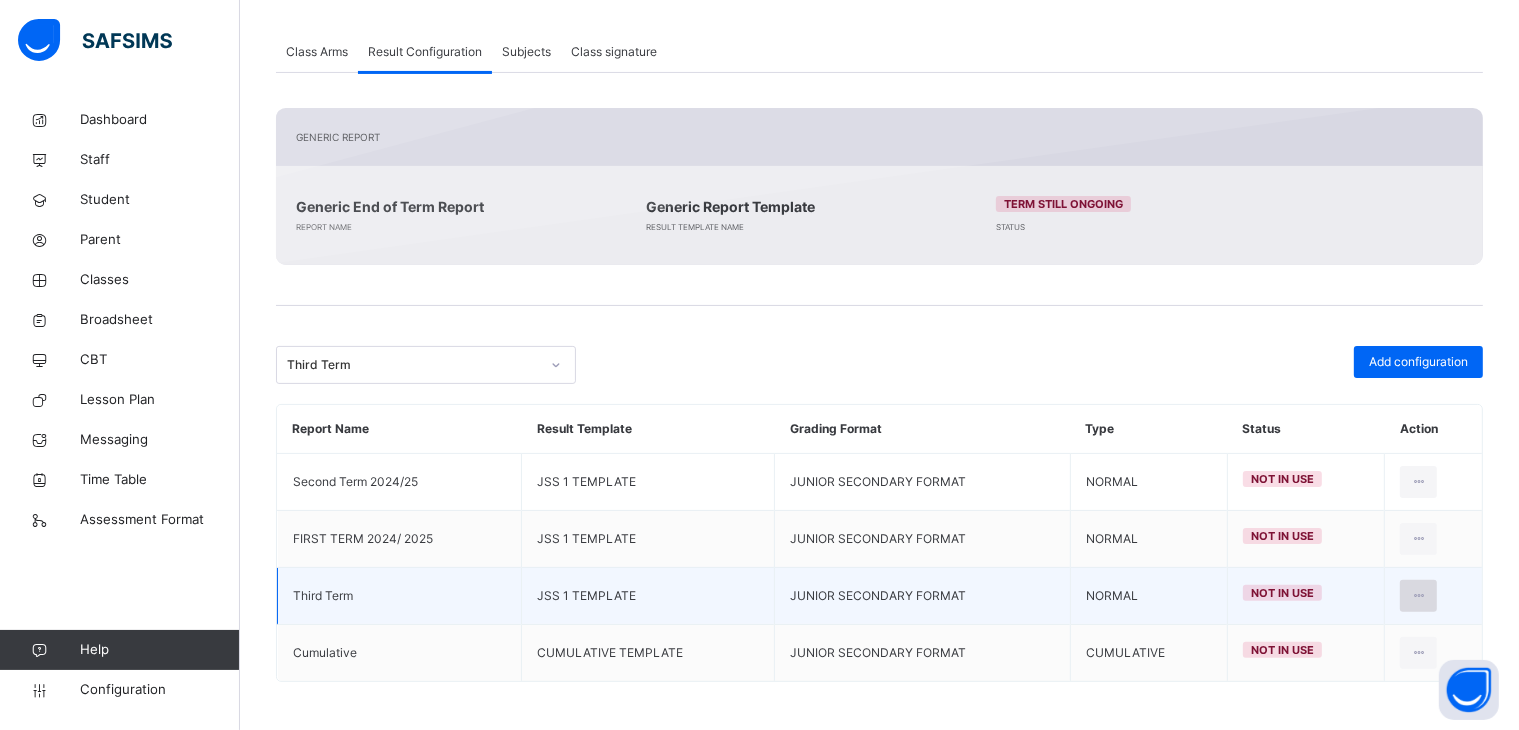 click at bounding box center [1418, 596] 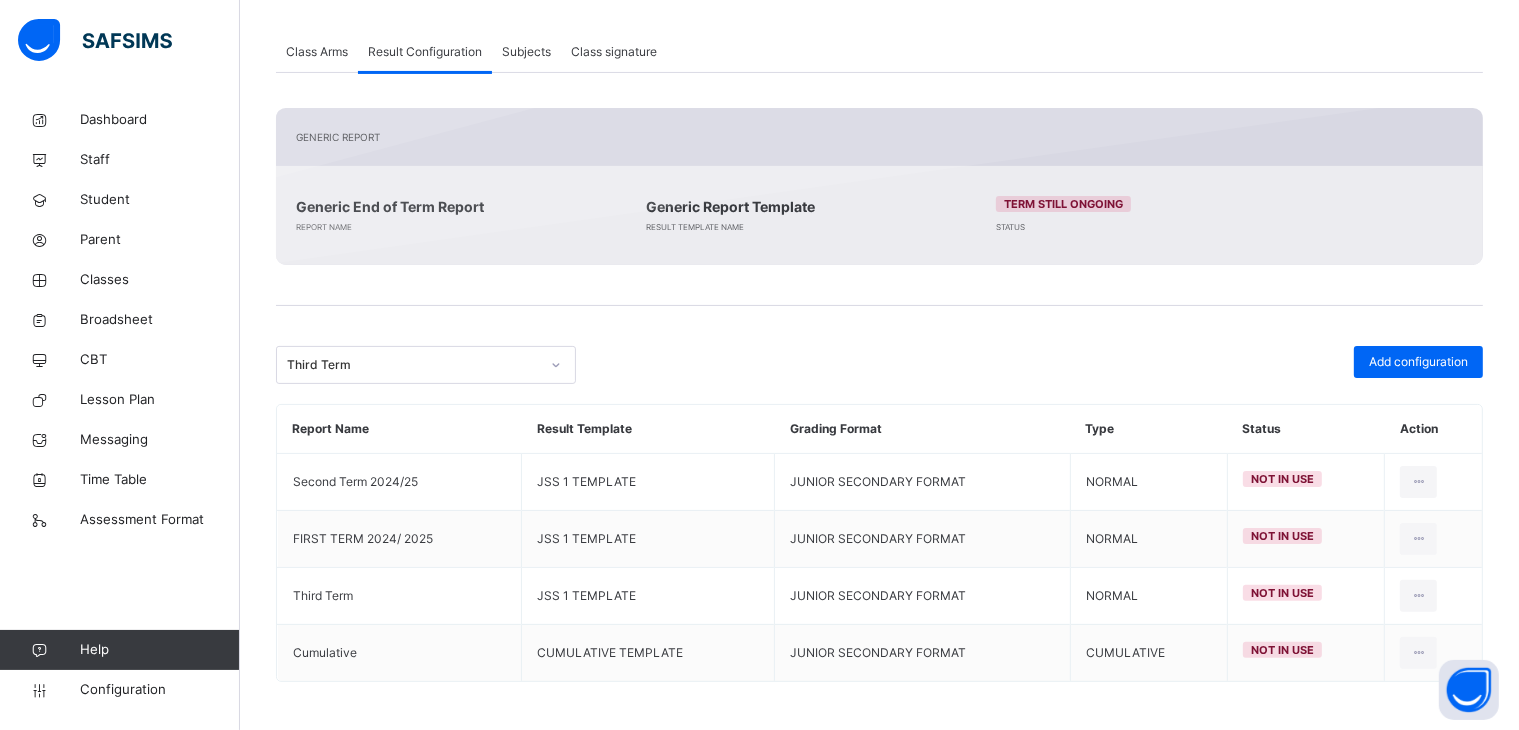 click on "Class Level  / Class Level Profile   Class Information   J.S.S. [NUMBER]   Junior Secondary School One   Edit Class Level     Deactivate Class Level Class Arms Result Configuration Subjects Class signature Result Configuration More Options   Arm Name Date Created Status Actions A [DATE] Active View Details B [DATE] Active View Details Generic Report Generic End of Term Report Report Name Generic Report Template Result Template Name Term still ongoing Status Third Term Add configuration Report Name Result Template Grading Format Type Status Action Second Term [DATE] JSS [NUMBER] TEMPLATE JUNIOR SECONDARY FORMAT NORMAL not in use  FIRST TERM [DATE]/ [DATE] JSS [NUMBER] TEMPLATE JUNIOR SECONDARY FORMAT NORMAL not in use Third Term  JSS [NUMBER] TEMPLATE JUNIOR SECONDARY FORMAT NORMAL not in use Cumulative  CUMULATIVE TEMPLATE  JUNIOR SECONDARY FORMAT CUMULATIVE not in use Result Generation Configuration report name Scale up to [NUMBER] percent Third Term [DATE] CA [NUMBER] CA[NUMBER] CA[NUMBER] EXAM. Cumulative Has subject scores Has subject traits Cancel" at bounding box center [879, 218] 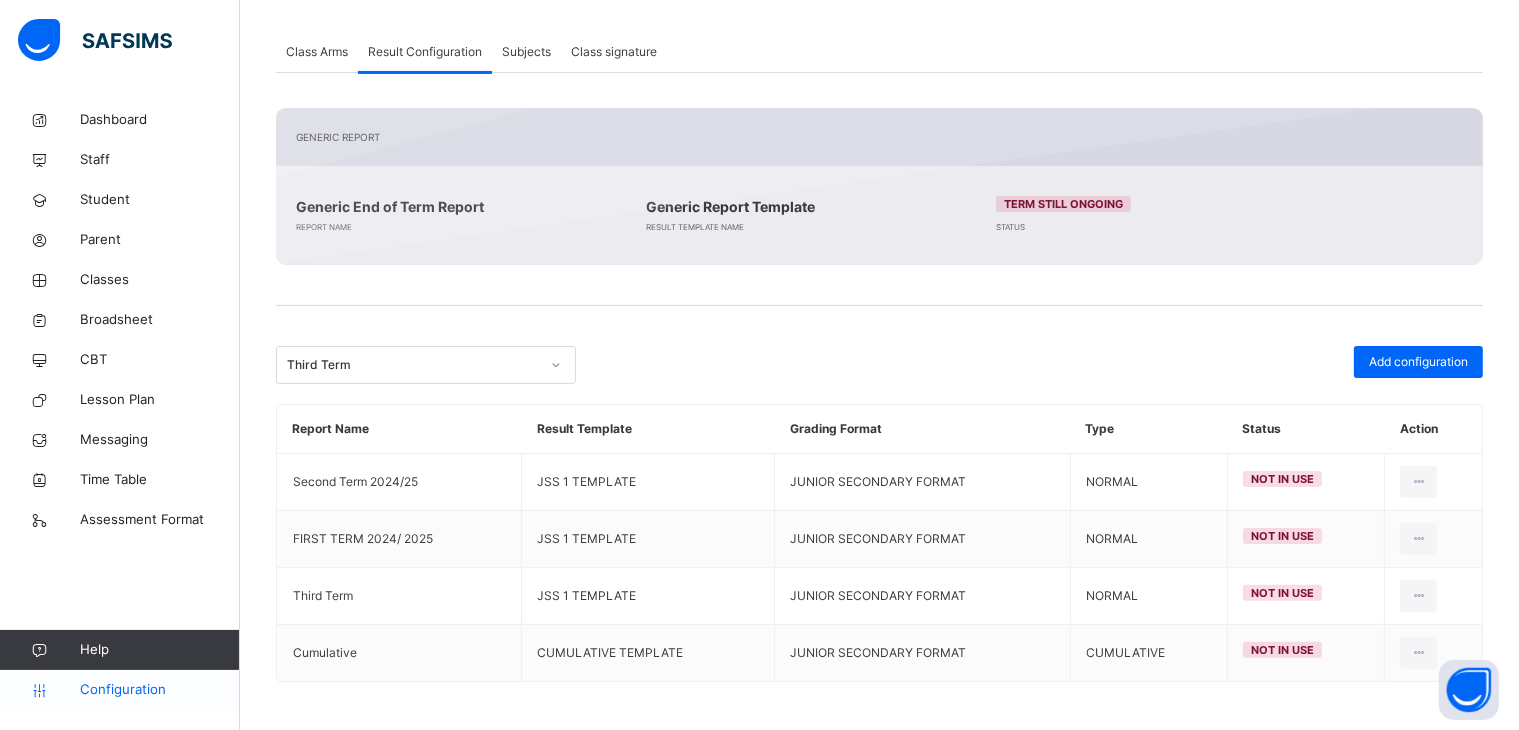 click on "Configuration" at bounding box center (159, 690) 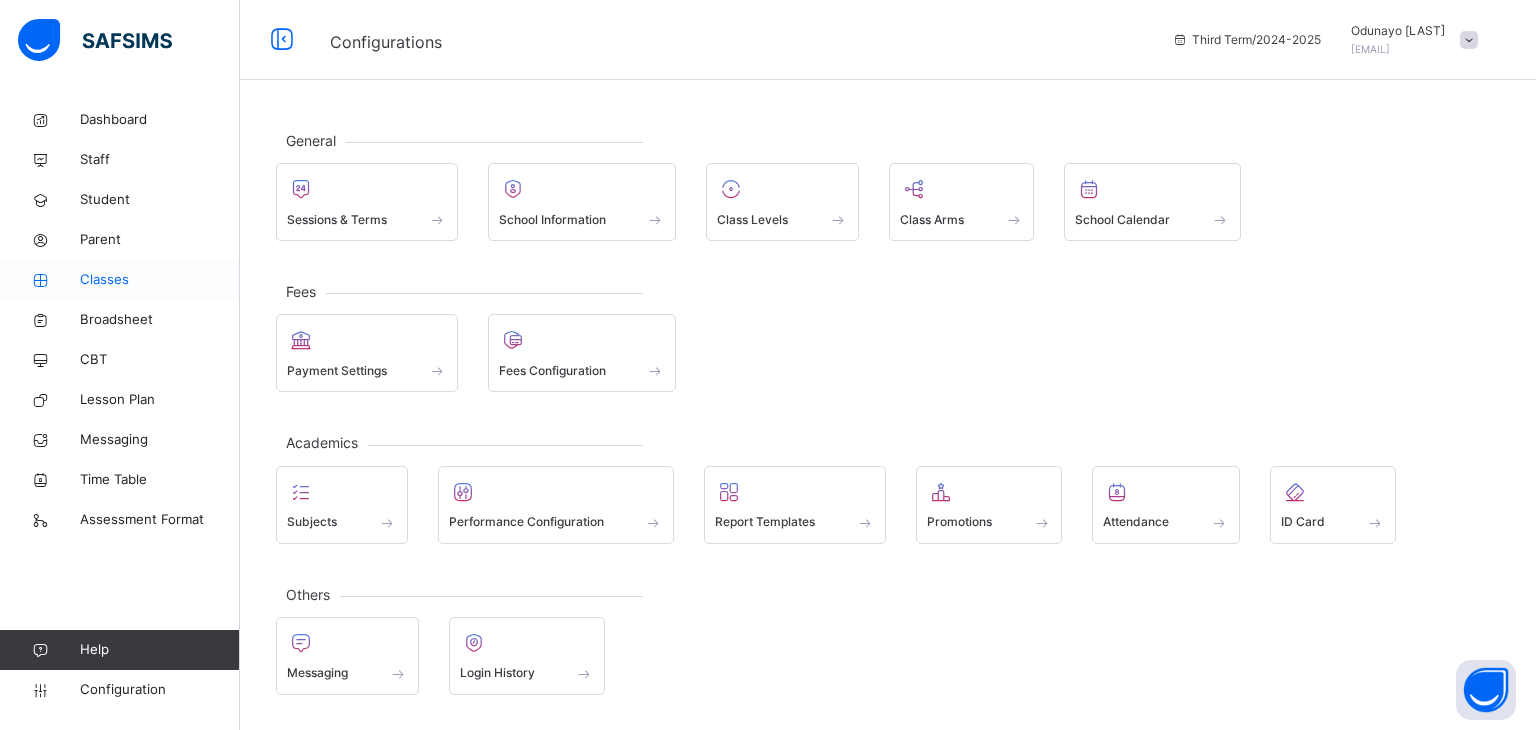 click on "Classes" at bounding box center (160, 280) 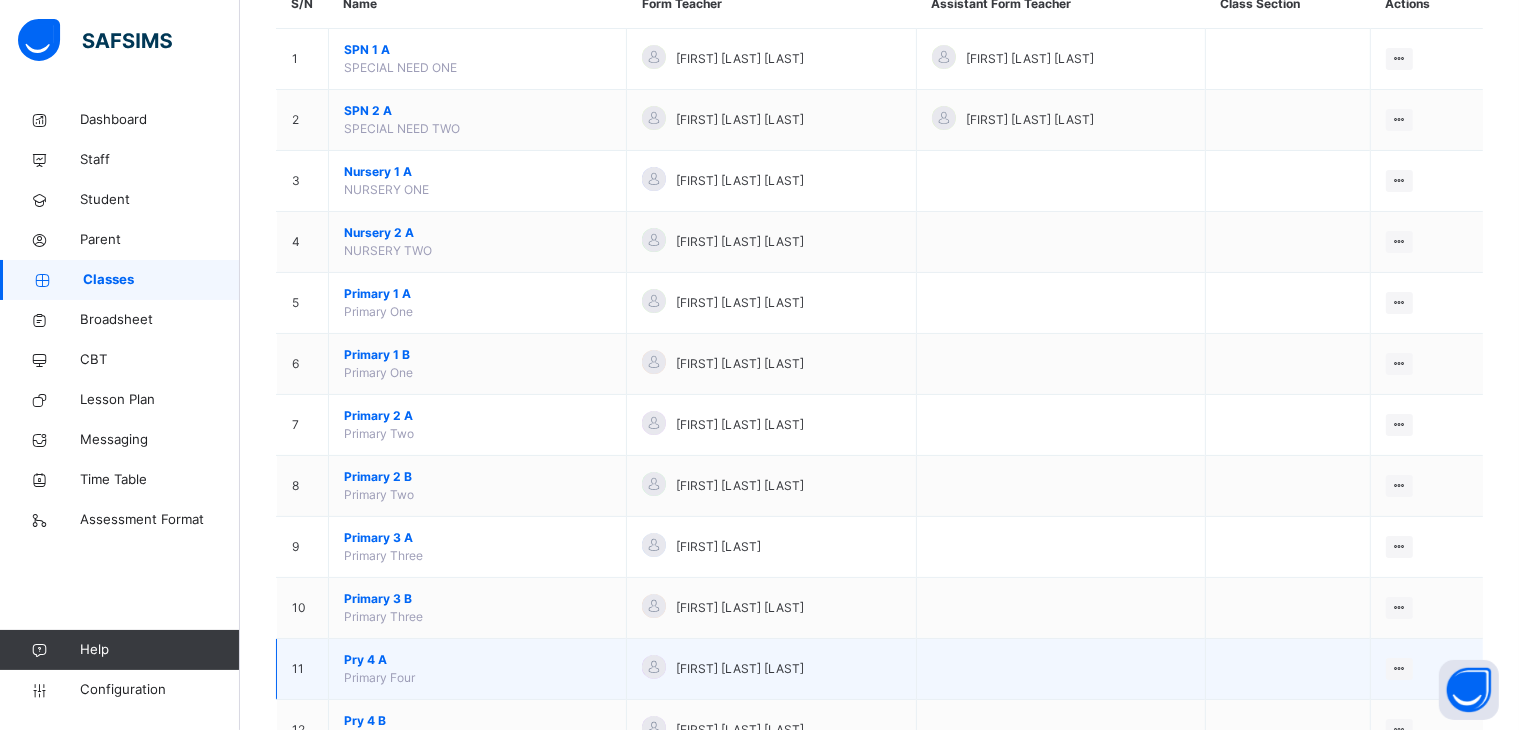 scroll, scrollTop: 592, scrollLeft: 0, axis: vertical 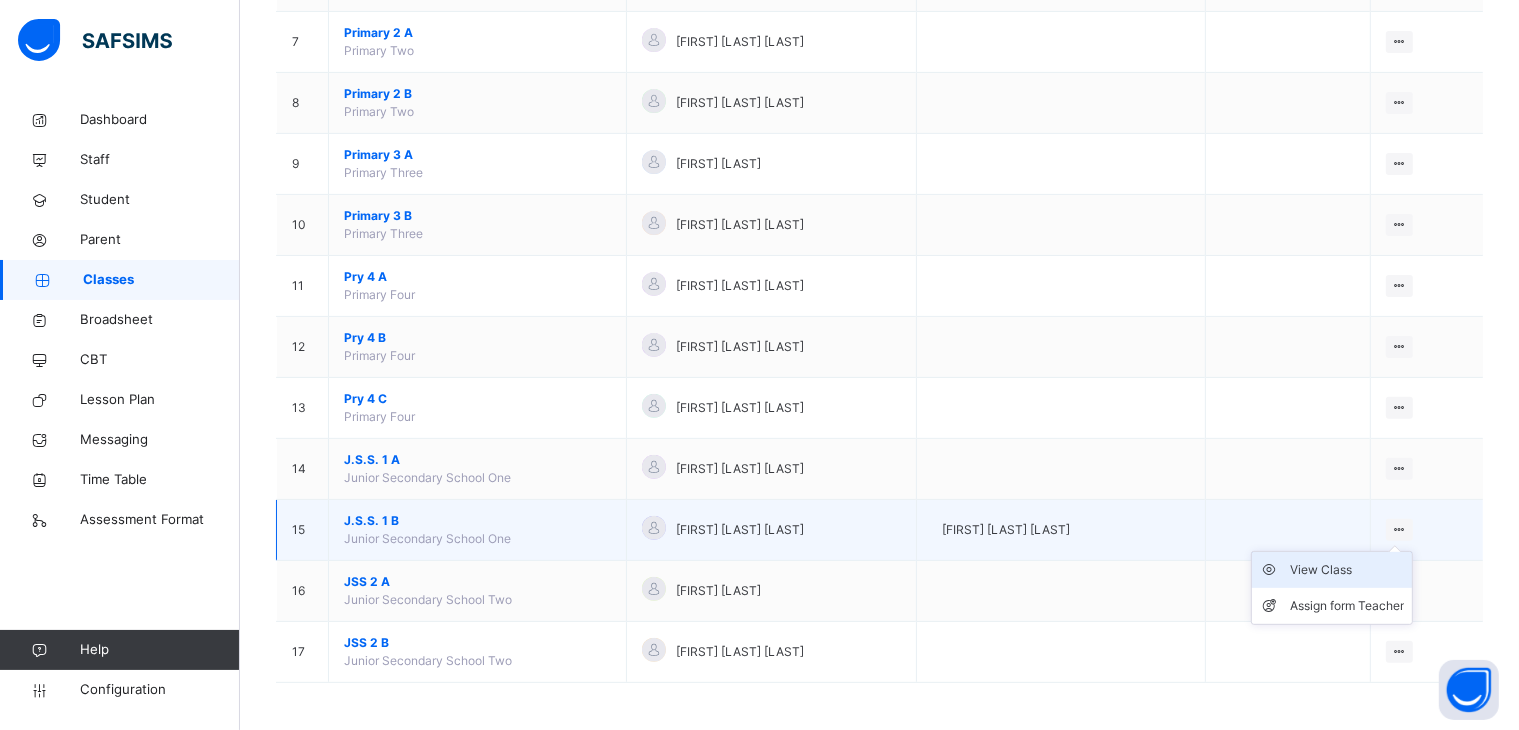 click on "View Class" at bounding box center [1347, 570] 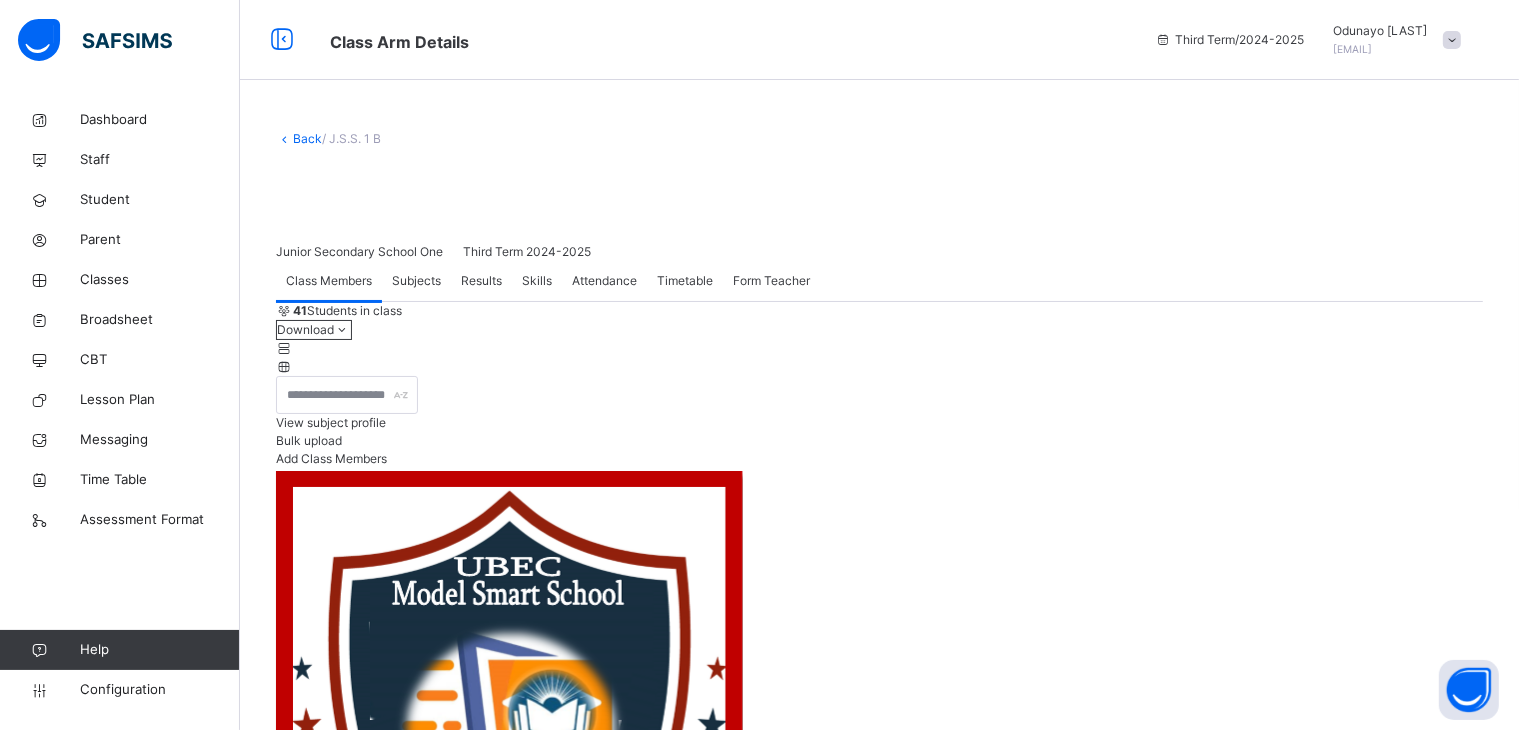 click on "Subjects" at bounding box center (416, 281) 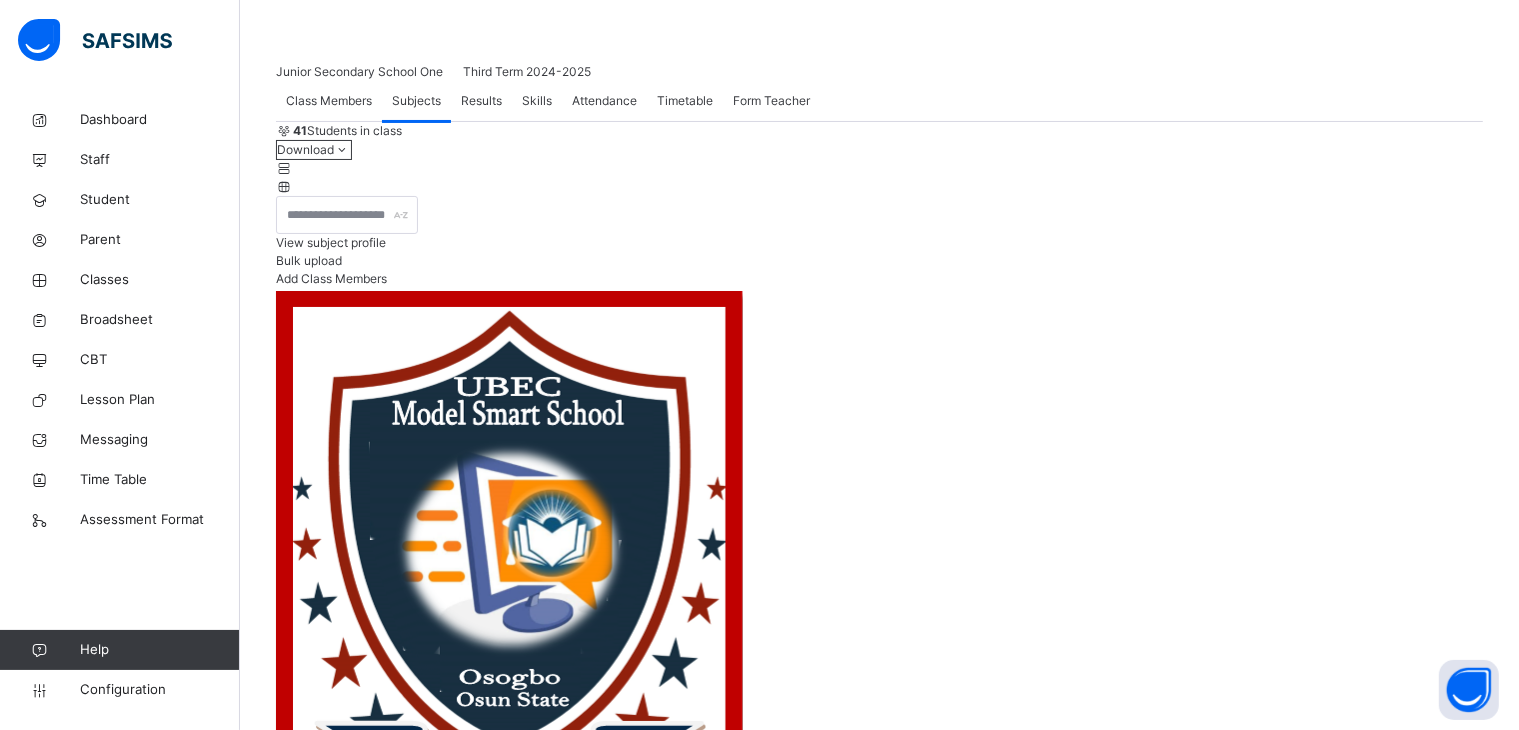 scroll, scrollTop: 0, scrollLeft: 0, axis: both 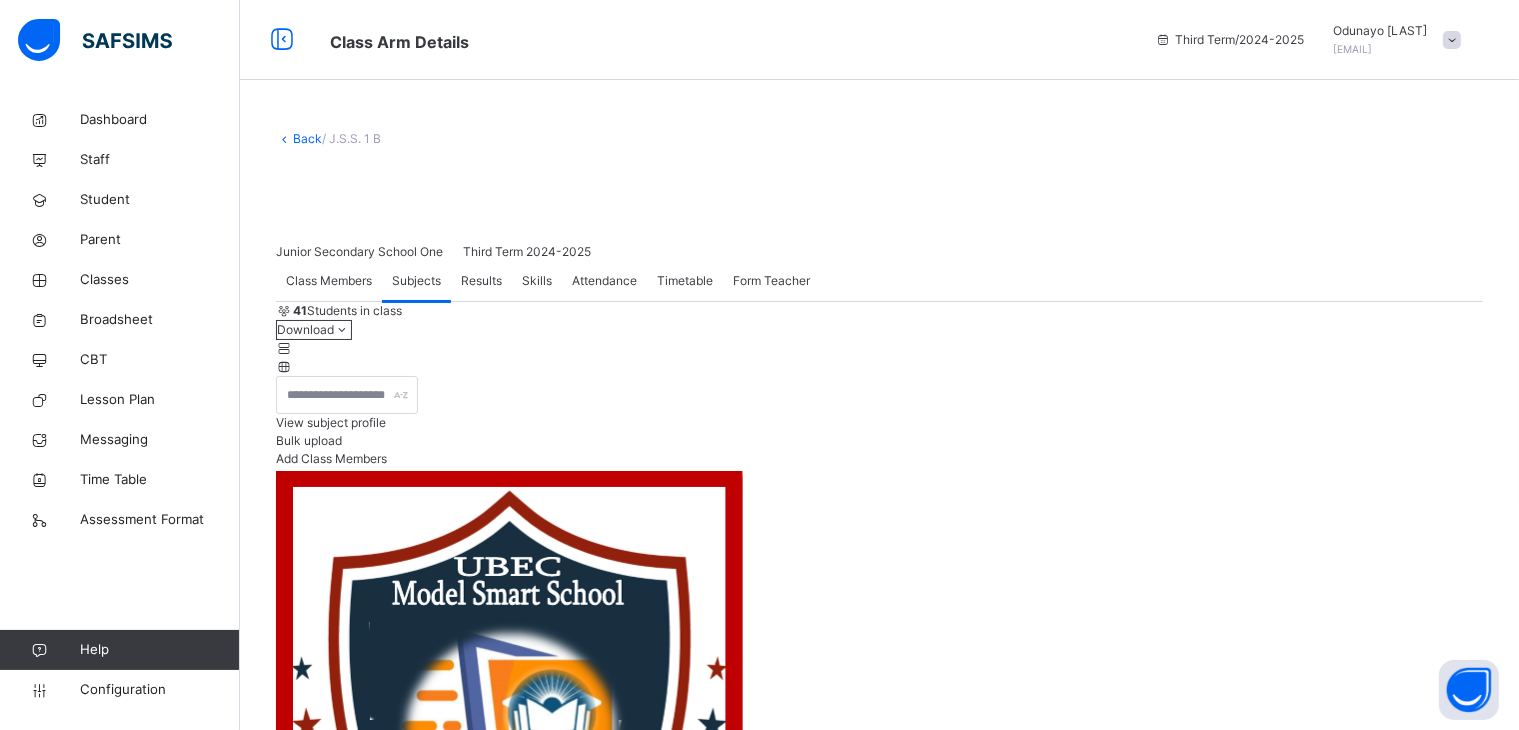 click on "Results" at bounding box center (481, 281) 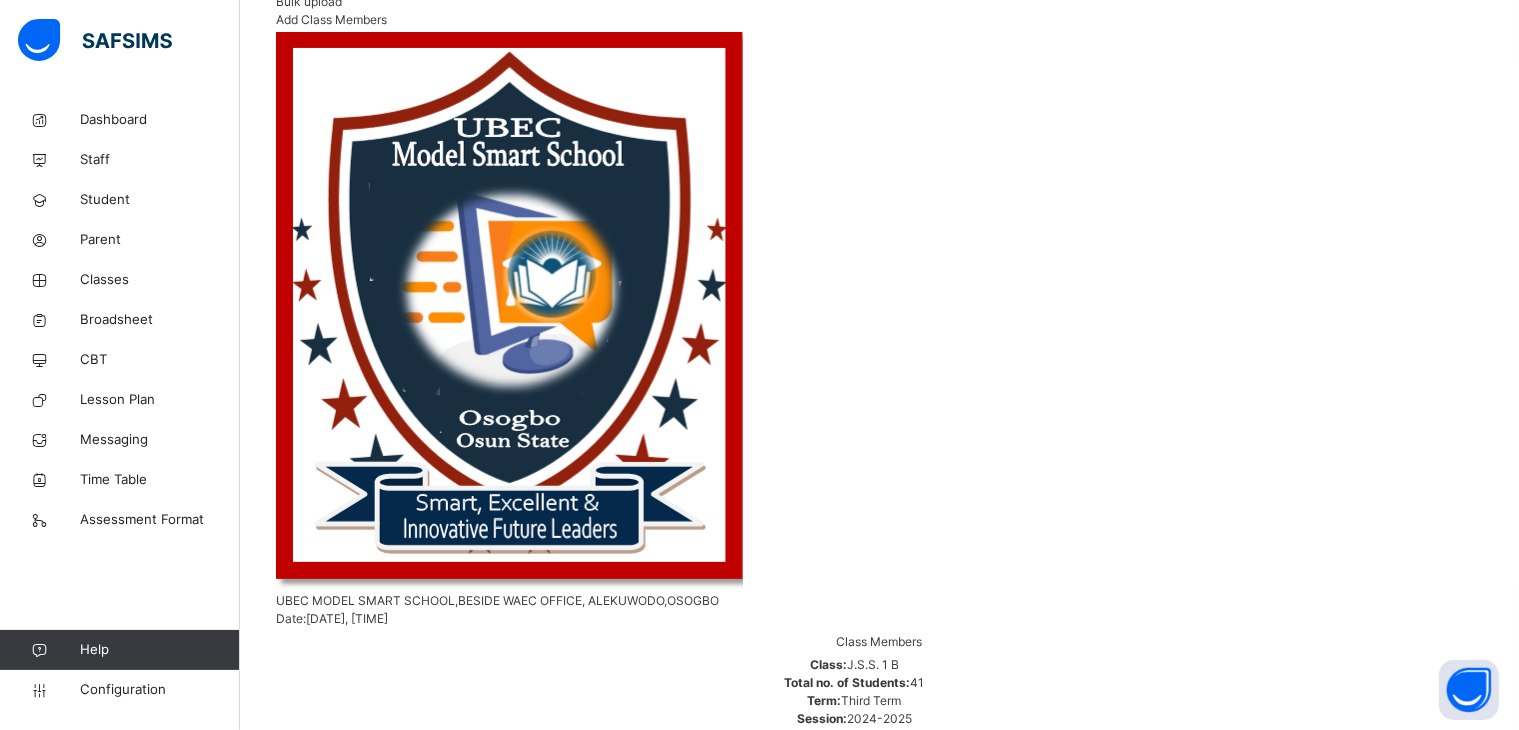 scroll, scrollTop: 580, scrollLeft: 0, axis: vertical 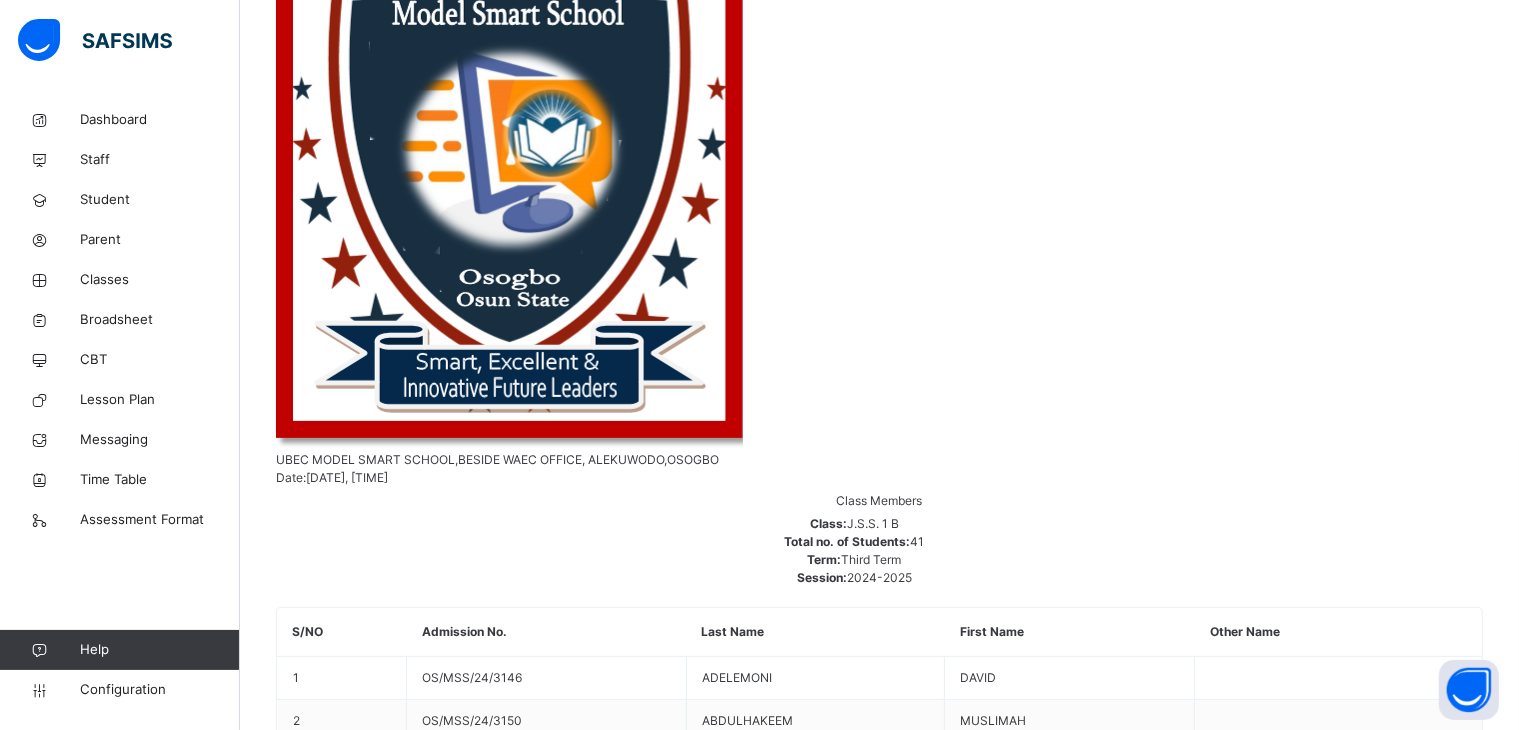 click on "[FIRST] [LAST]" at bounding box center [879, 6659] 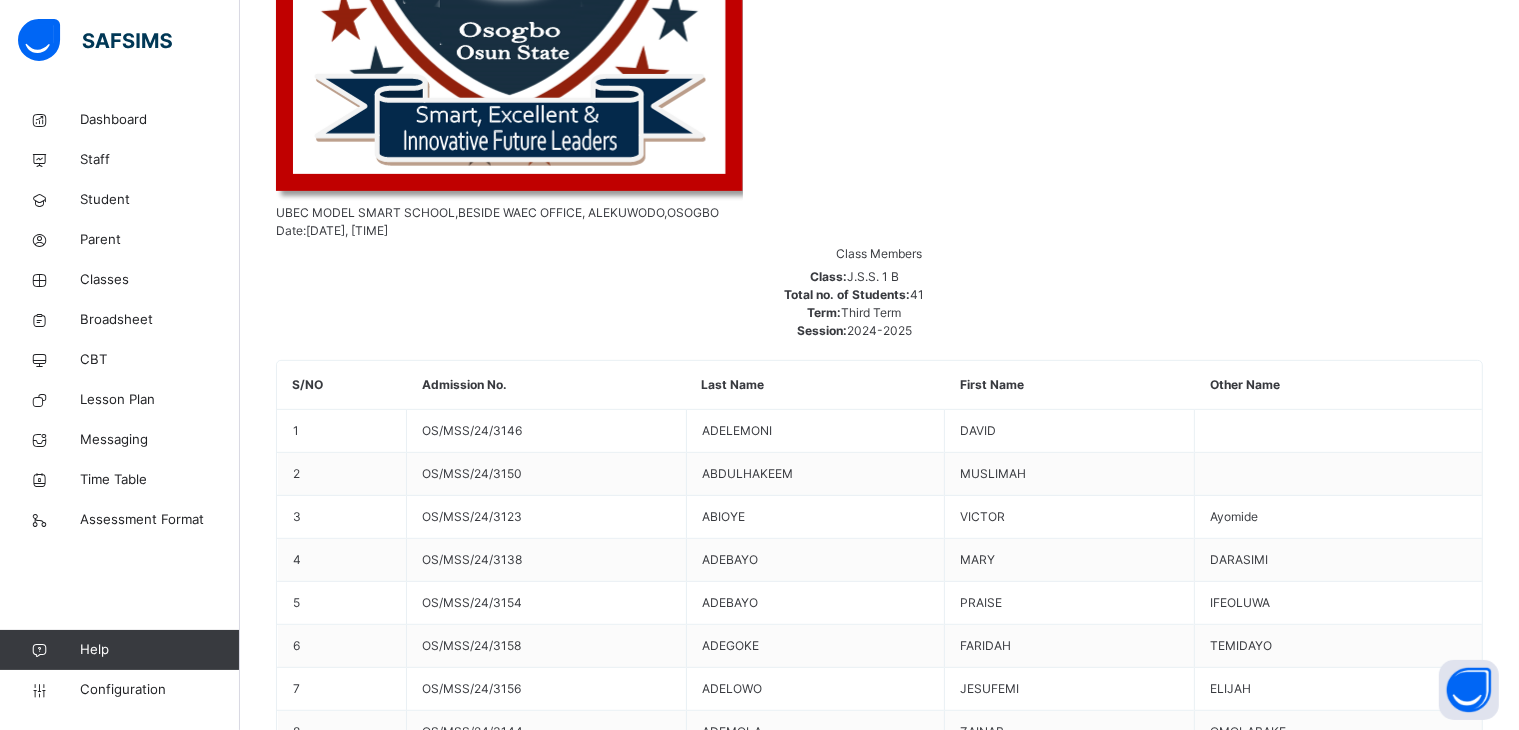 scroll, scrollTop: 1056, scrollLeft: 0, axis: vertical 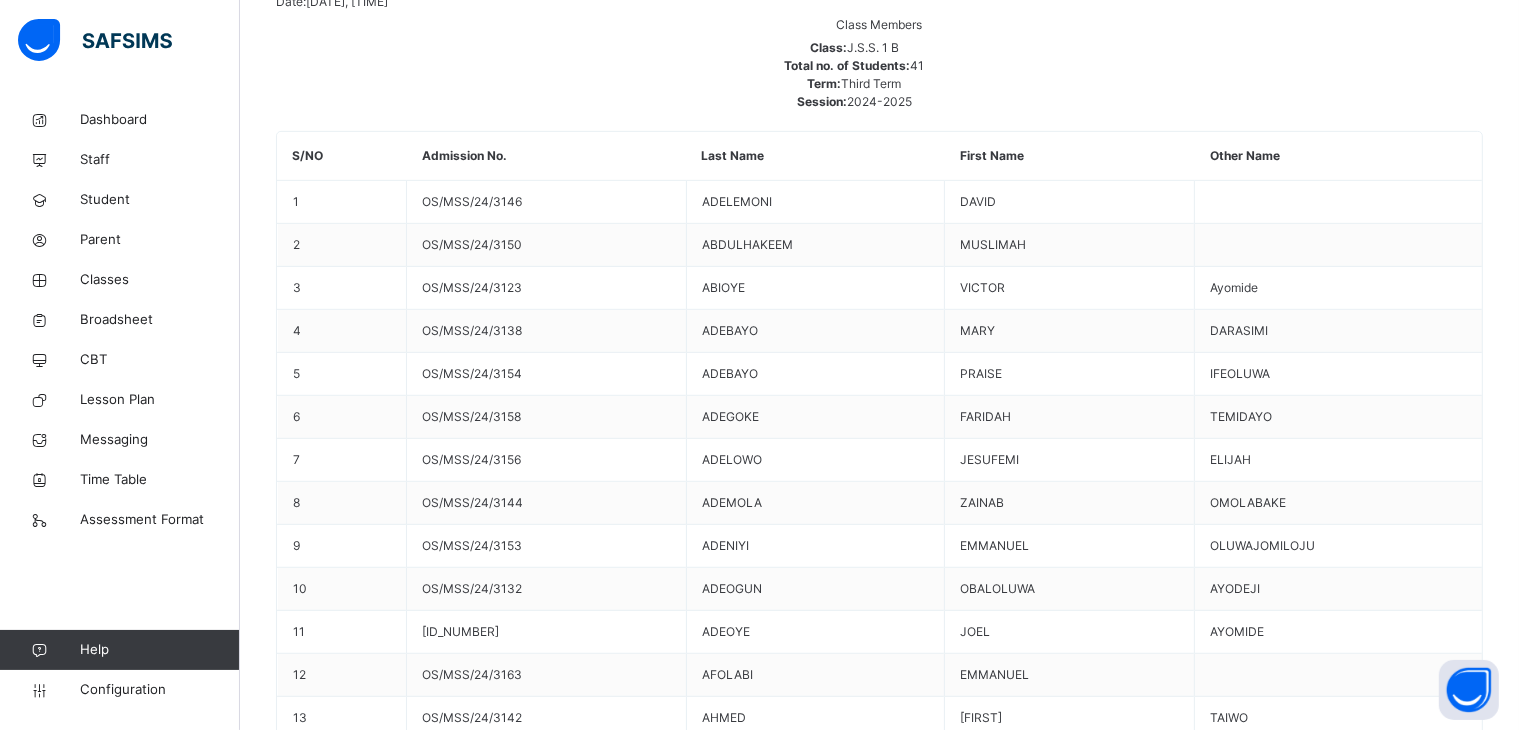 click at bounding box center [360, 9572] 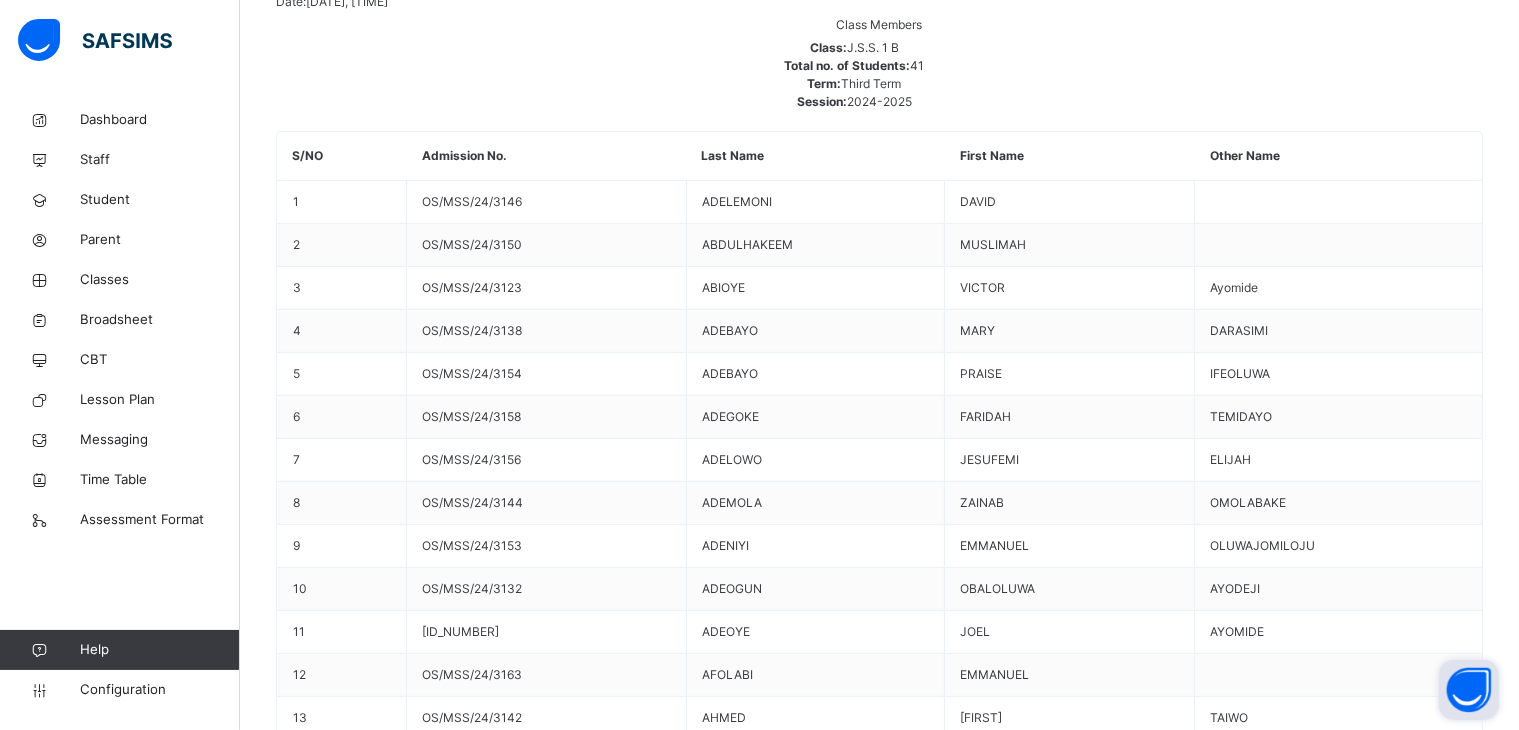 click at bounding box center [1469, 690] 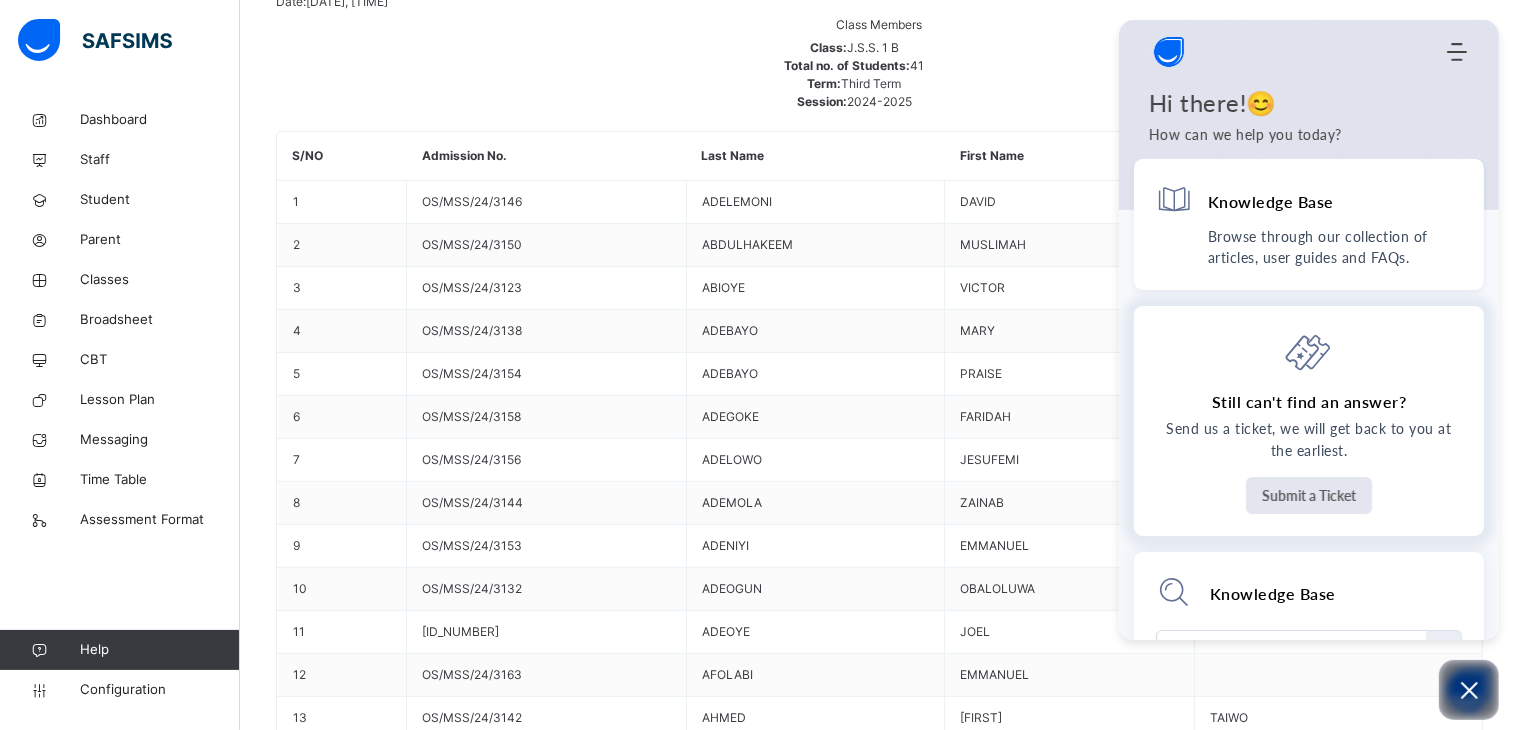 click on "Submit a Ticket" at bounding box center [1309, 495] 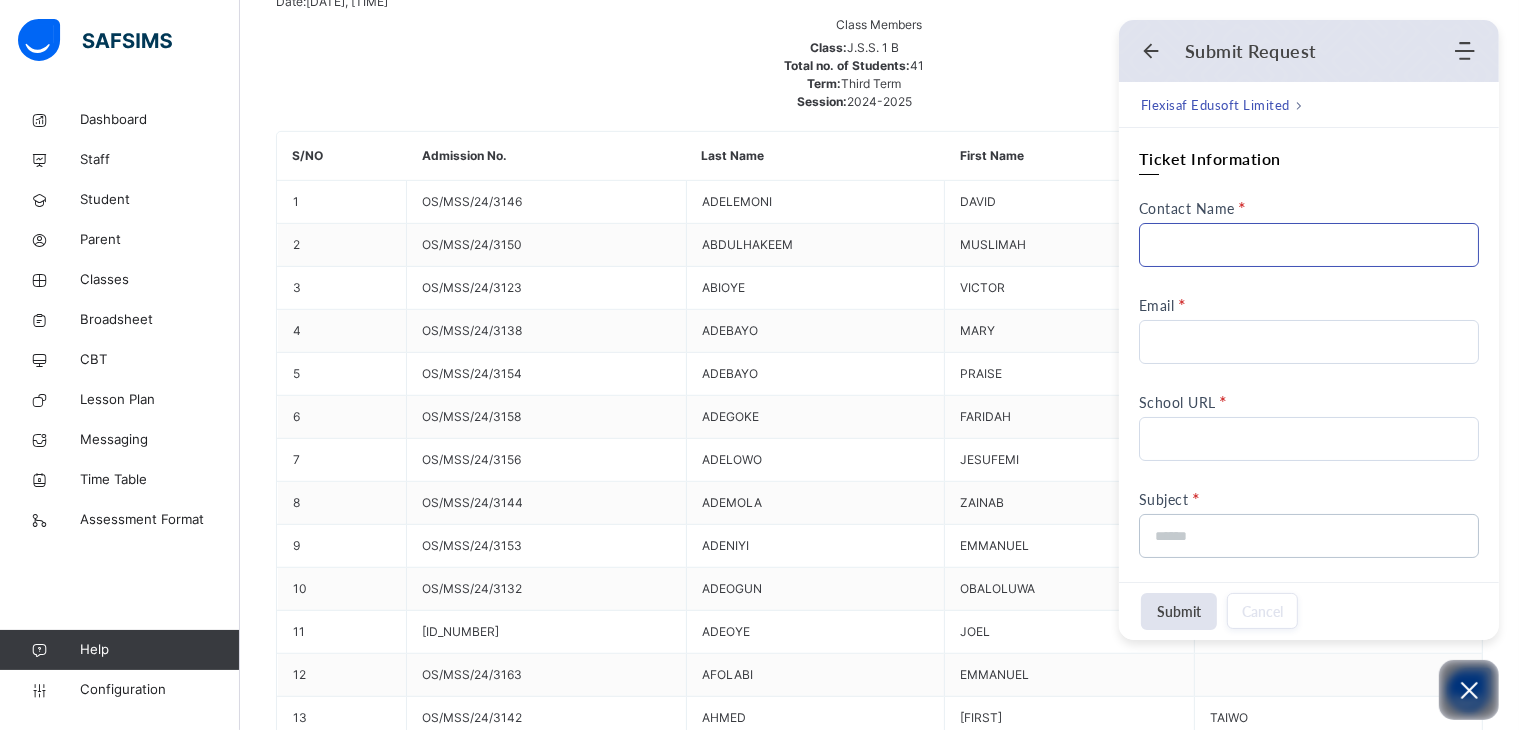 click on "Contact Name" at bounding box center [1309, 245] 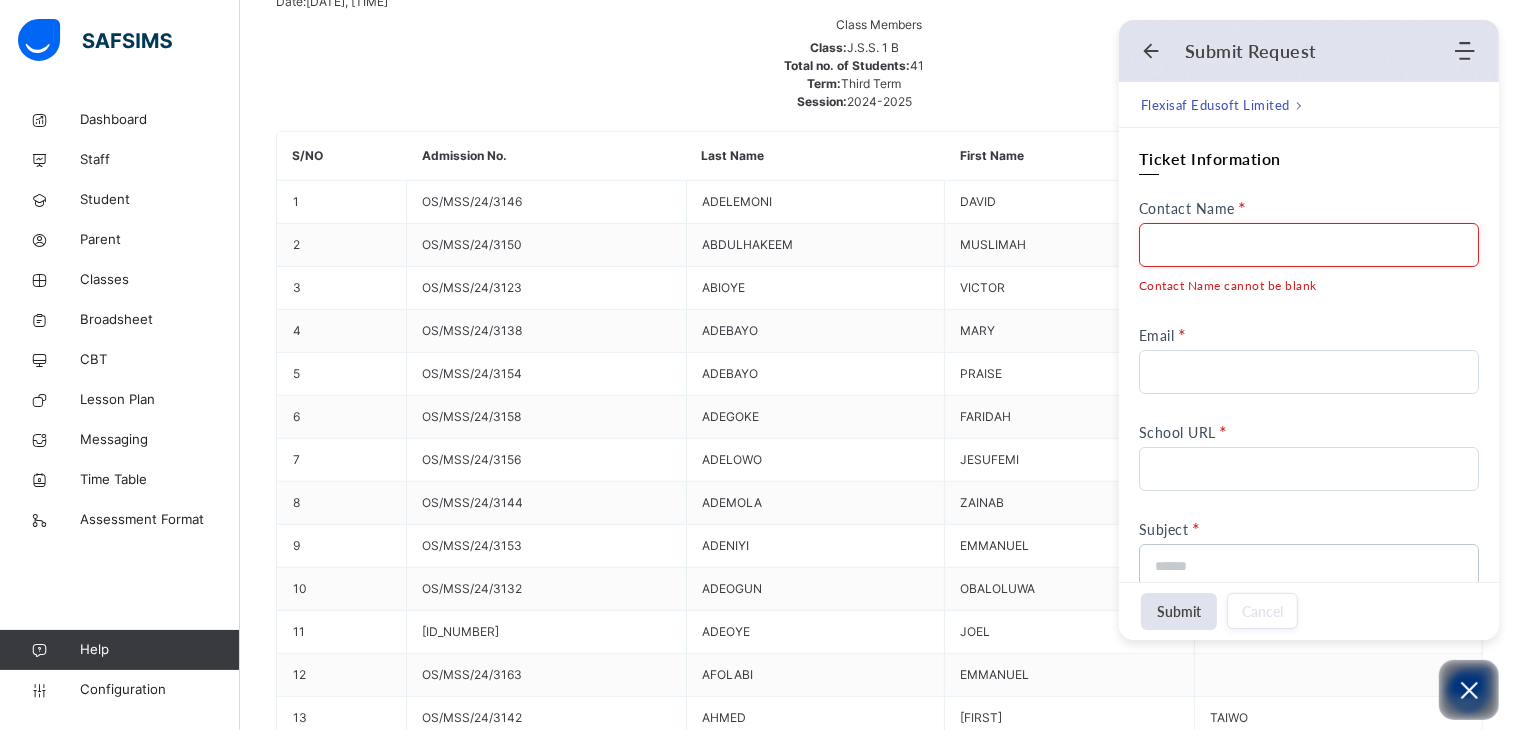scroll, scrollTop: 0, scrollLeft: 0, axis: both 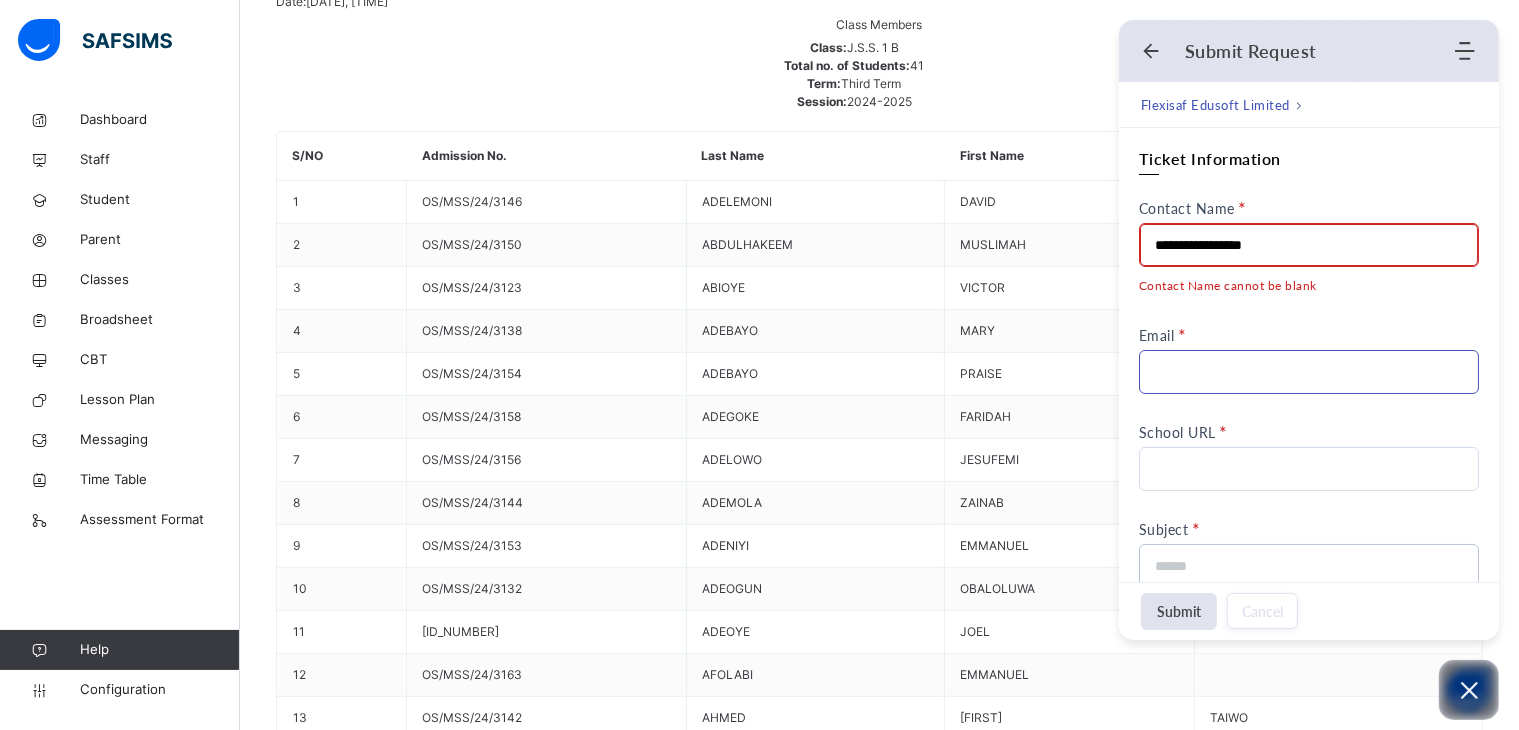 type on "**********" 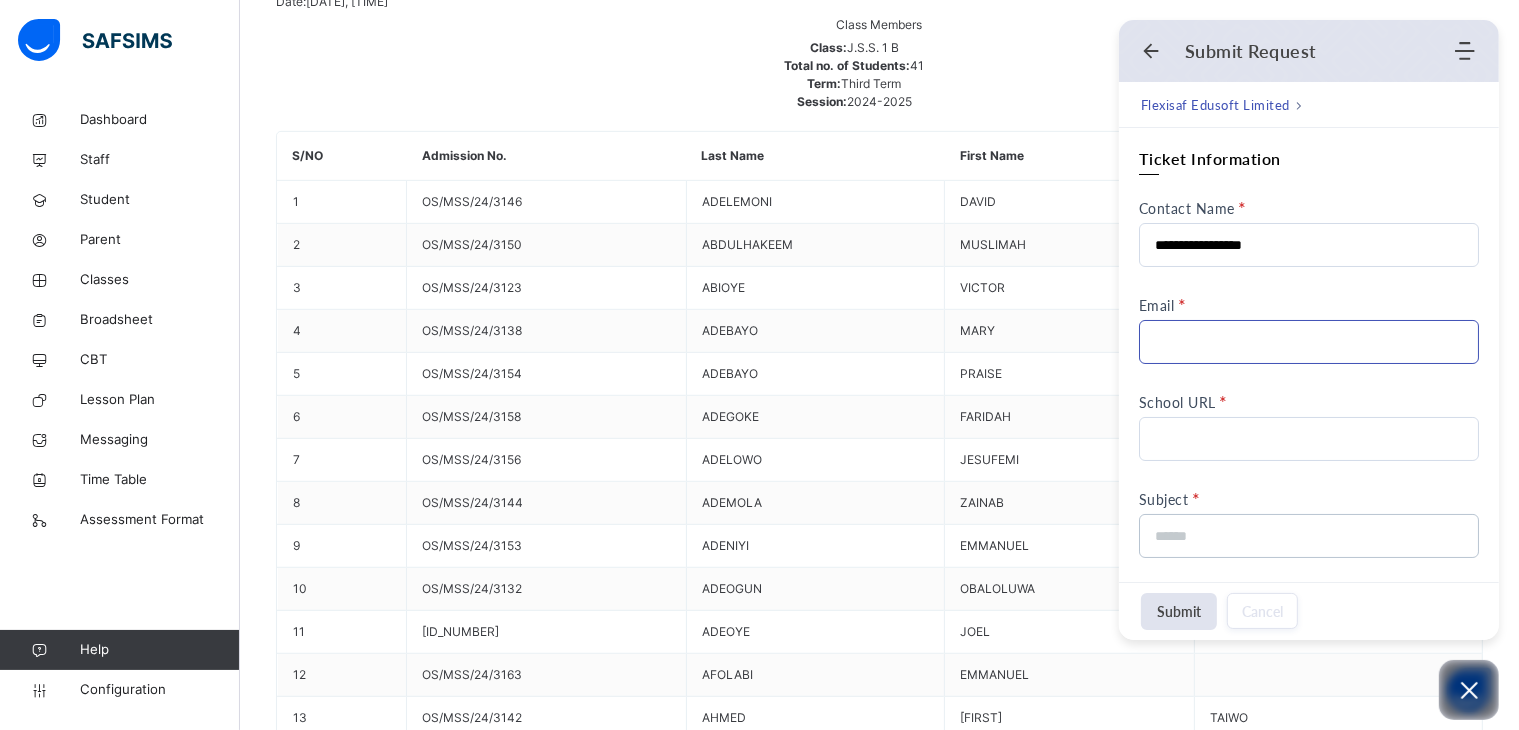 click on "Email" at bounding box center [1309, 342] 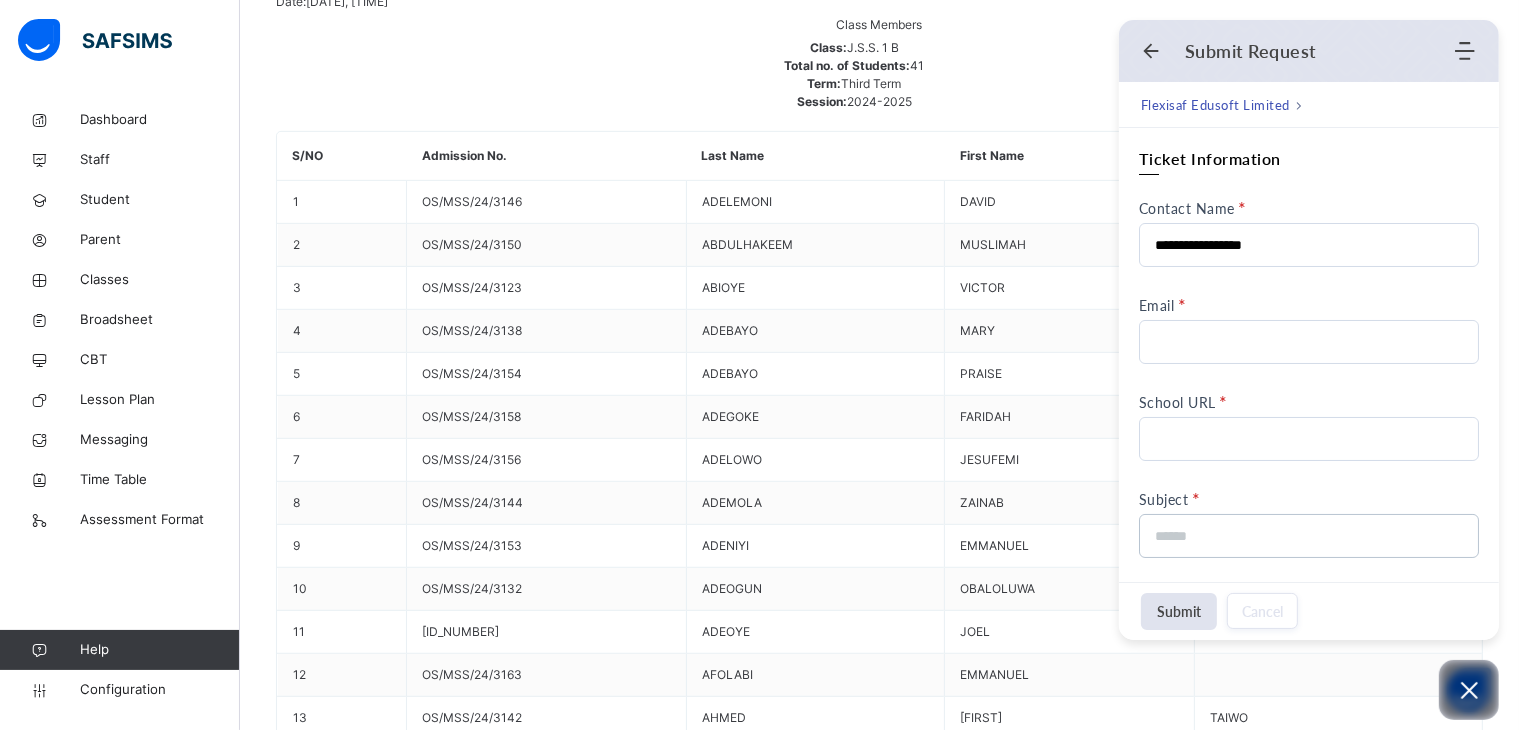 type on "**********" 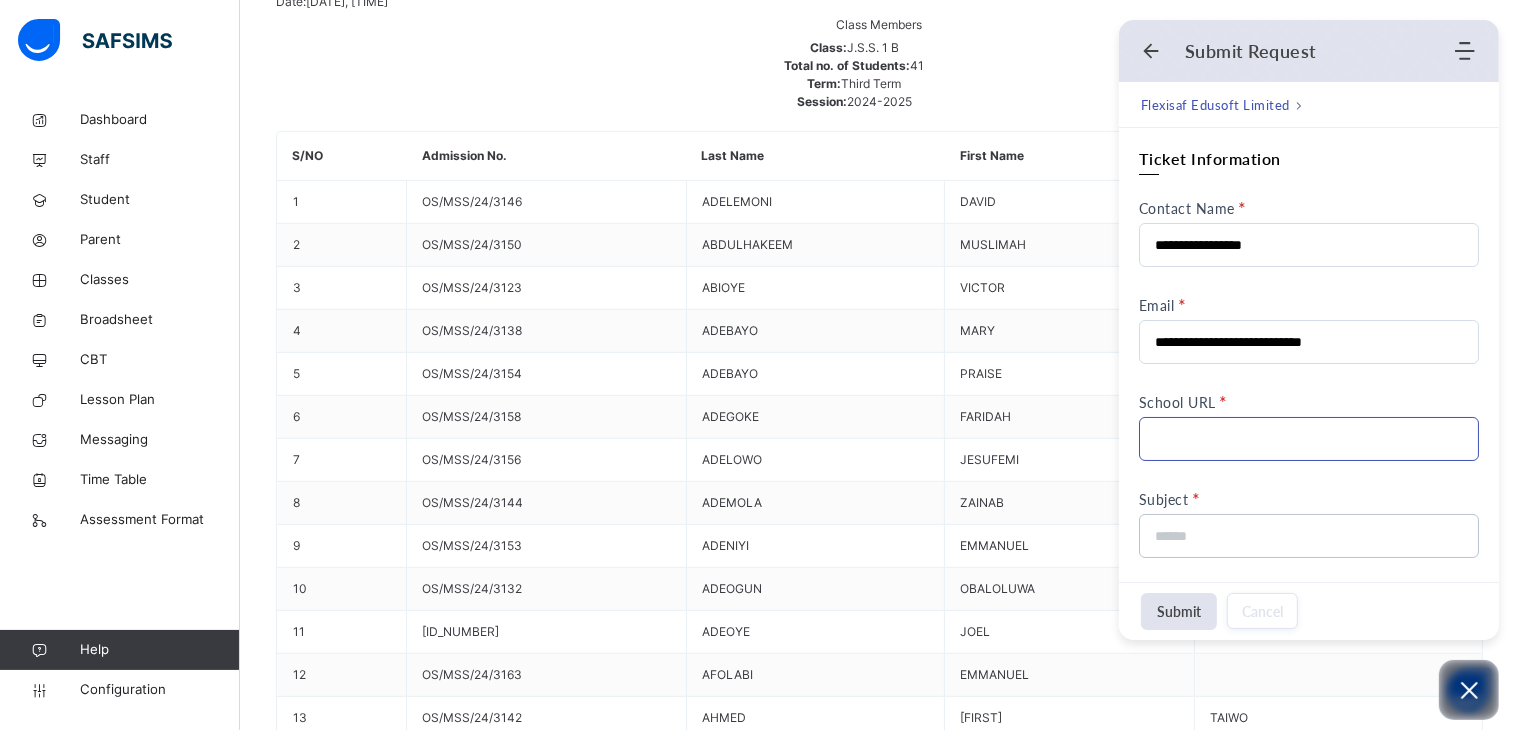 click on "School URL" at bounding box center [1309, 439] 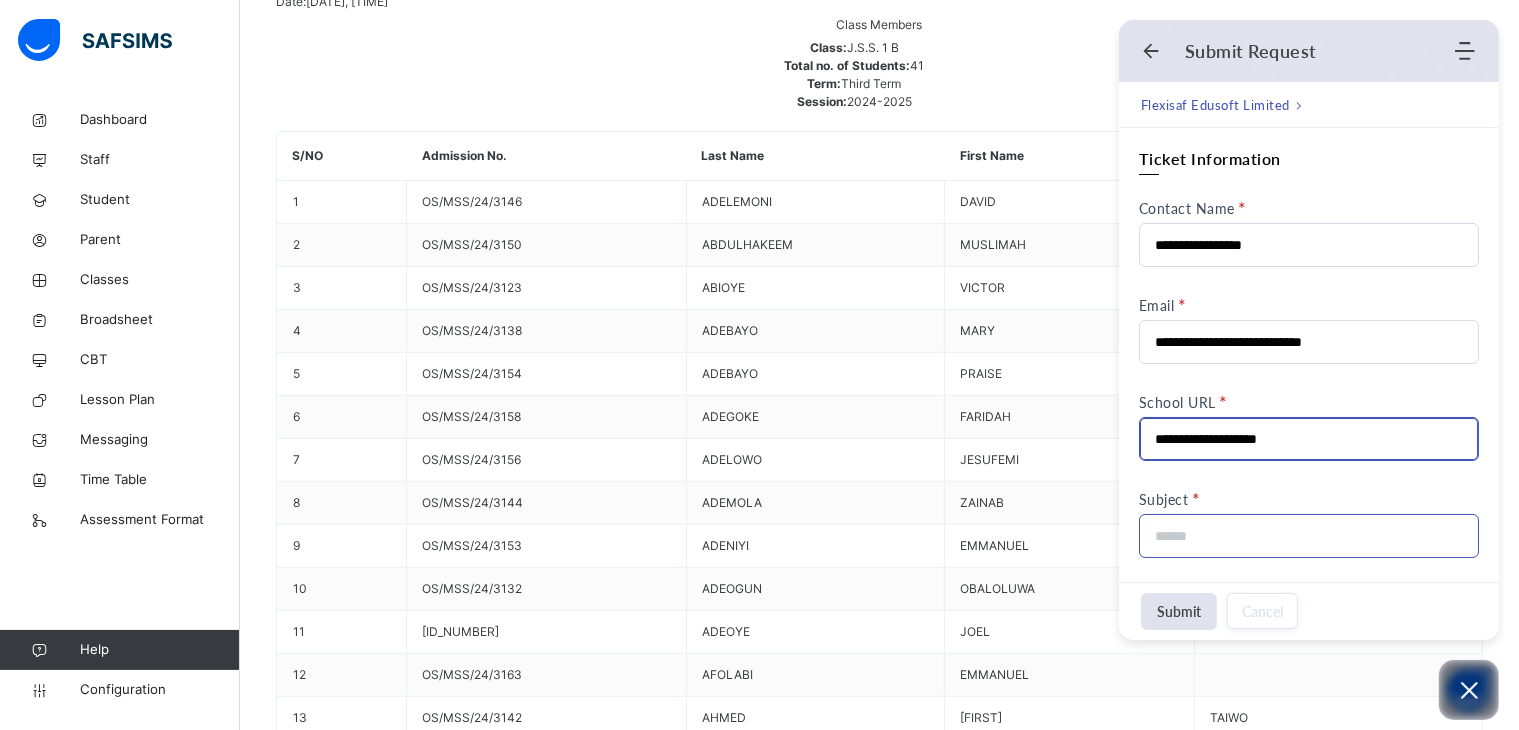type on "**********" 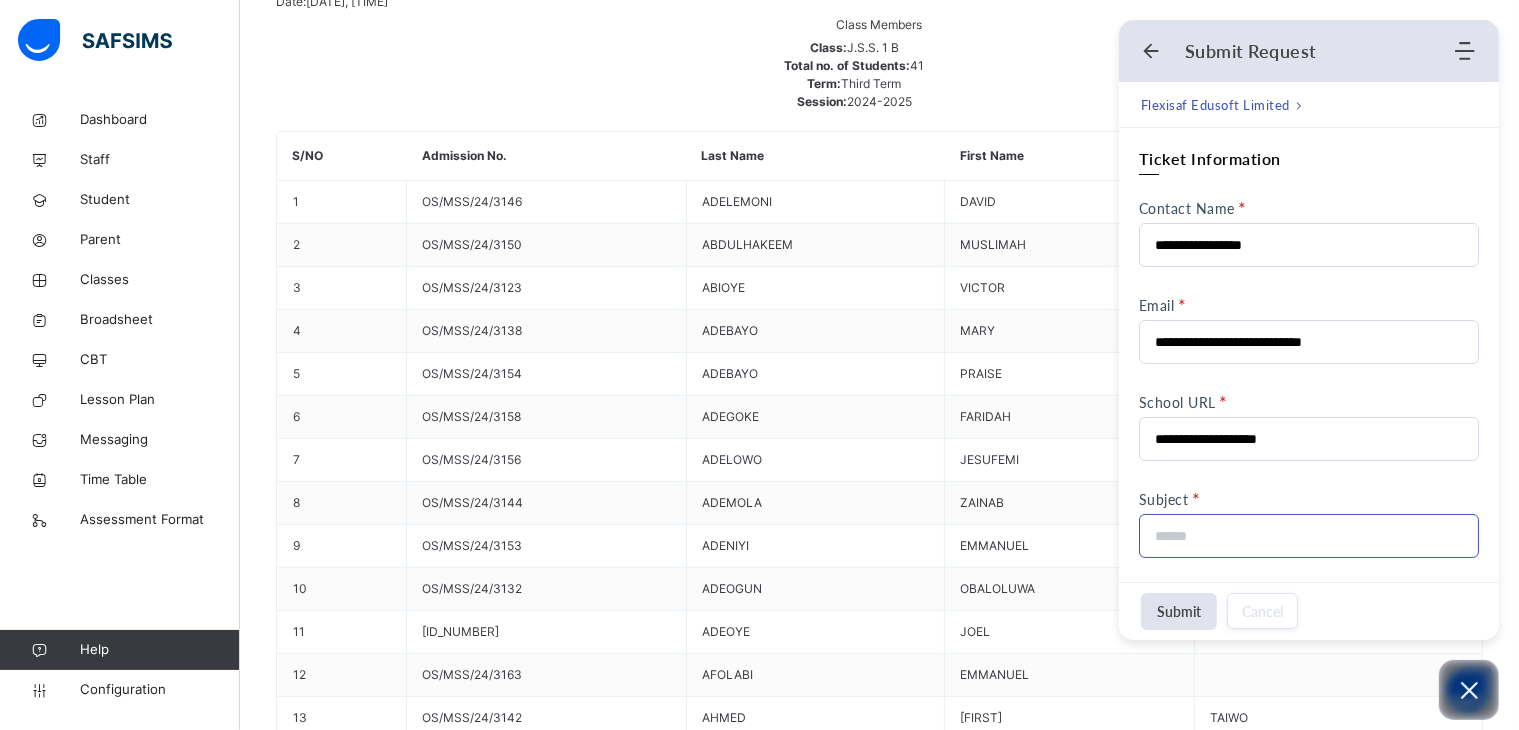 click at bounding box center (1303, 536) 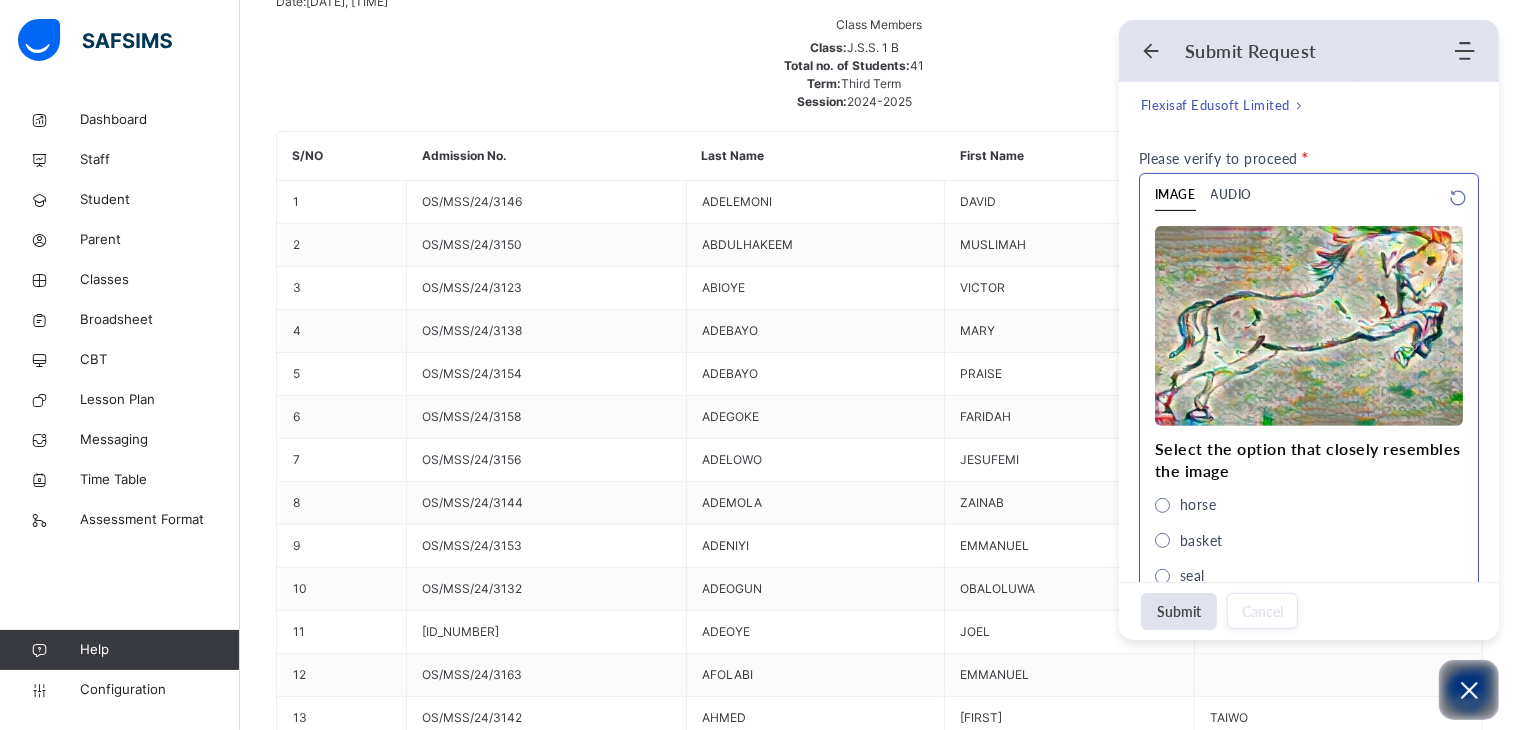 scroll, scrollTop: 952, scrollLeft: 0, axis: vertical 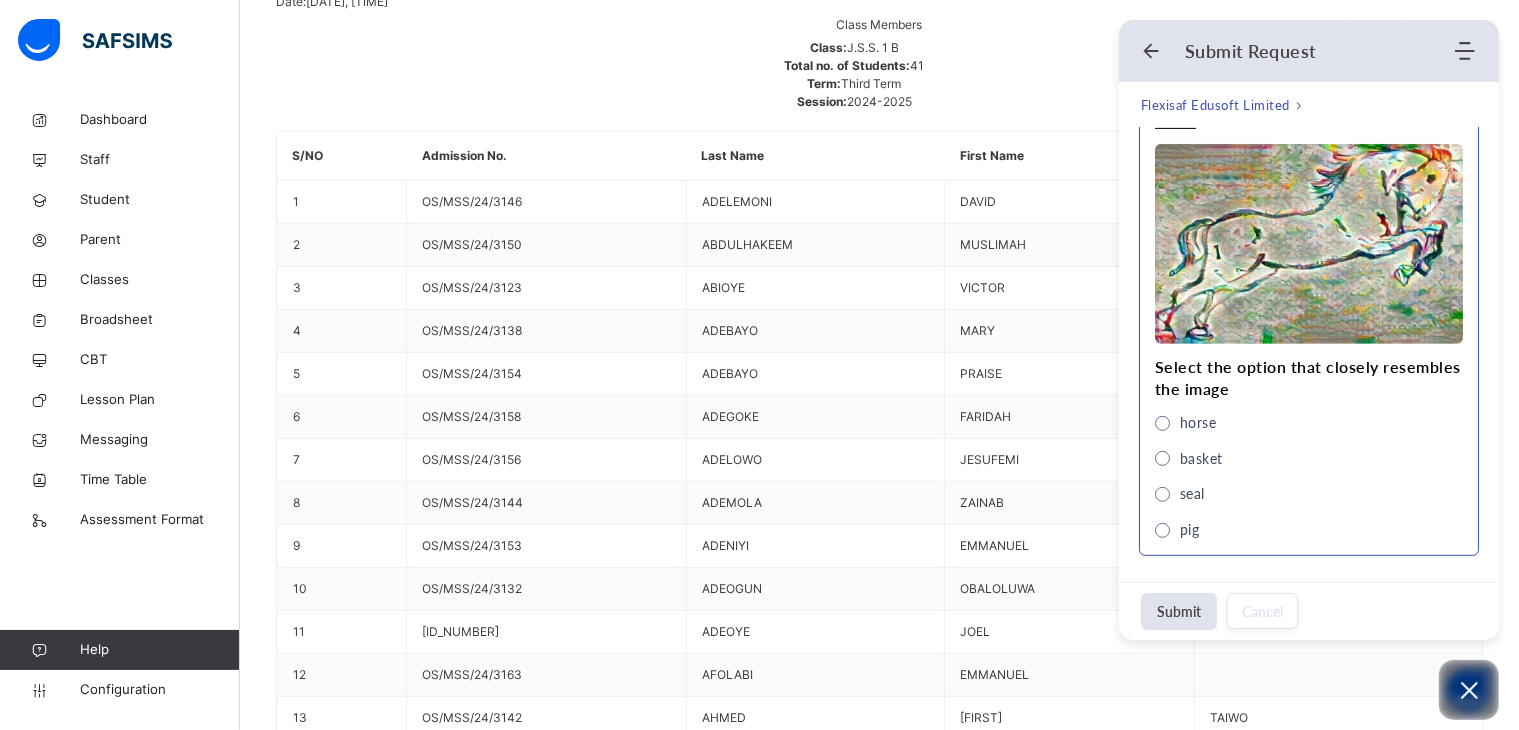 type on "**********" 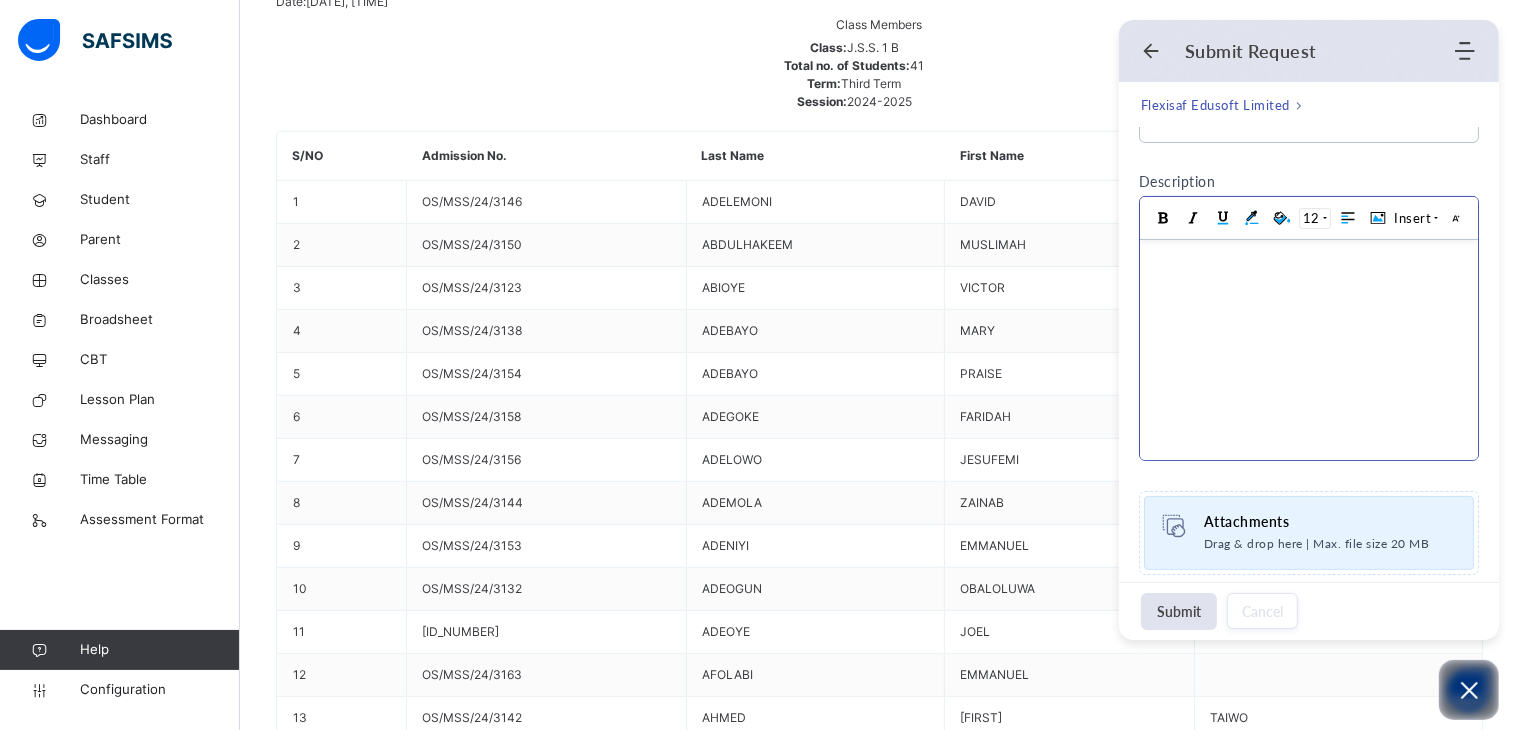 scroll, scrollTop: 380, scrollLeft: 0, axis: vertical 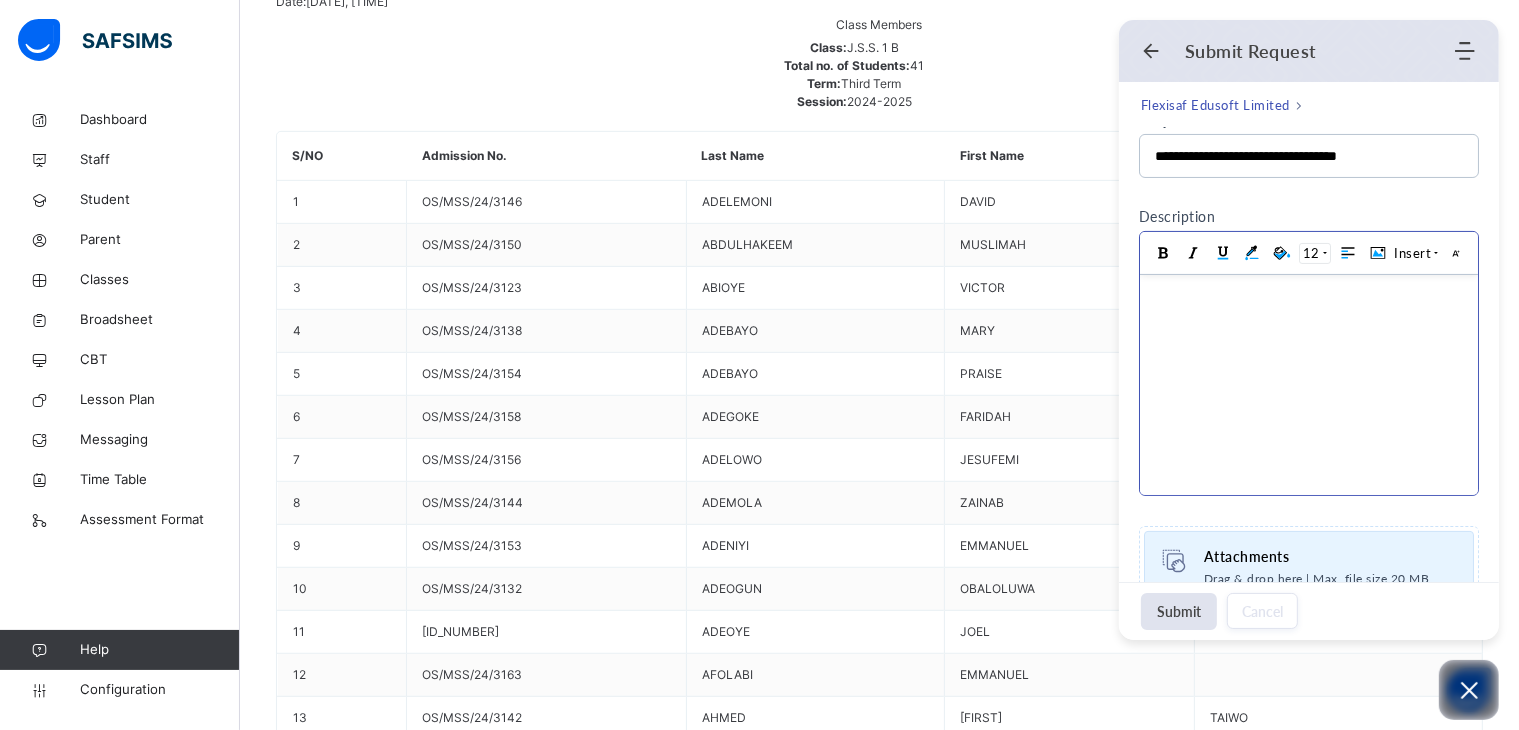 click at bounding box center [1308, 384] 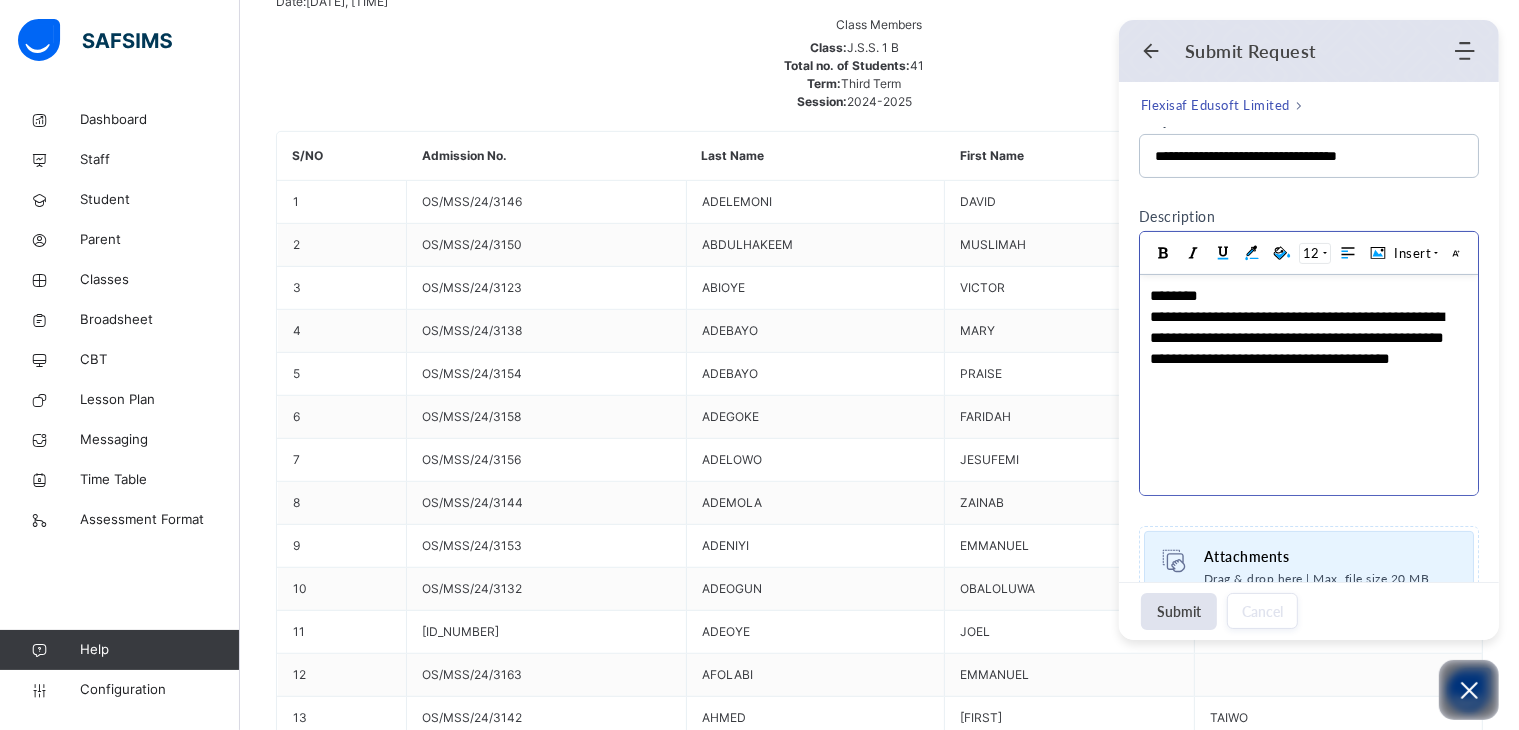 click on "**********" at bounding box center [1305, 347] 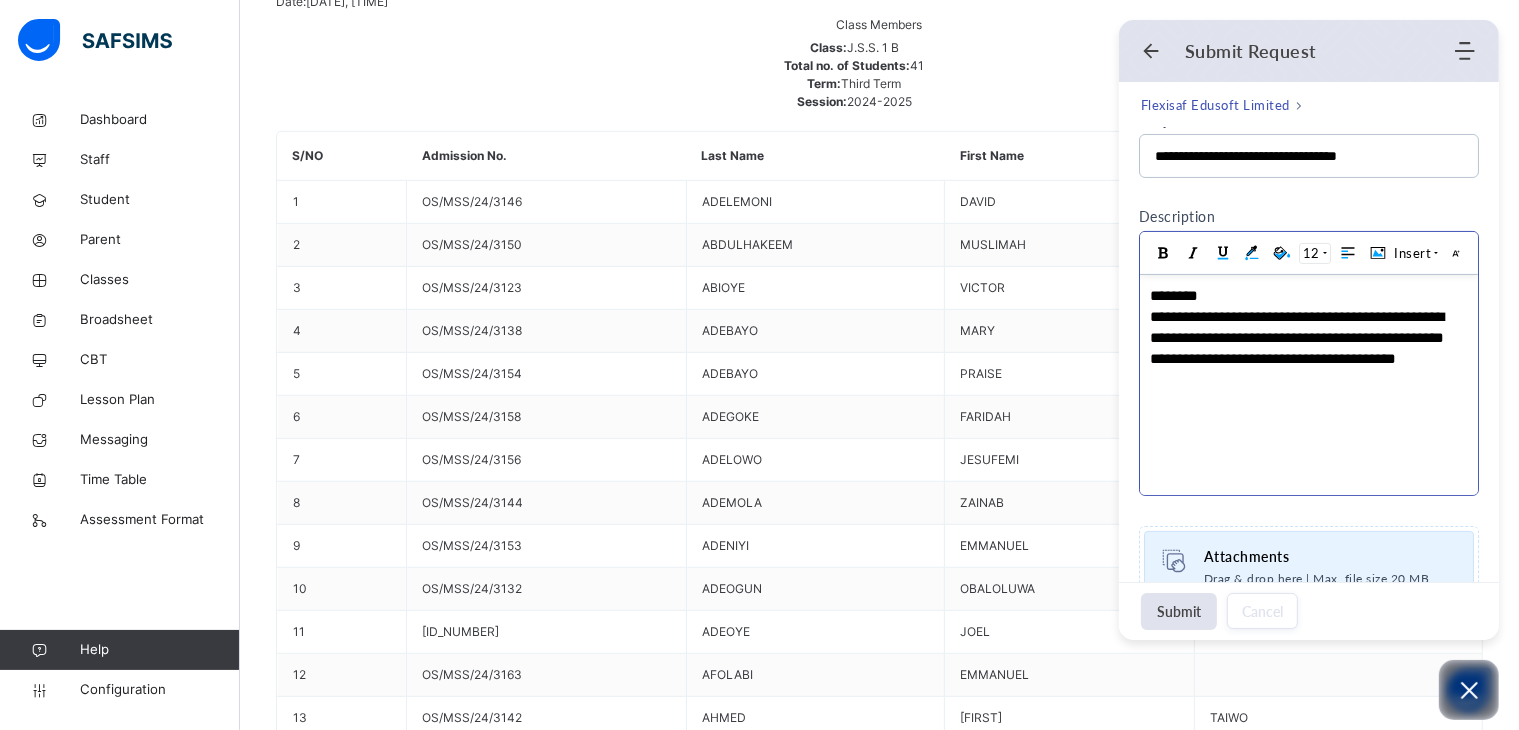 click on "**********" at bounding box center (1305, 347) 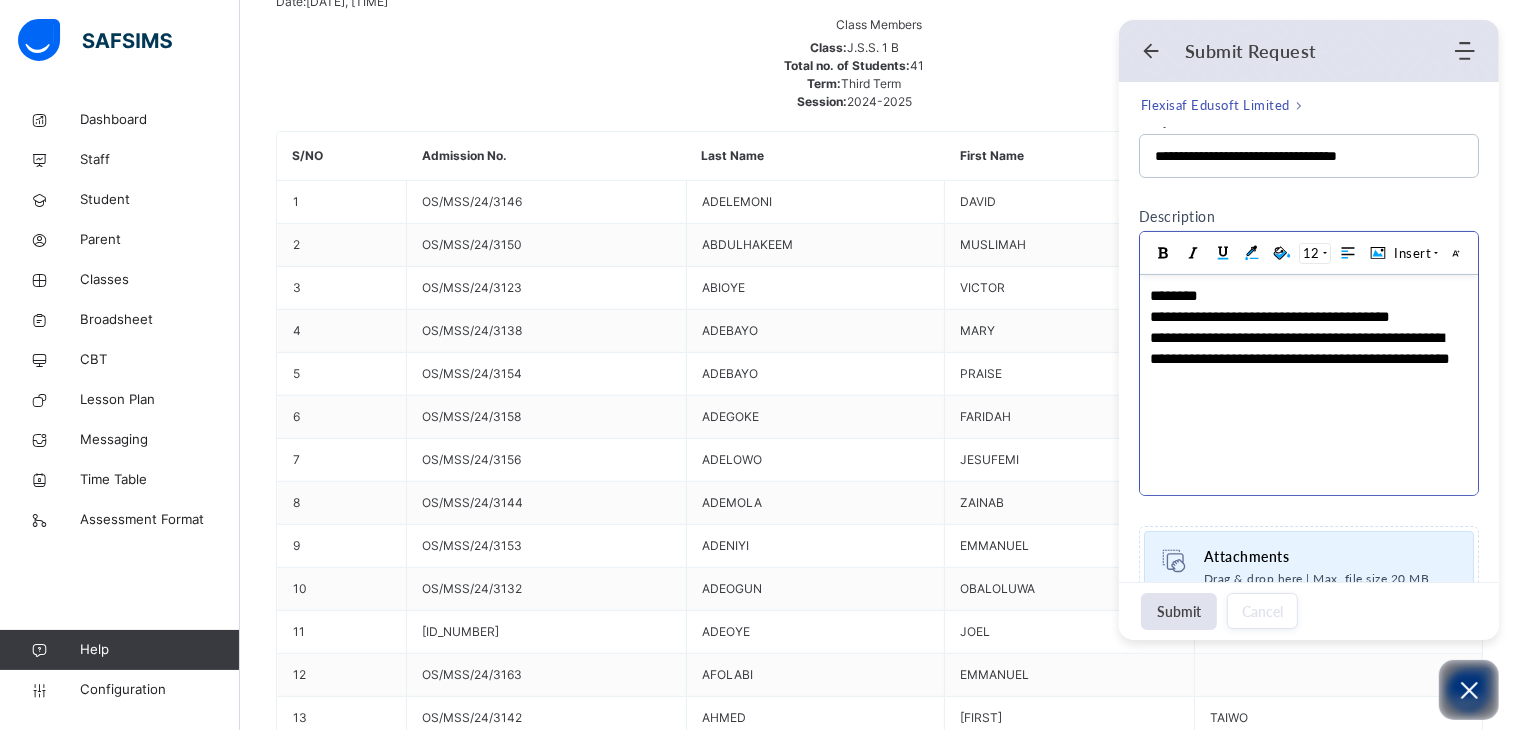 click on "**********" at bounding box center [1299, 347] 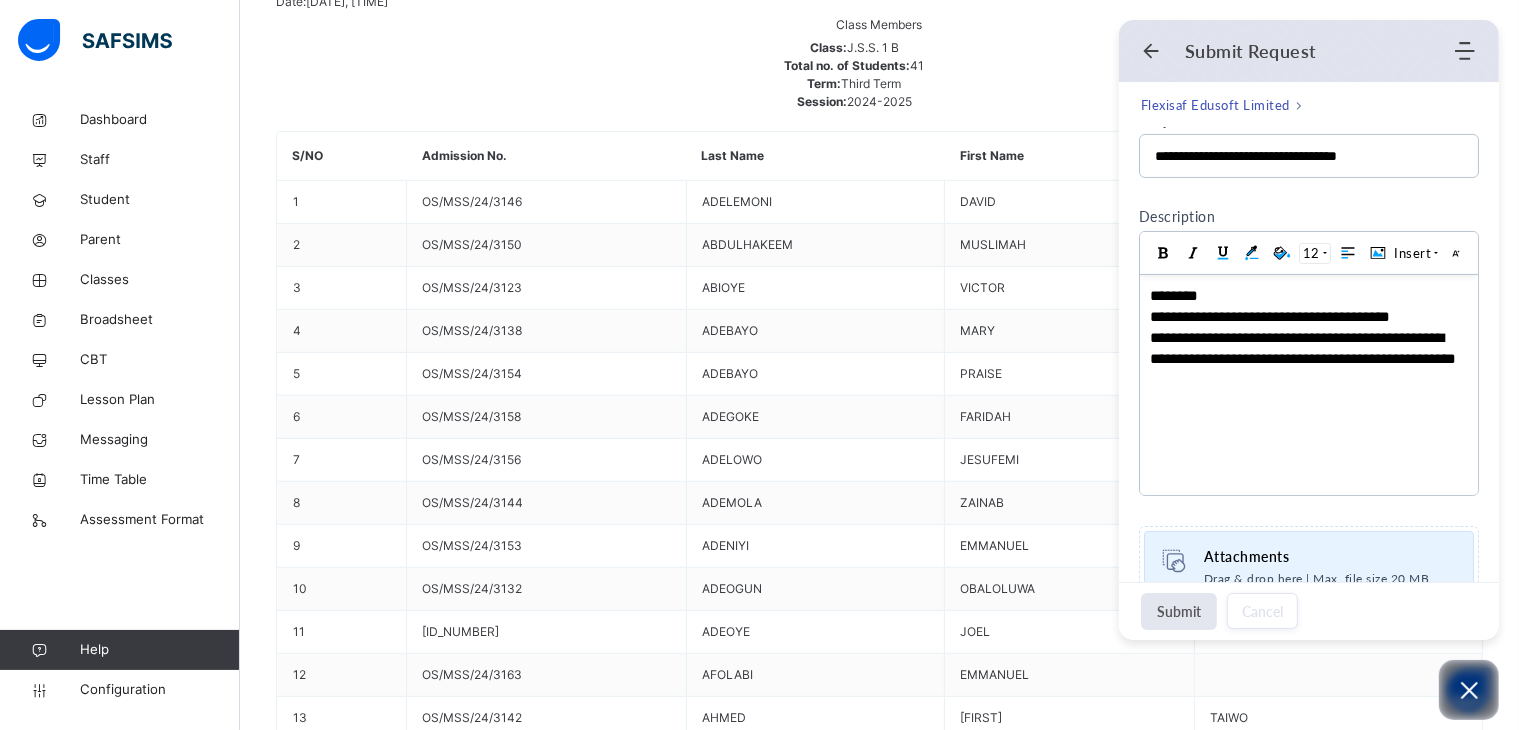click on "Submit" at bounding box center [1179, 611] 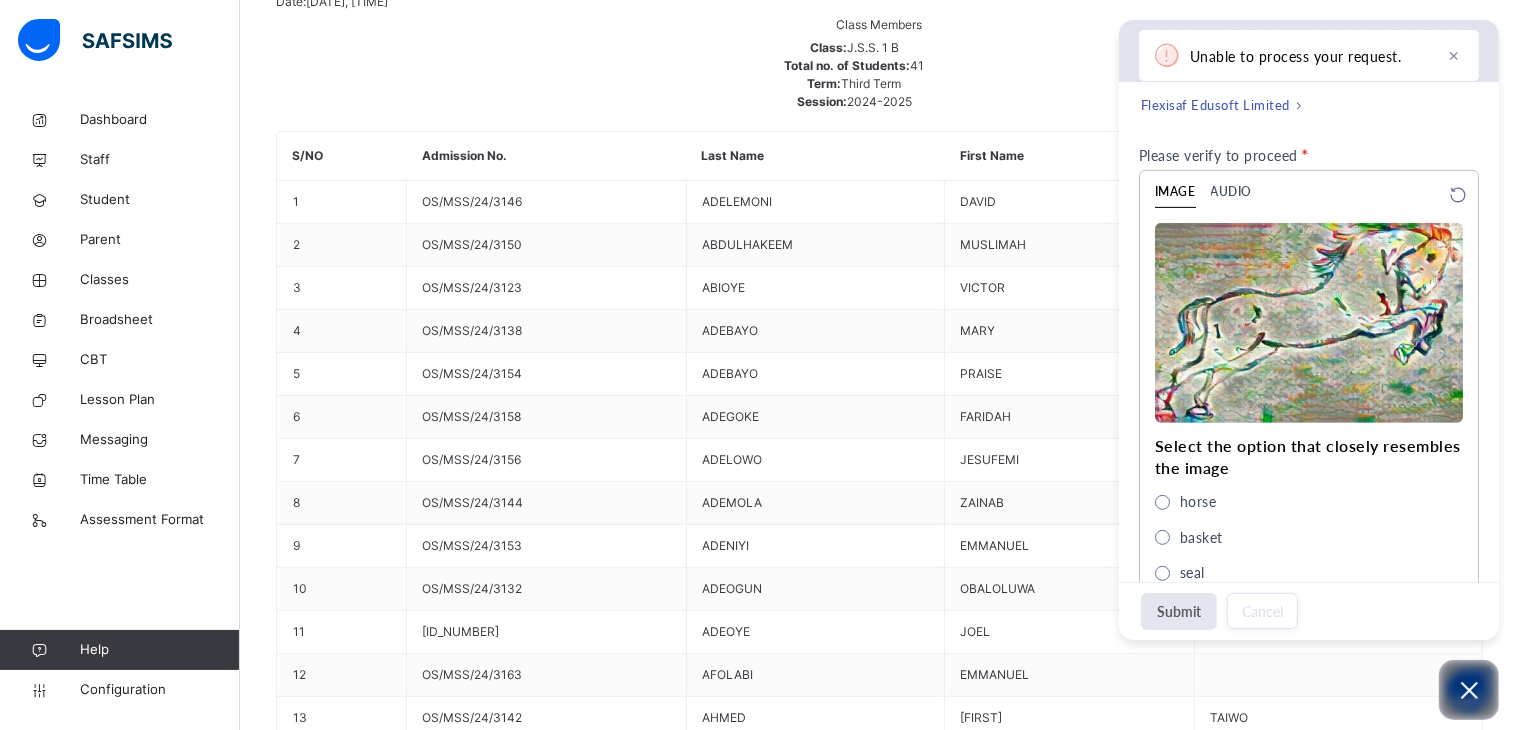 scroll, scrollTop: 890, scrollLeft: 0, axis: vertical 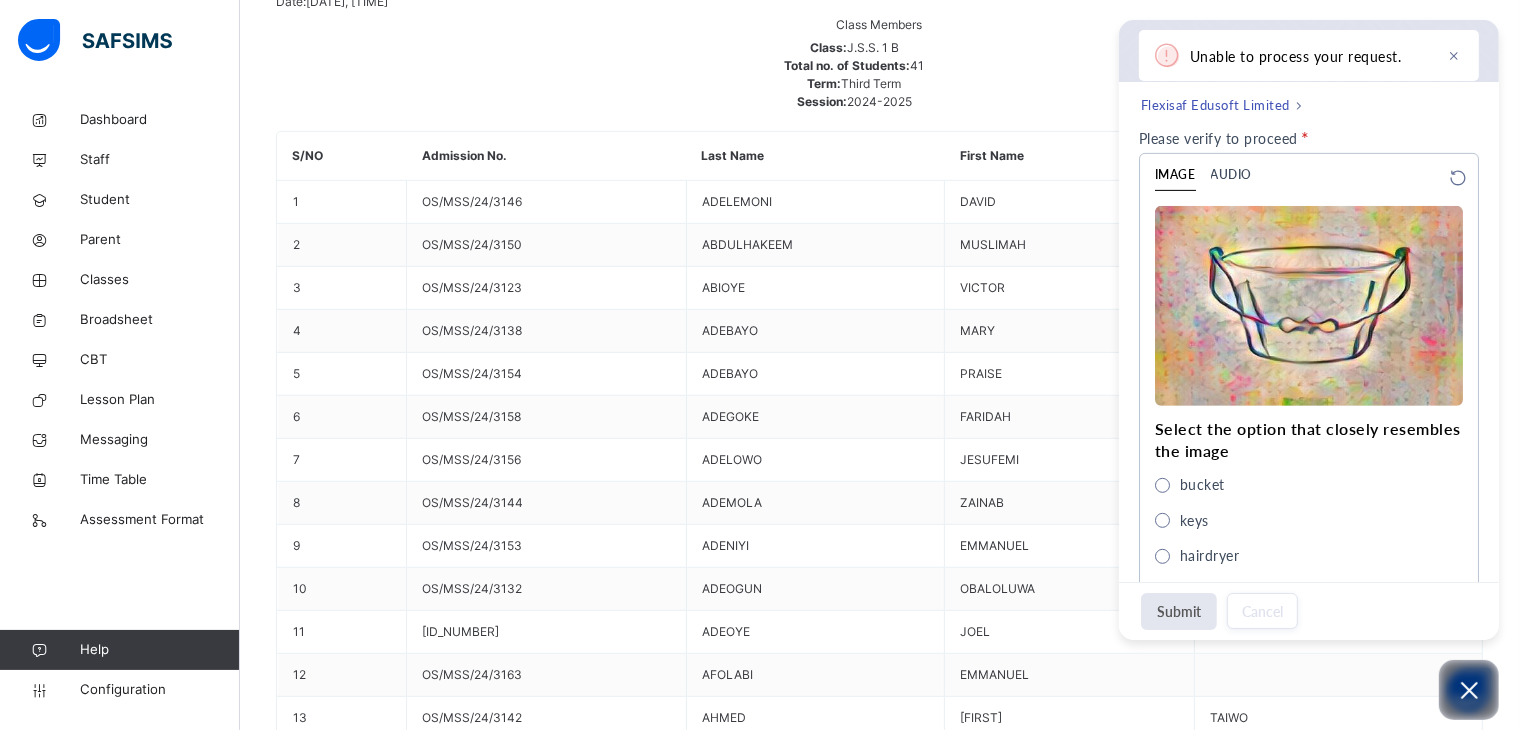 click on "Submit" at bounding box center [1179, 611] 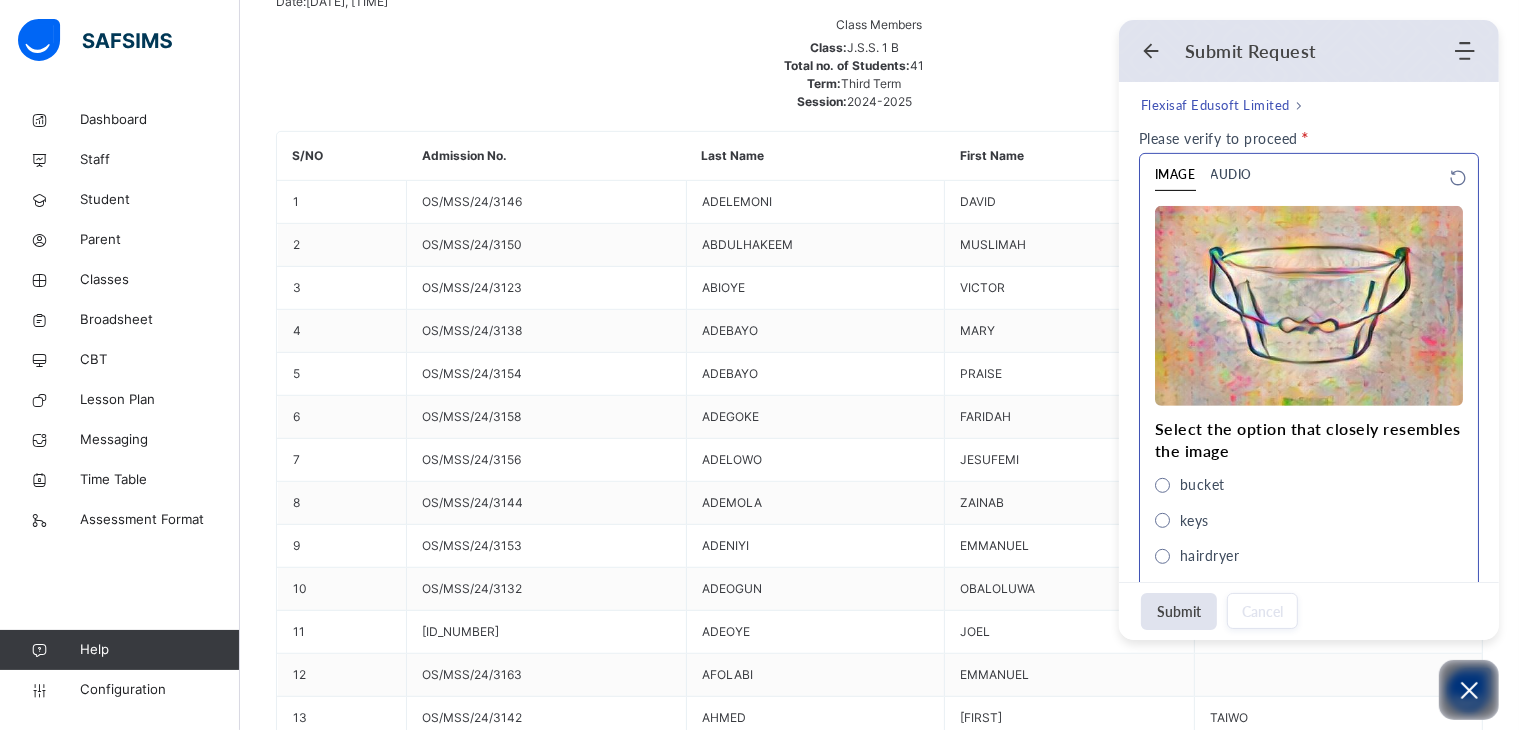 click at bounding box center (1162, 485) 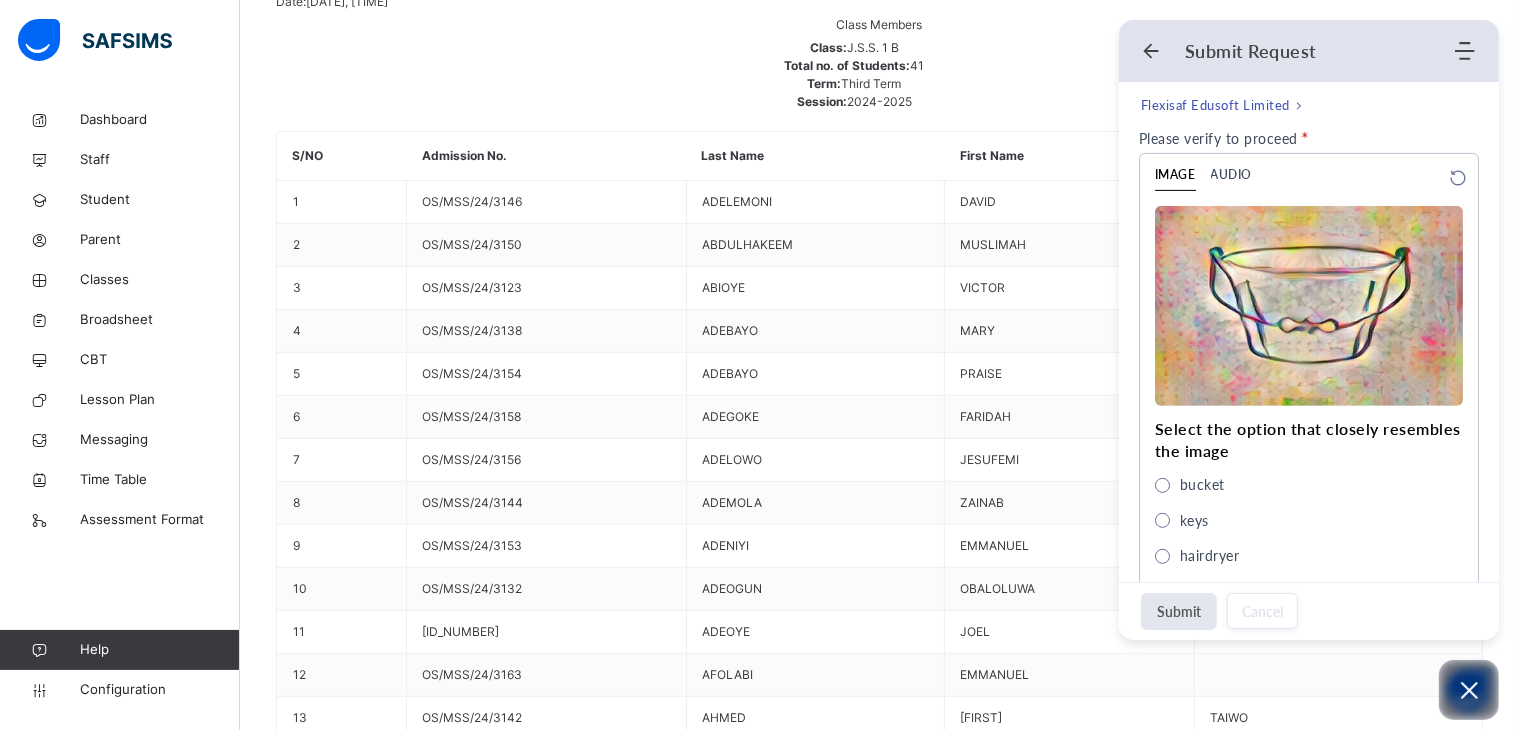 click on "Submit" at bounding box center [1179, 611] 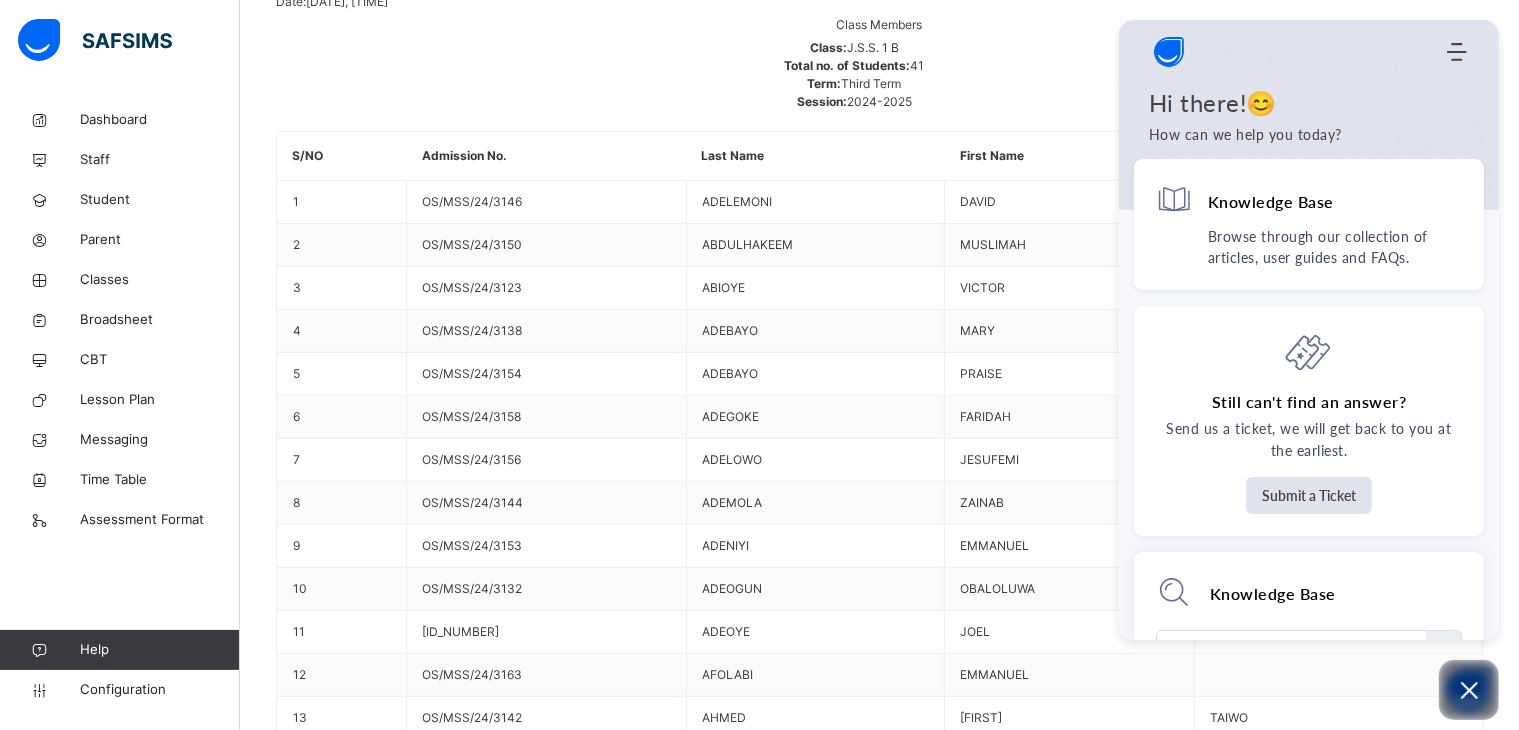 click on "Back  / J.S.S. [NUMBER] B J.S.S. [NUMBER] B Junior Secondary School One Third Term [DATE] Class Members Subjects Results Skills Attendance Timetable Form Teacher Results More Options [NUMBER]  Students in class Download Pdf Report Excel Report View subject profile Bulk upload Add Class Members UBEC MODEL SMART SCHOOL,BESIDE WAEC OFFICE, ALEKUWODO,OSOGBO Date: [DATE], [TIME] Class Members Class:  J.S.S. [NUMBER] B Total no. of Students:  [NUMBER] Term:  Third Term Session:  [DATE] S/NO Admission No. Last Name First Name Other Name [NUMBER] OS/MSS/[NUMBER]/[NUMBER]  [LAST] [FIRST] [NUMBER] OS/MSS/[NUMBER]/[NUMBER] [LAST] [FIRST] [NUMBER] OS/MSS/[NUMBER]/[NUMBER] [FIRST] [LAST] [LAST] [NUMBER] OS/MSS/[NUMBER]/[NUMBER] [LAST] [FIRST] [LAST] [NUMBER] OS/MSS/[NUMBER]/[NUMBER] [LAST] [FIRST] [LAST] [NUMBER] OS/MSS/[NUMBER]/[NUMBER] [FIRST] [LAST] [LAST] [NUMBER] OS/MSS/[NUMBER]/[NUMBER] [LAST] [FIRST] [LAST] [NUMBER] OS/MSS/[NUMBER]/[NUMBER] [FIRST] [LAST] [LAST] [NUMBER] OS/MSS/[NUMBER]/[NUMBER] [LAST] [FIRST] [LAST] [NUMBER] OS/MSS/[NUMBER]/[NUMBER] [FIRST] [LAST] [LAST] [NUMBER] OS/MSS/[NUMBER]/[NUMBER] [FIRST] [LAST] [LAST] [NUMBER] OS/MSS/[NUMBER]/[NUMBER] [FIRST] [LAST] [NUMBER] OS/MSS/[NUMBER]/[NUMBER]" at bounding box center [879, 7783] 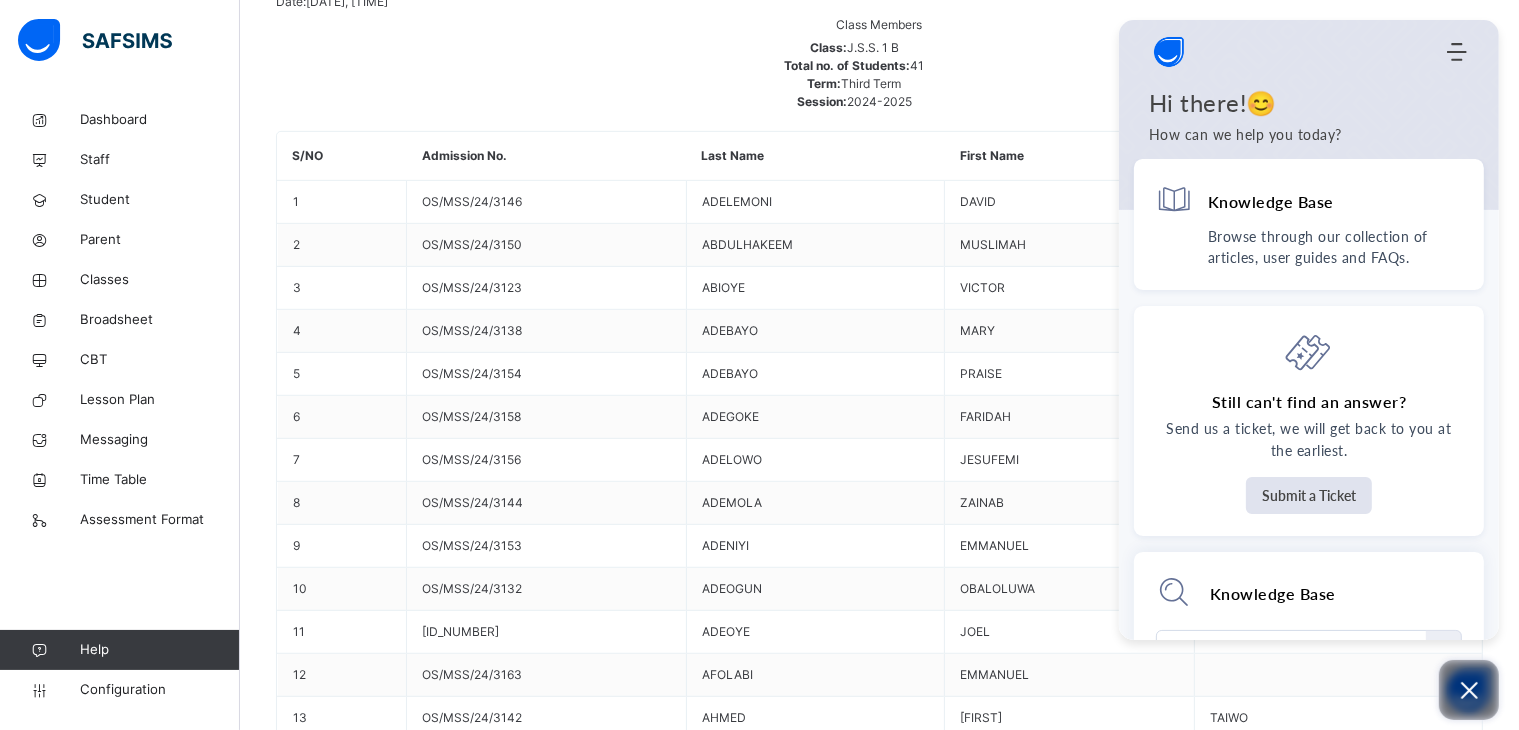click 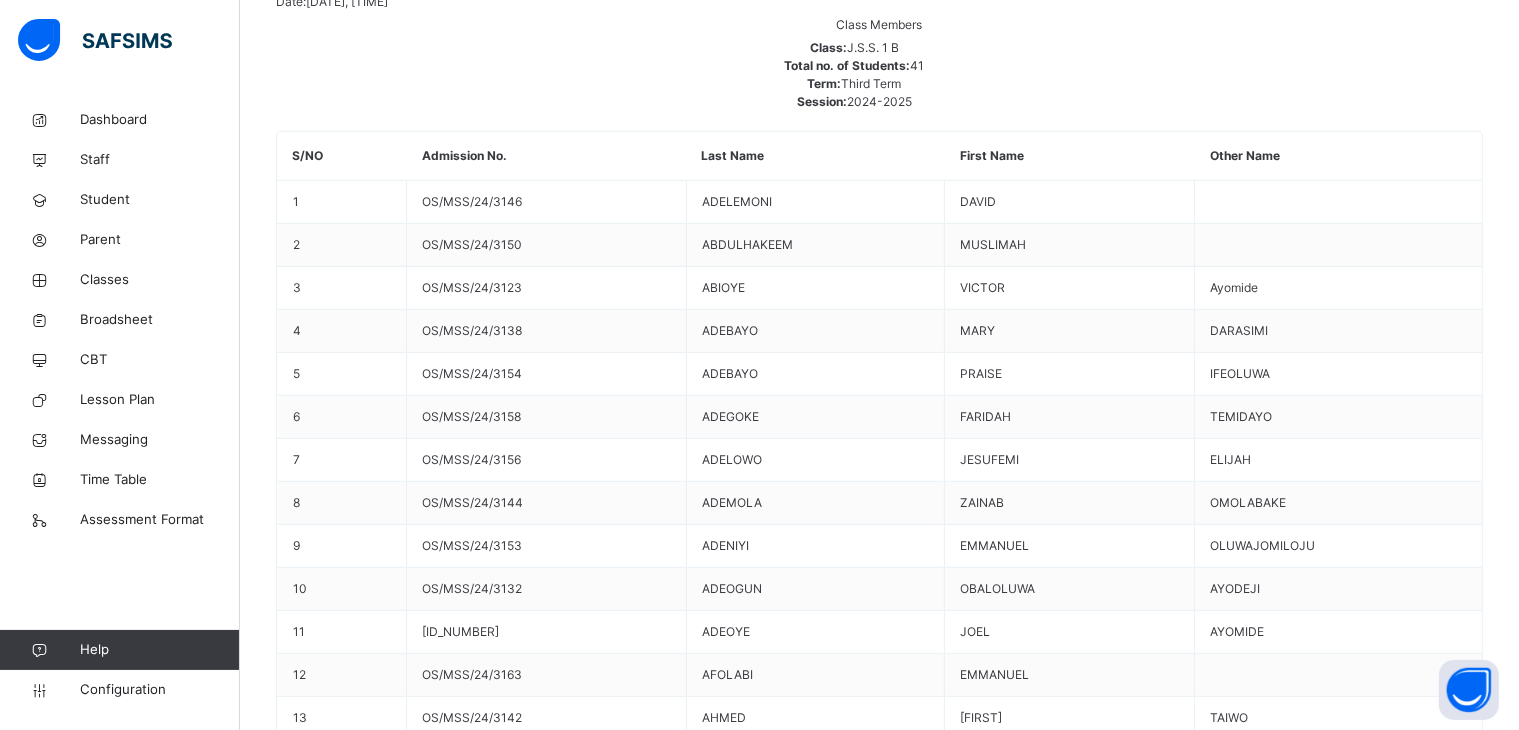 click on "Save Comment" at bounding box center (1425, 9714) 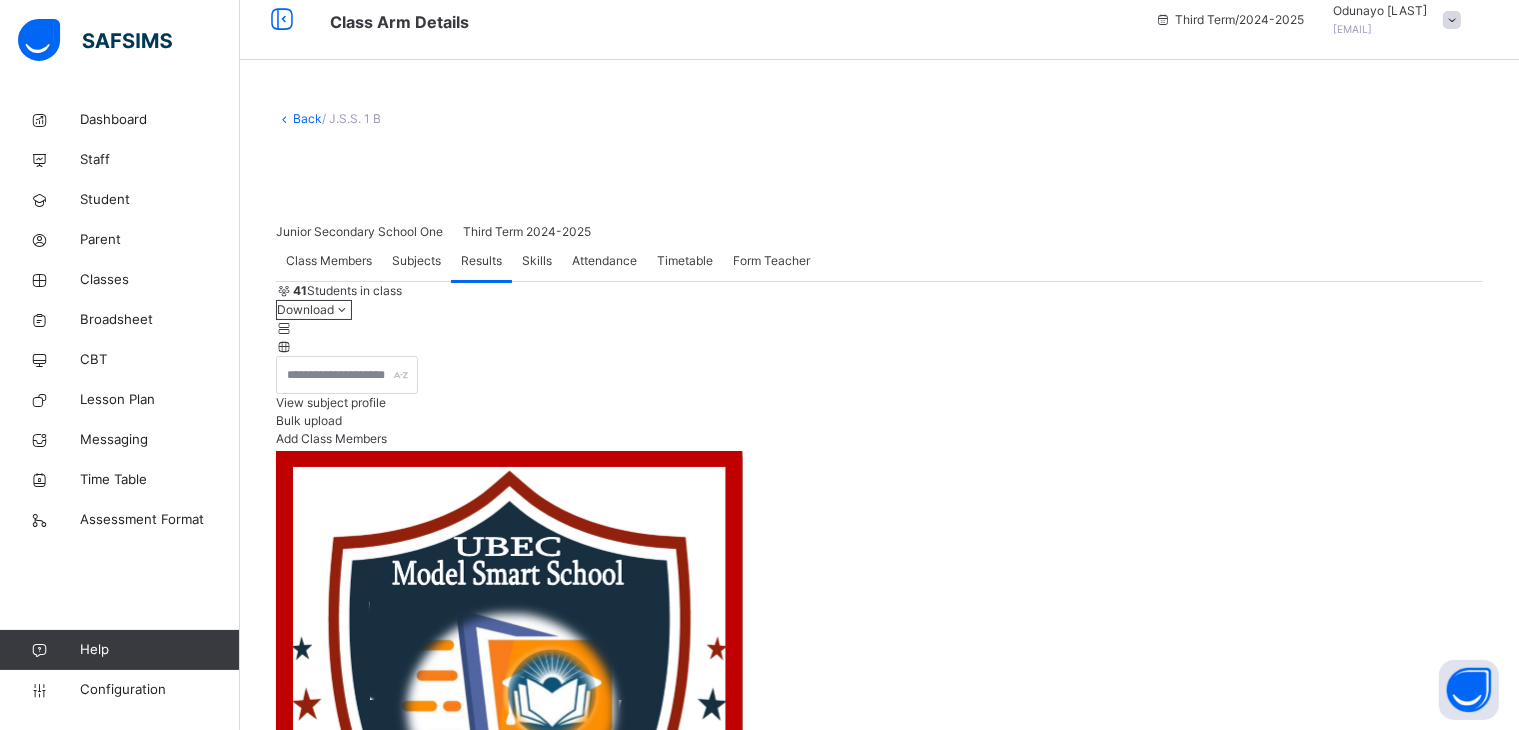 scroll, scrollTop: 0, scrollLeft: 0, axis: both 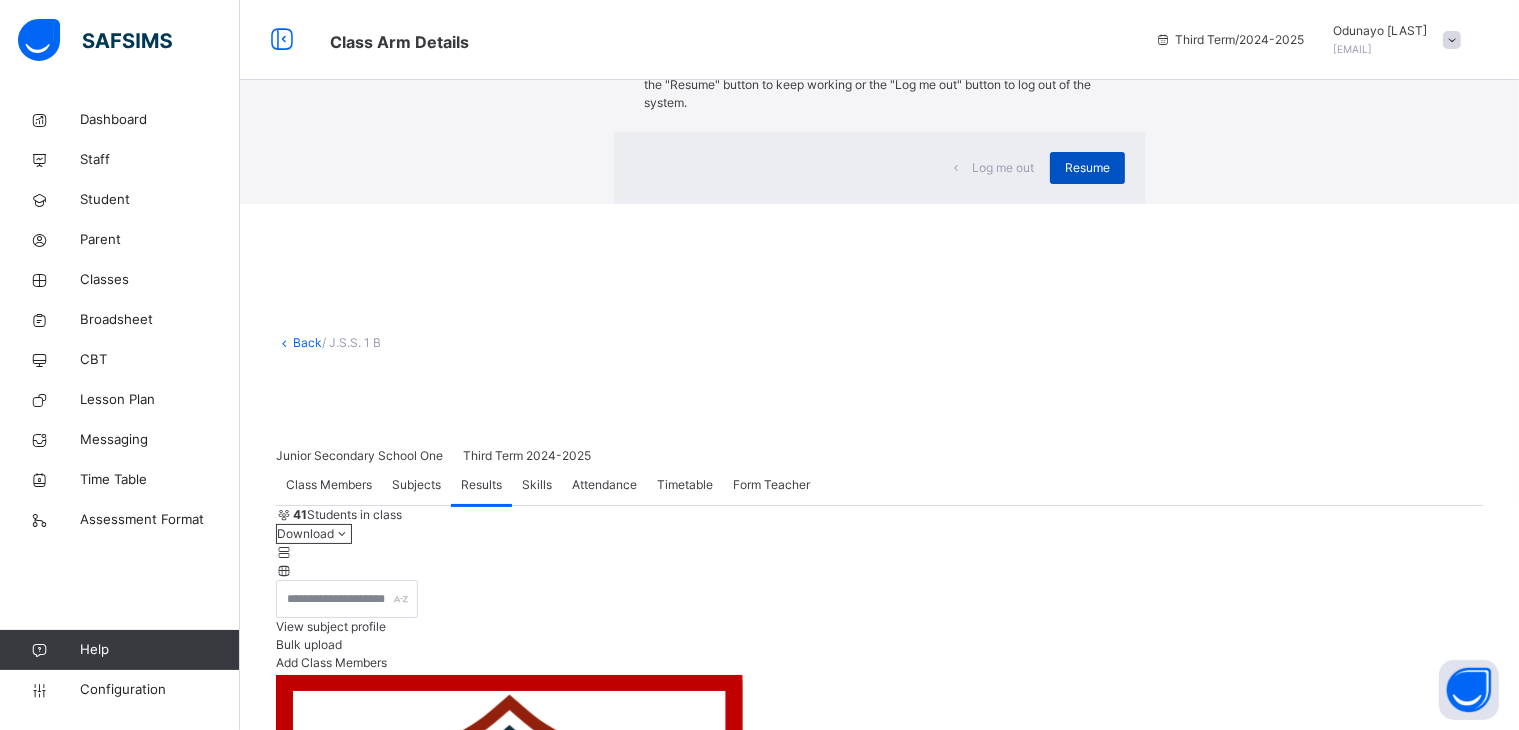 click on "Resume" at bounding box center (1087, 168) 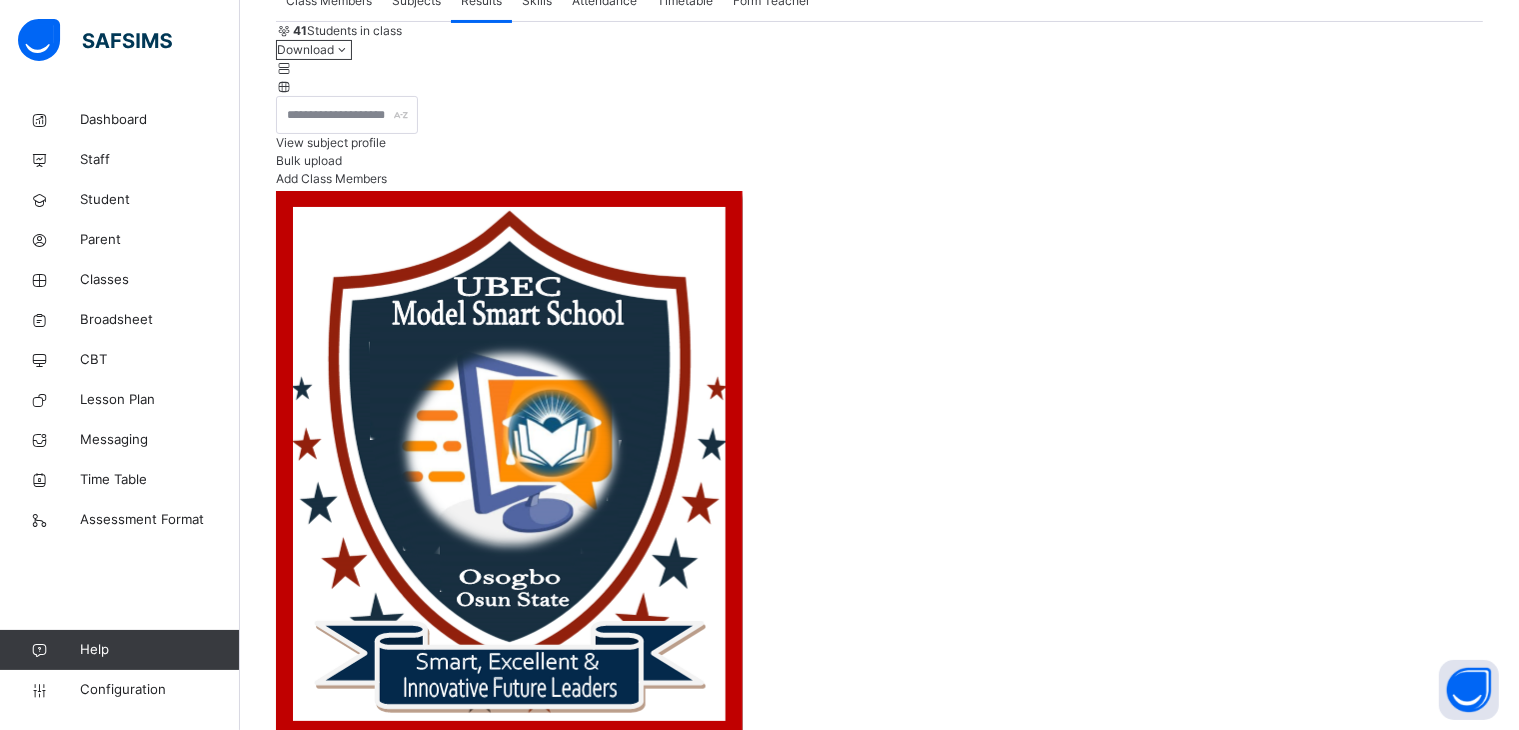 scroll, scrollTop: 1056, scrollLeft: 0, axis: vertical 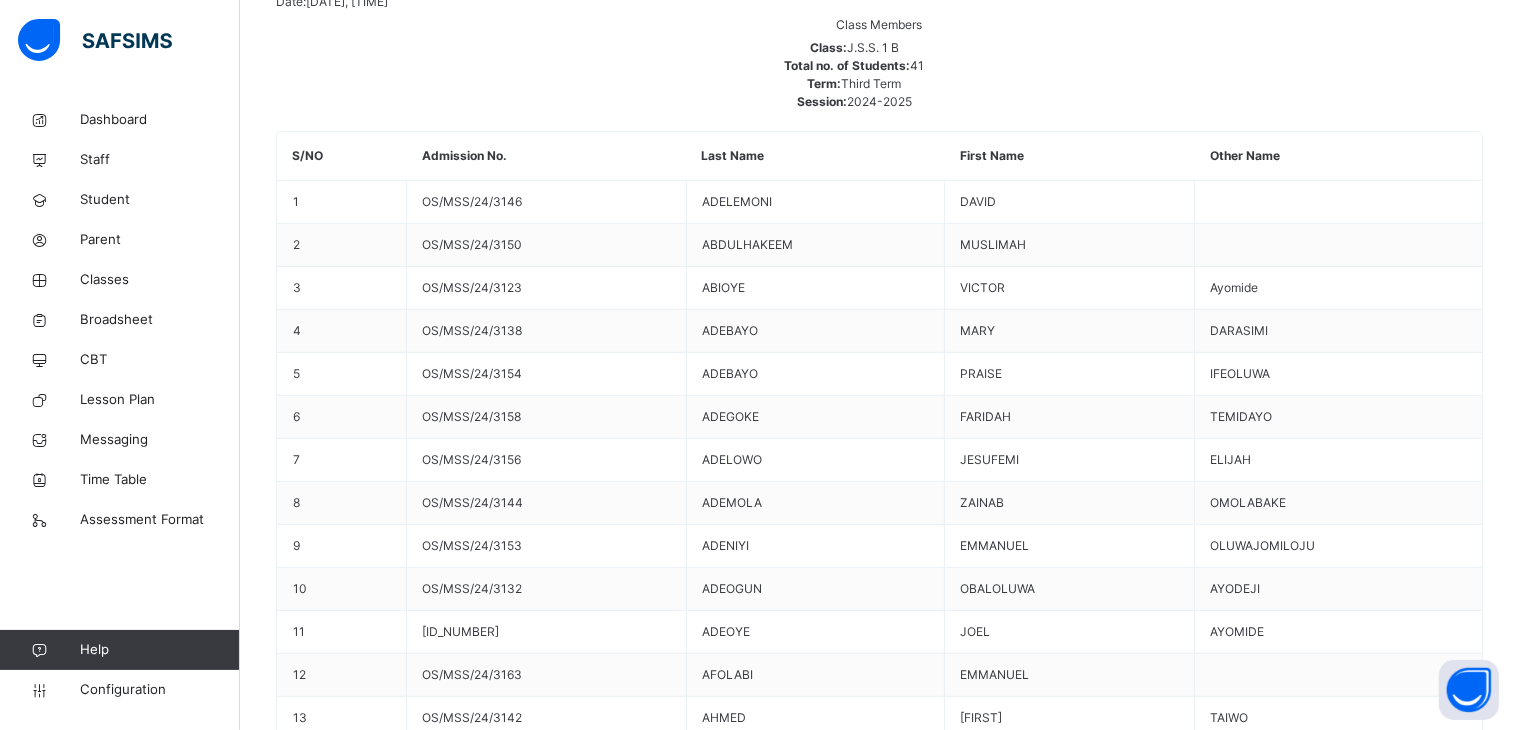 click on "Save Comment" at bounding box center (1425, 9714) 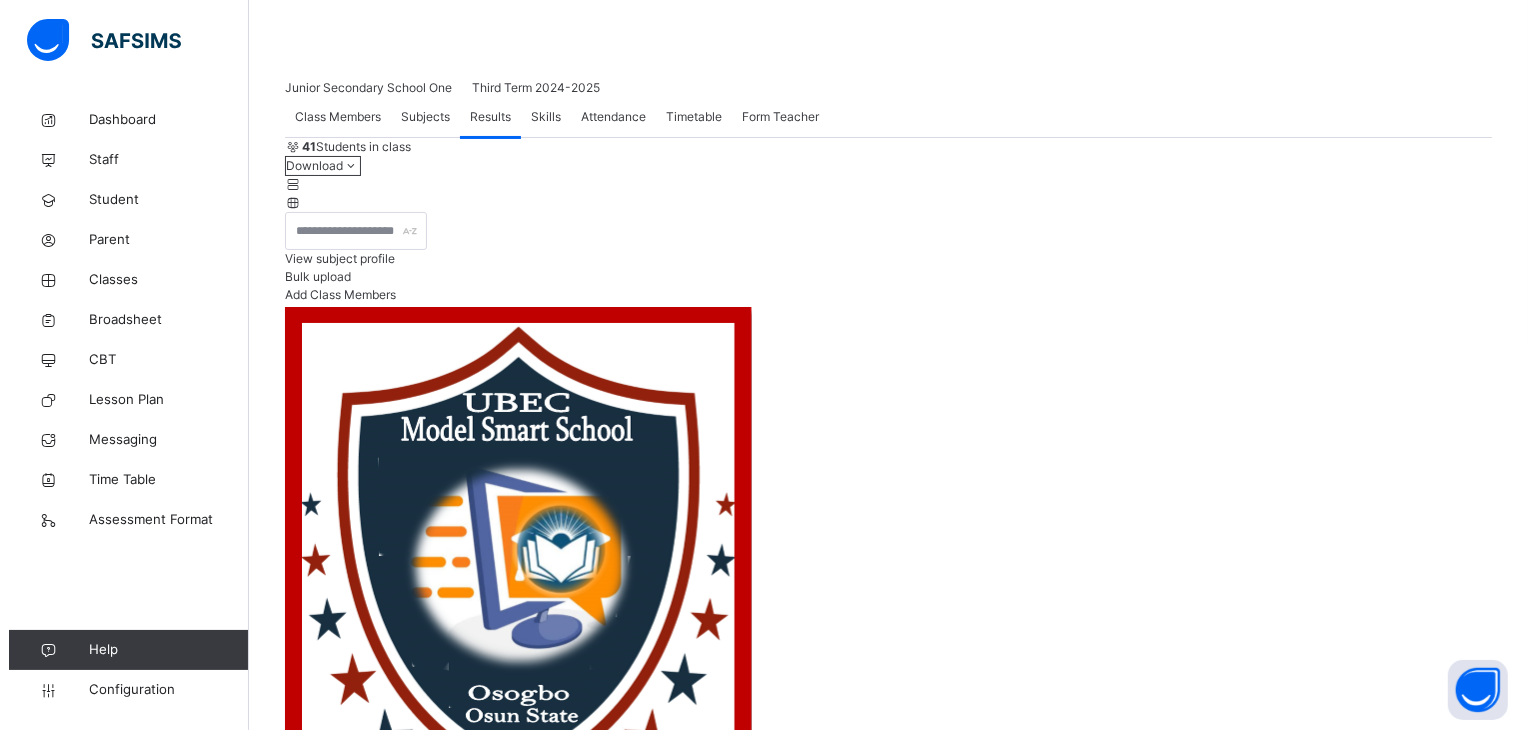 scroll, scrollTop: 0, scrollLeft: 0, axis: both 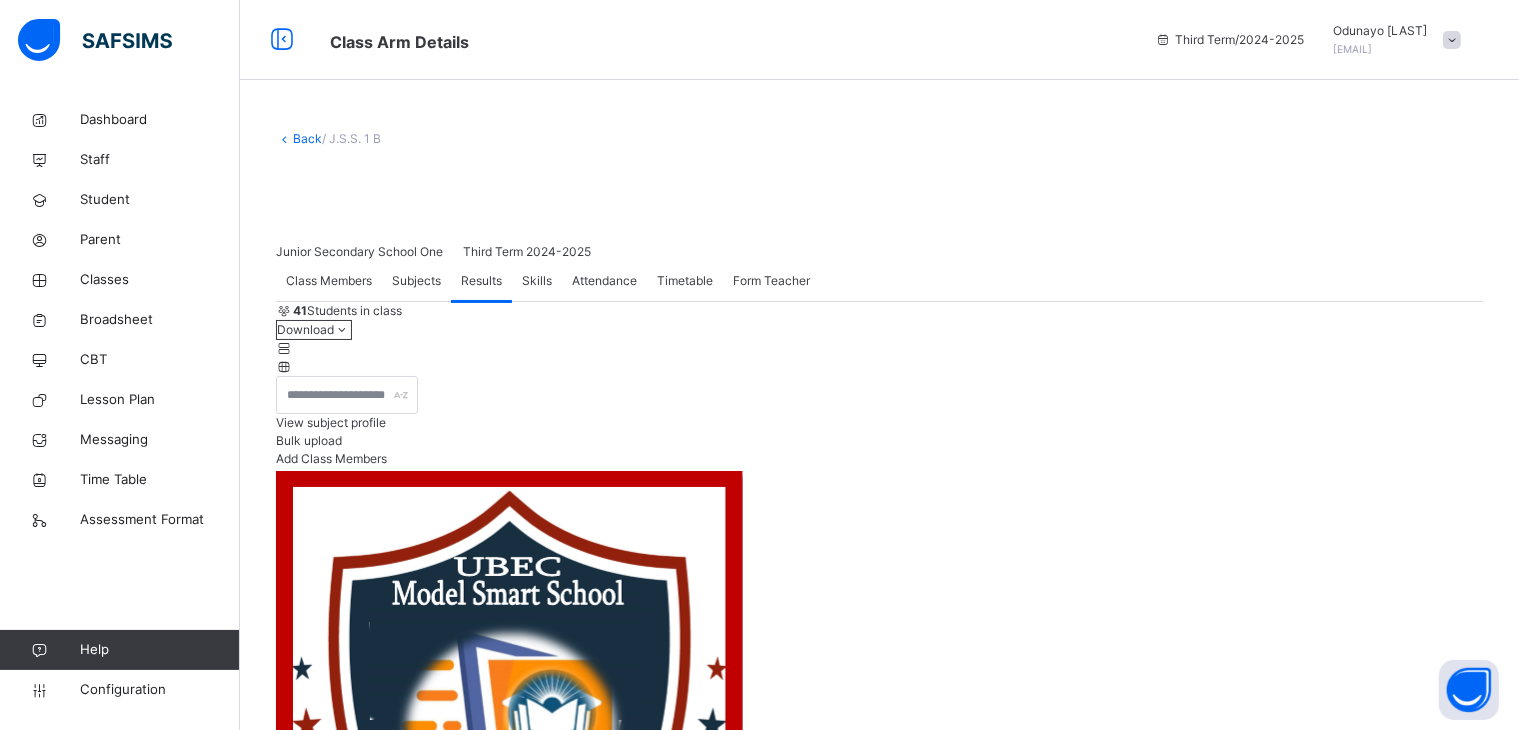 click on "result_config cannot be null" at bounding box center [759, 17587] 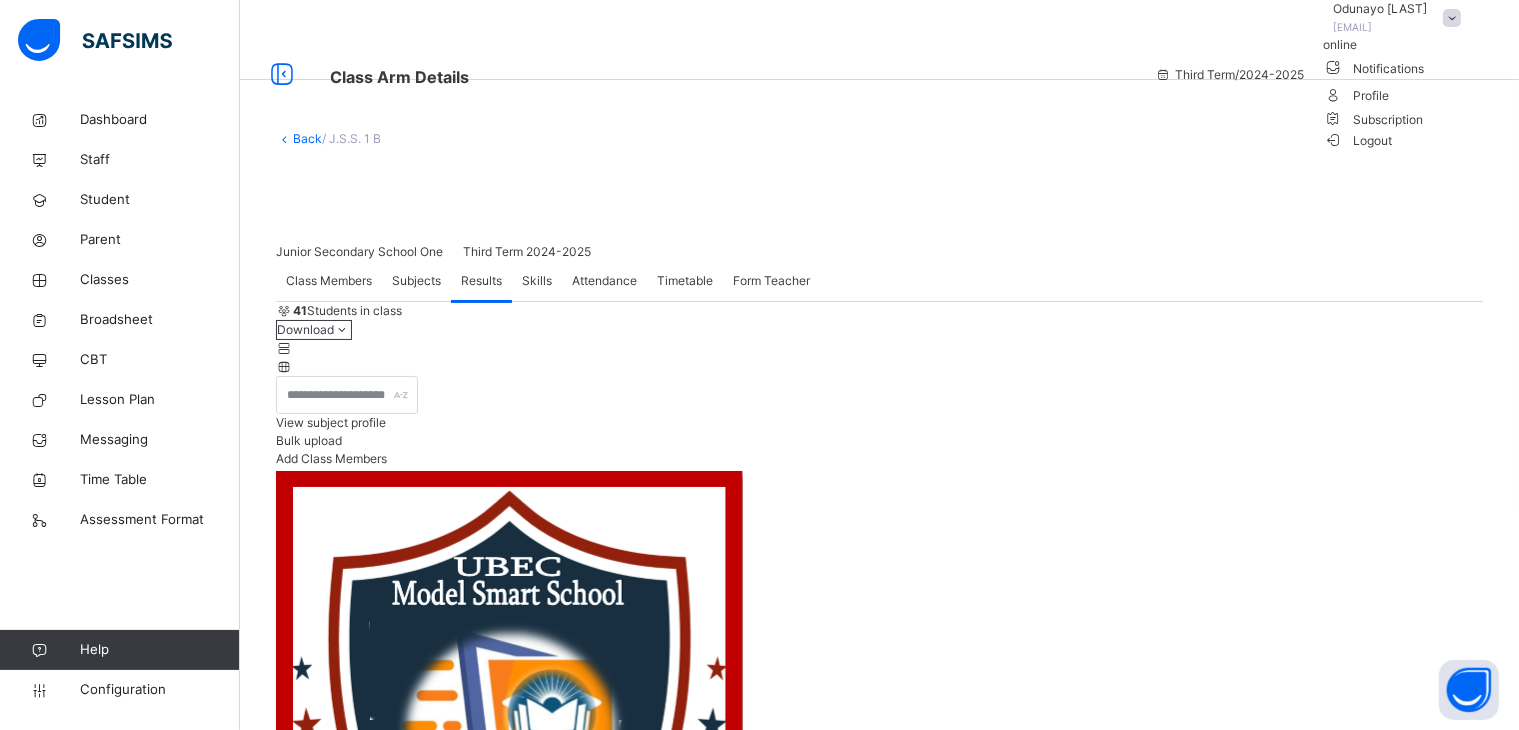 click on "Logout" at bounding box center (1358, 140) 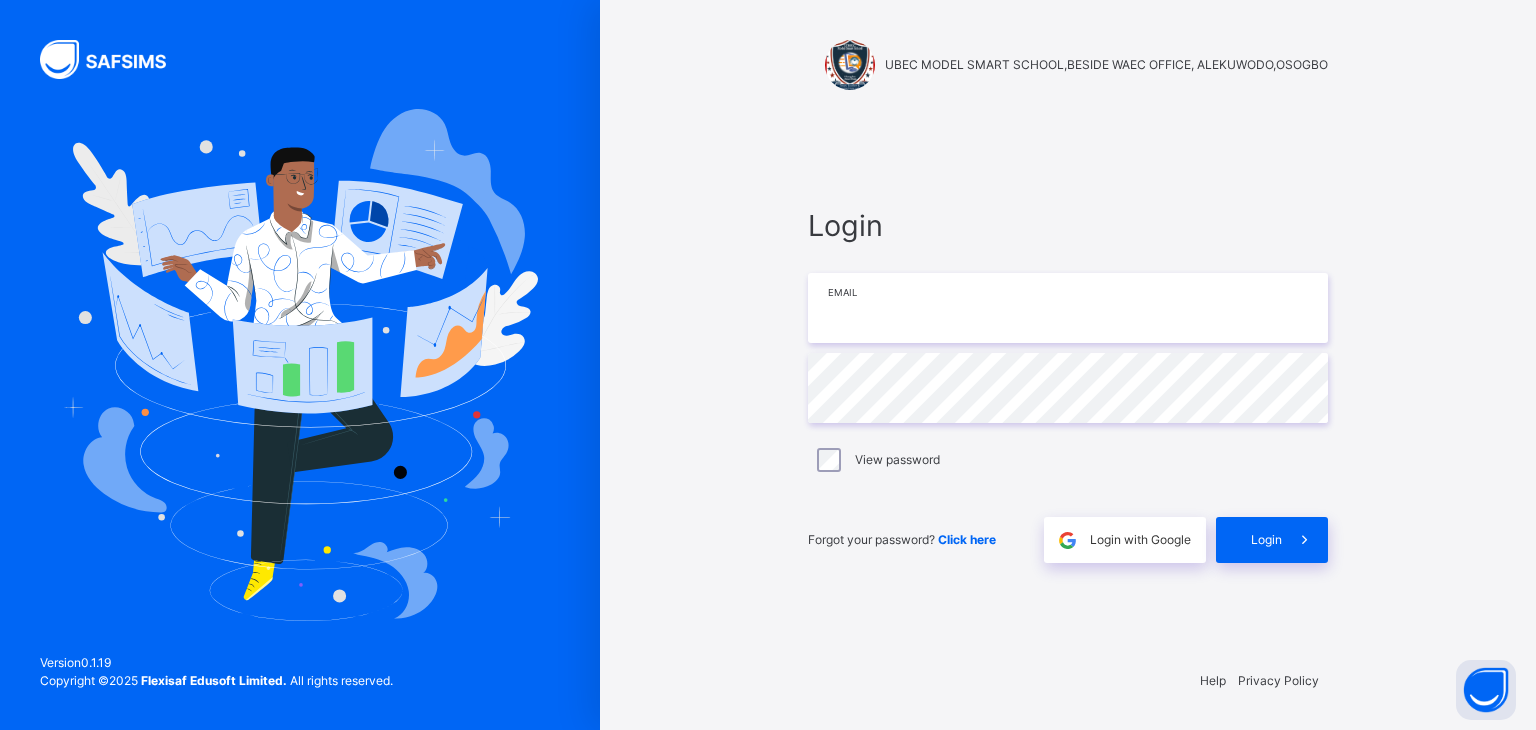 type on "**********" 